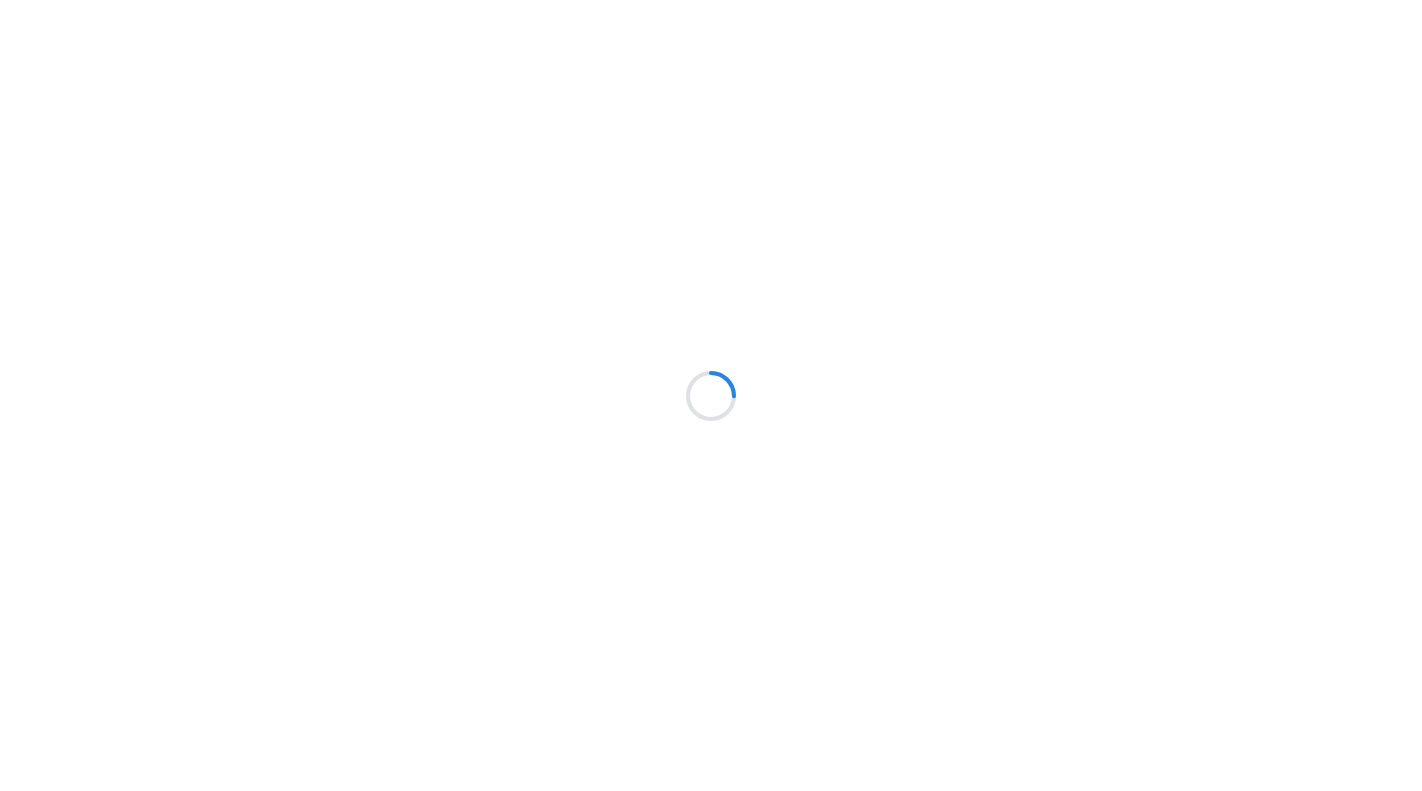 scroll, scrollTop: 0, scrollLeft: 0, axis: both 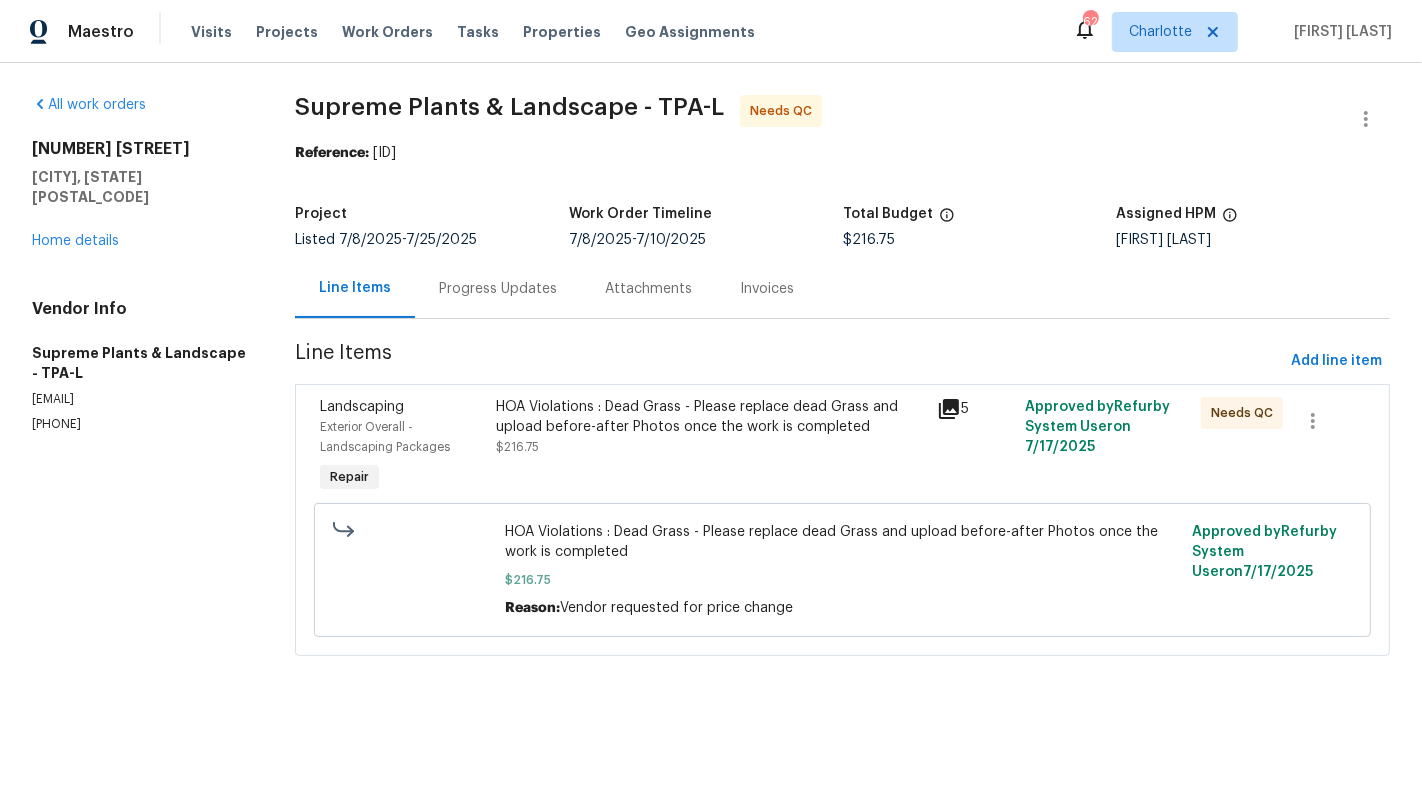 click on "Progress Updates" at bounding box center (498, 288) 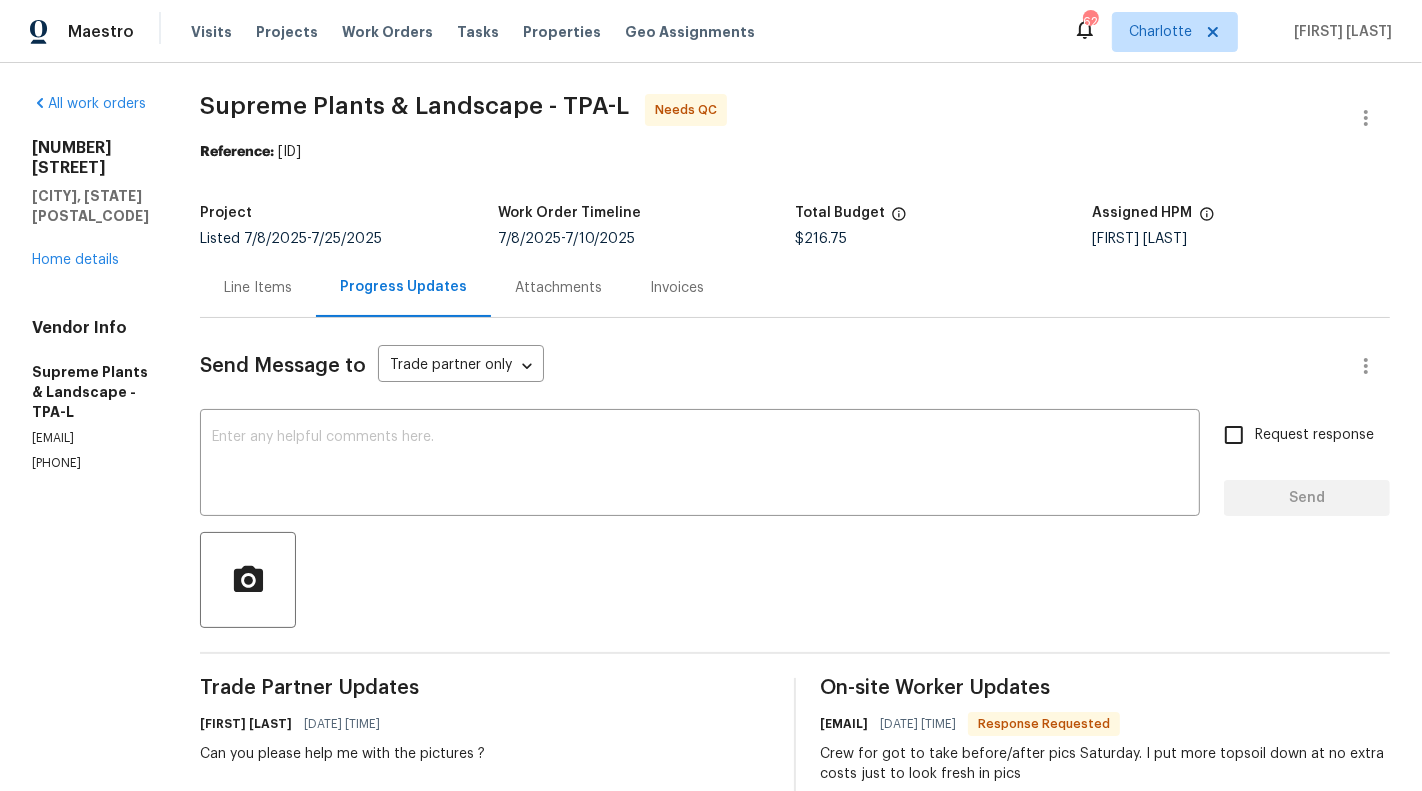 scroll, scrollTop: 0, scrollLeft: 0, axis: both 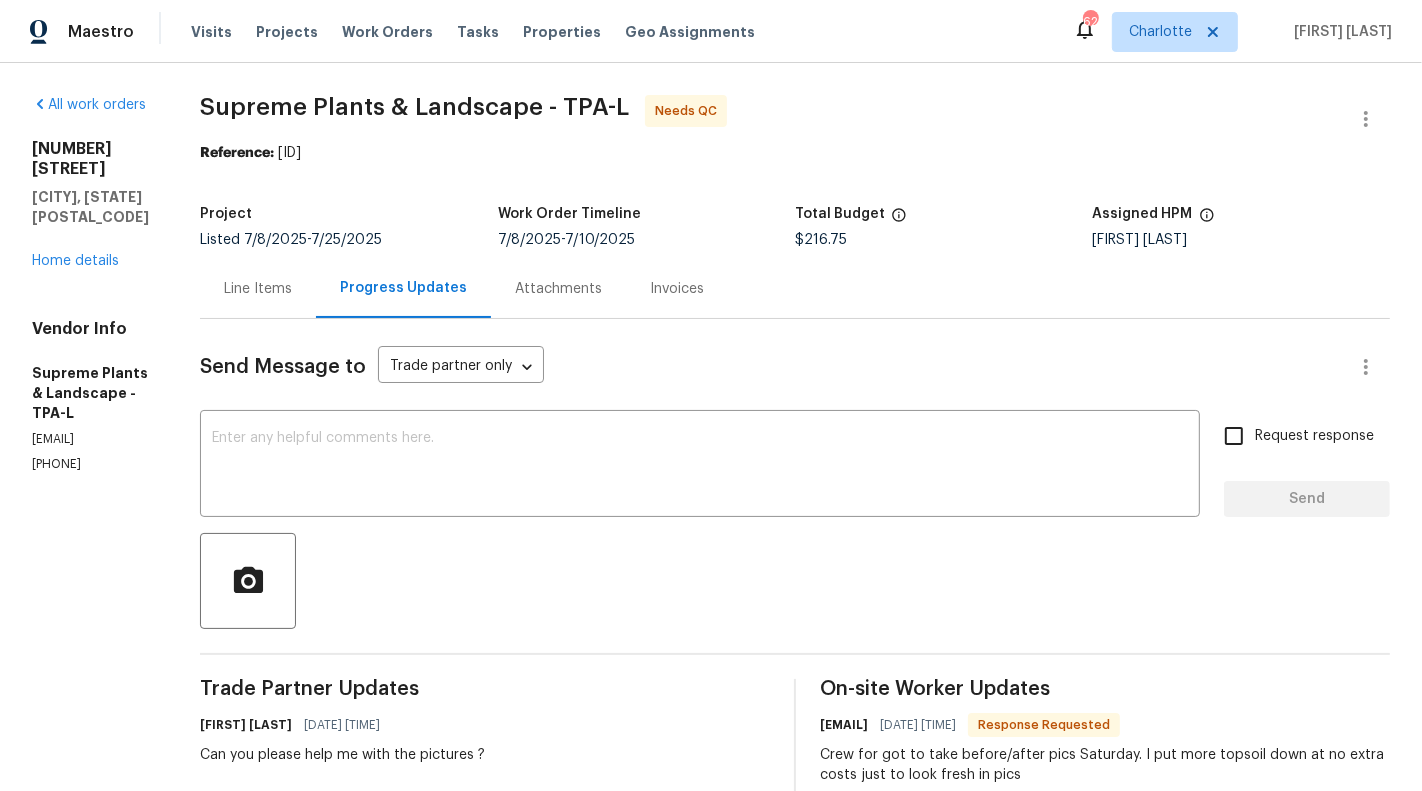 click on "Line Items" at bounding box center [258, 289] 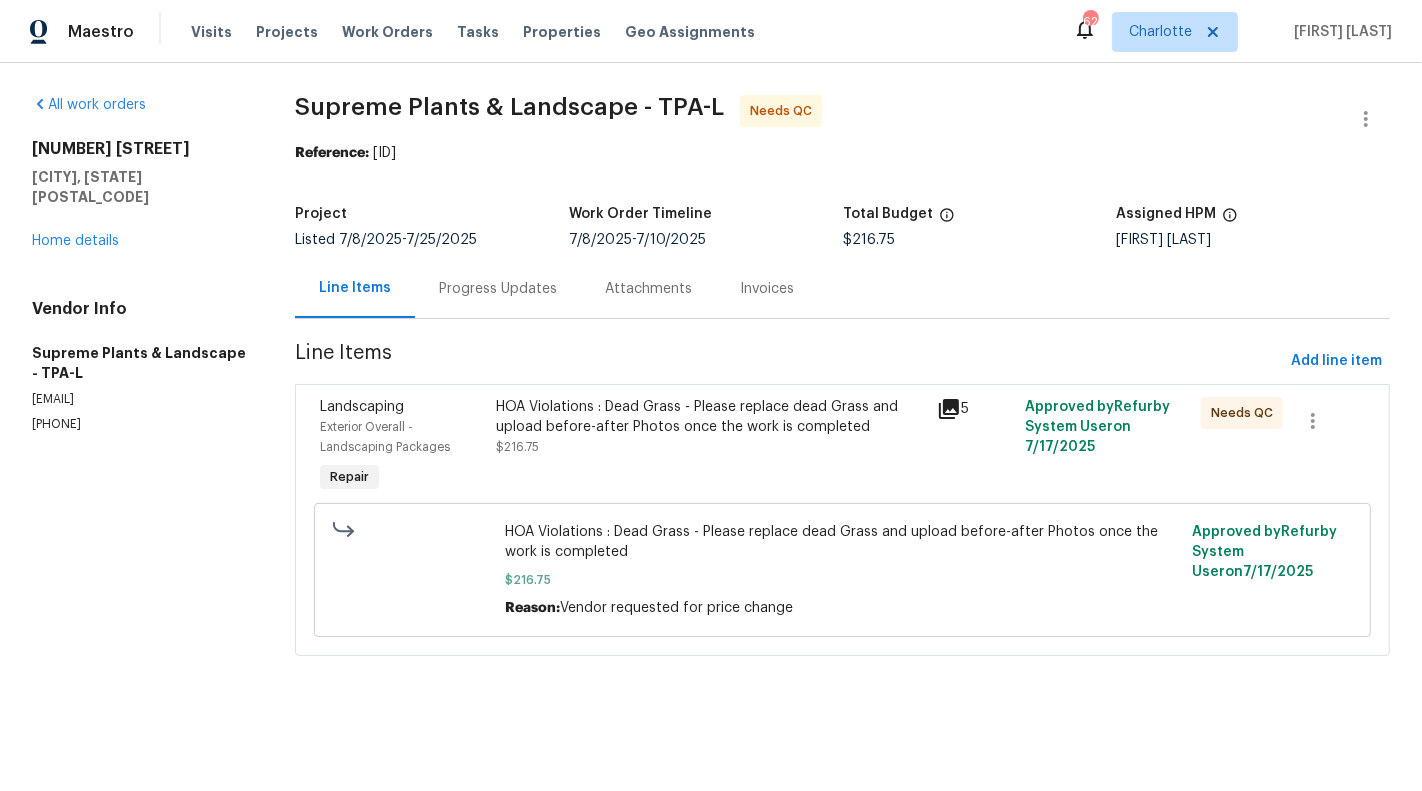 click on "HOA Violations : Dead Grass - Please replace dead Grass and upload before-after Photos once the work is completed" at bounding box center (711, 417) 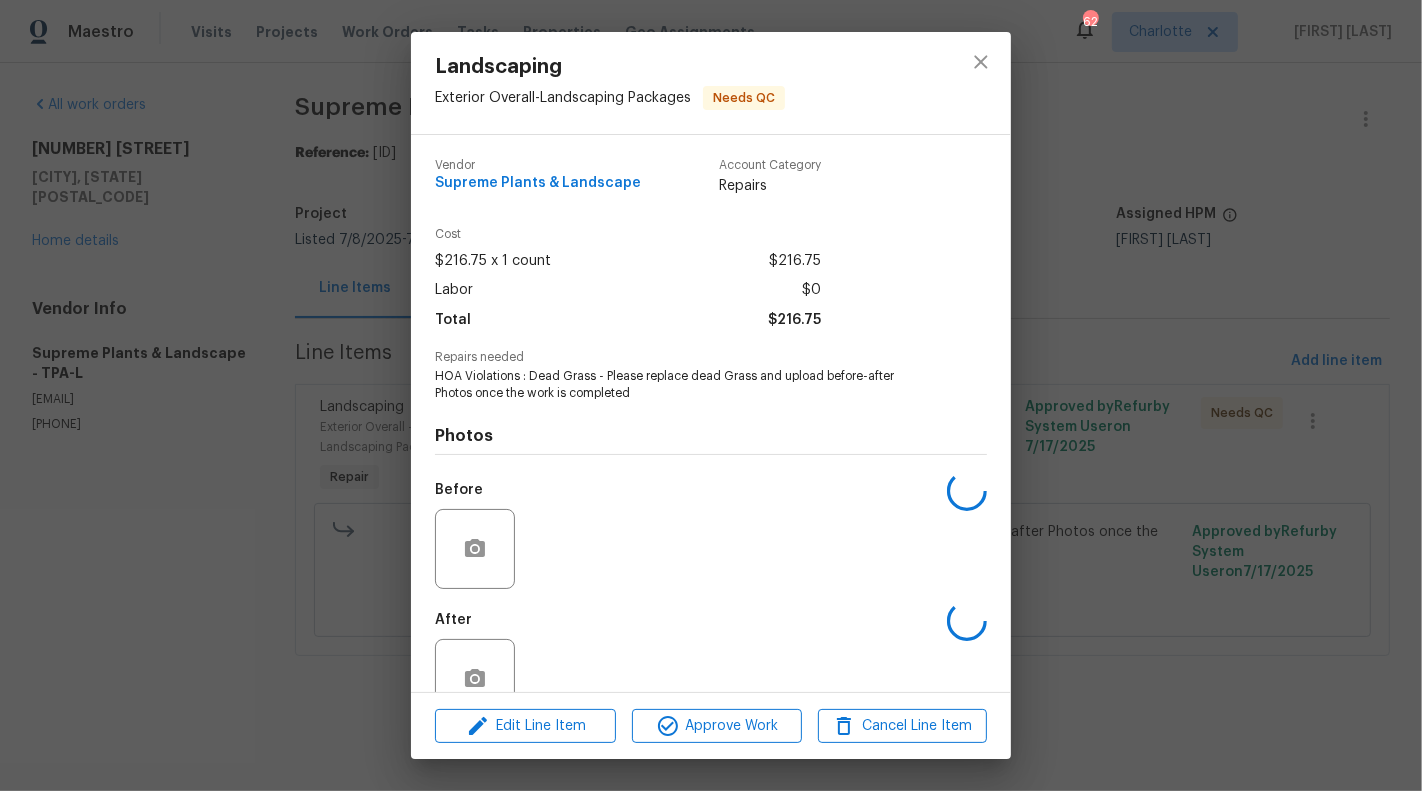 scroll, scrollTop: 47, scrollLeft: 0, axis: vertical 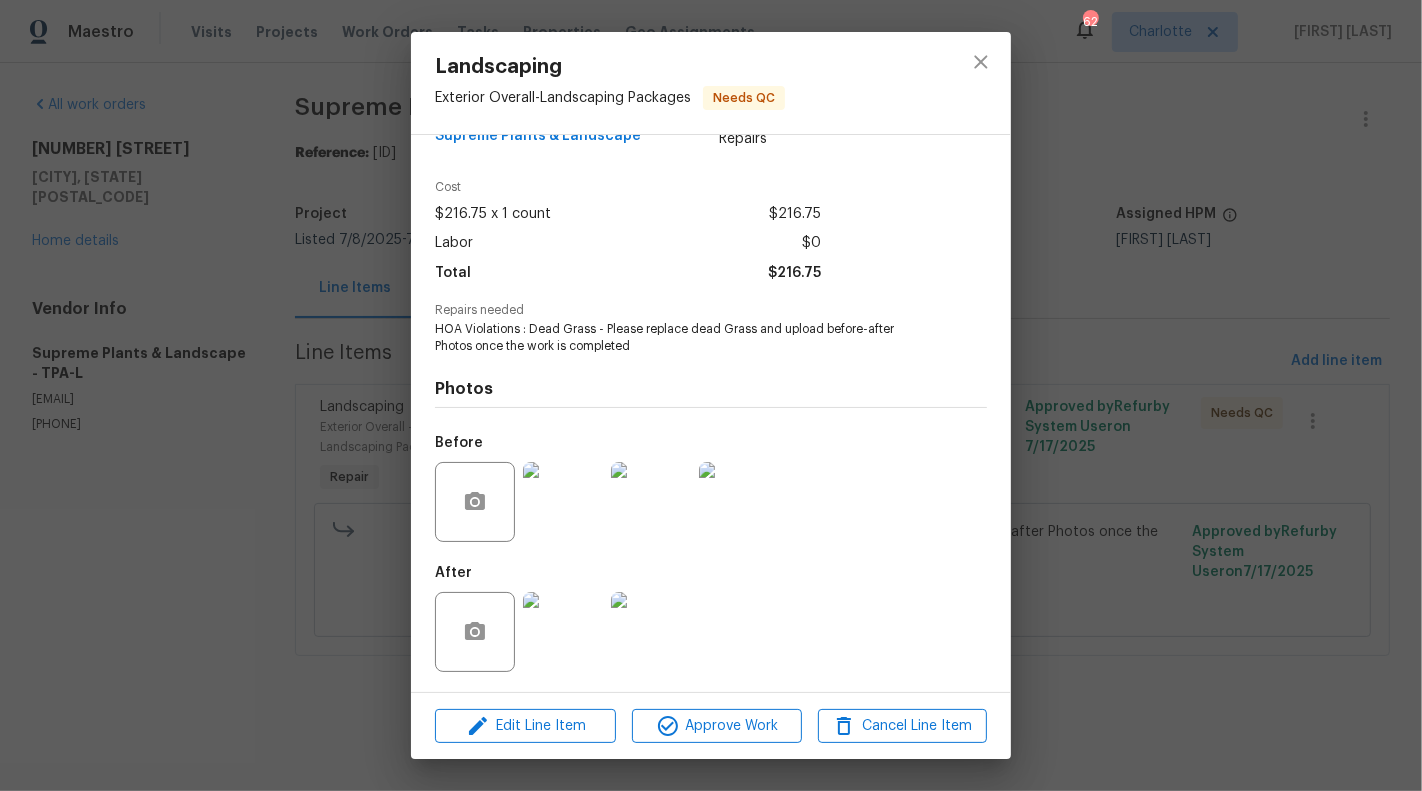 click at bounding box center (563, 632) 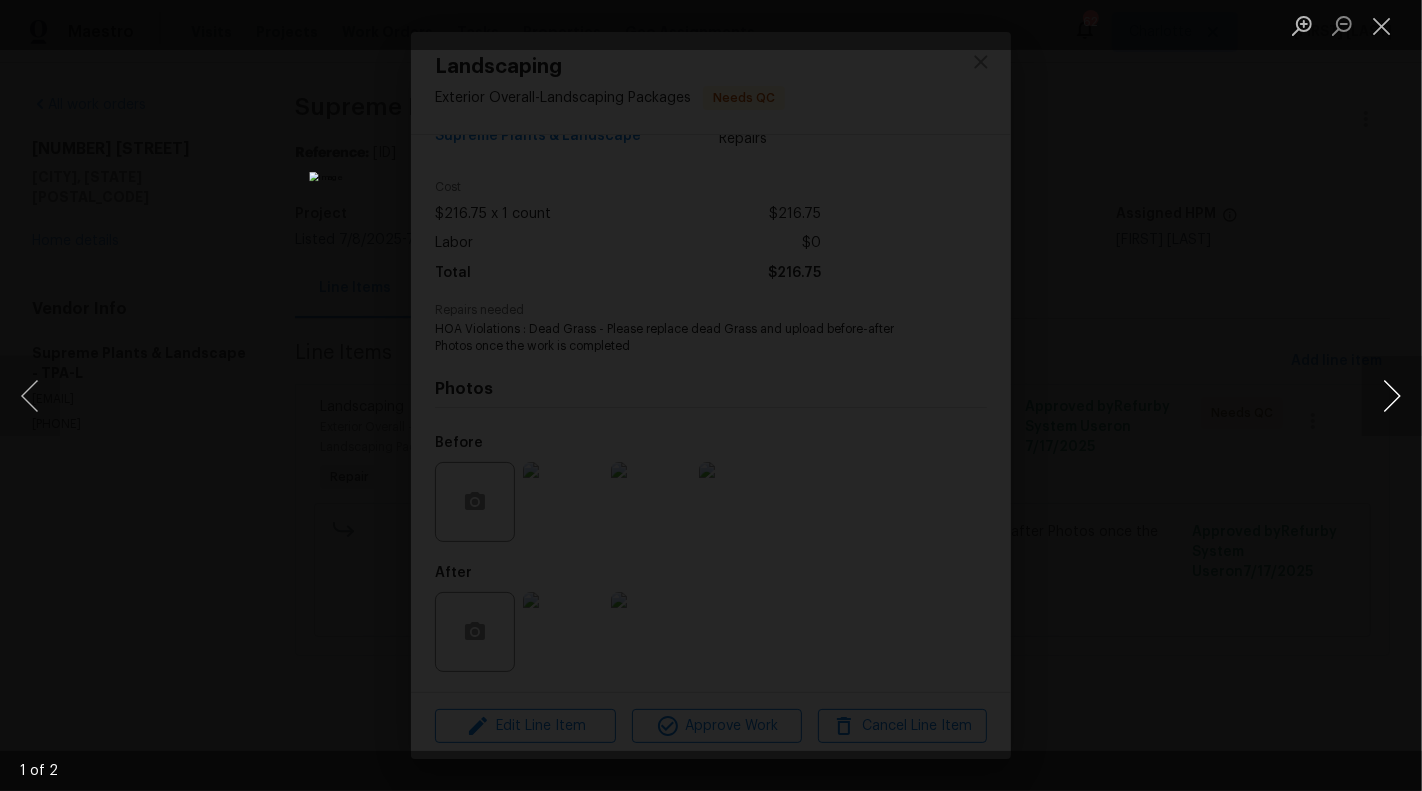 click at bounding box center [1392, 396] 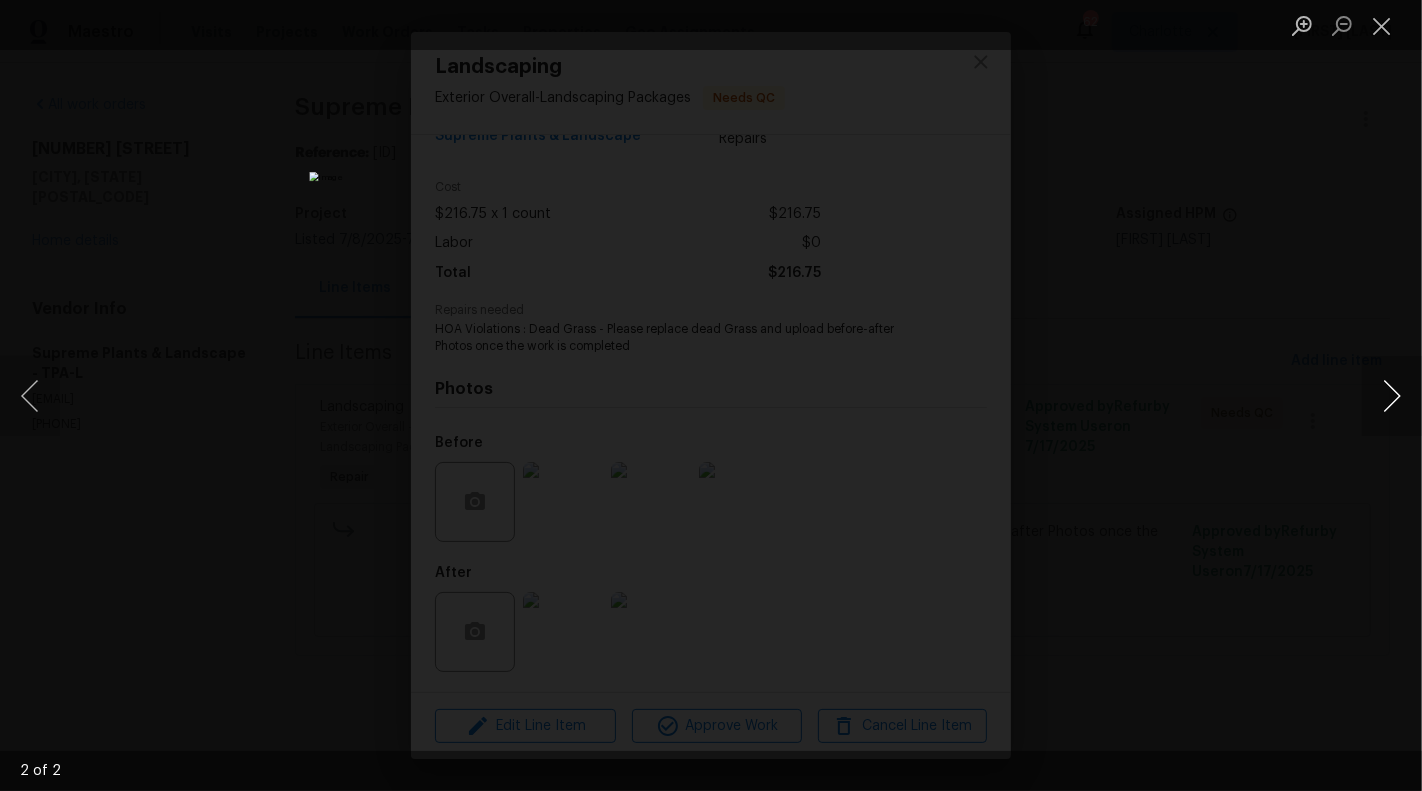 click at bounding box center (1392, 396) 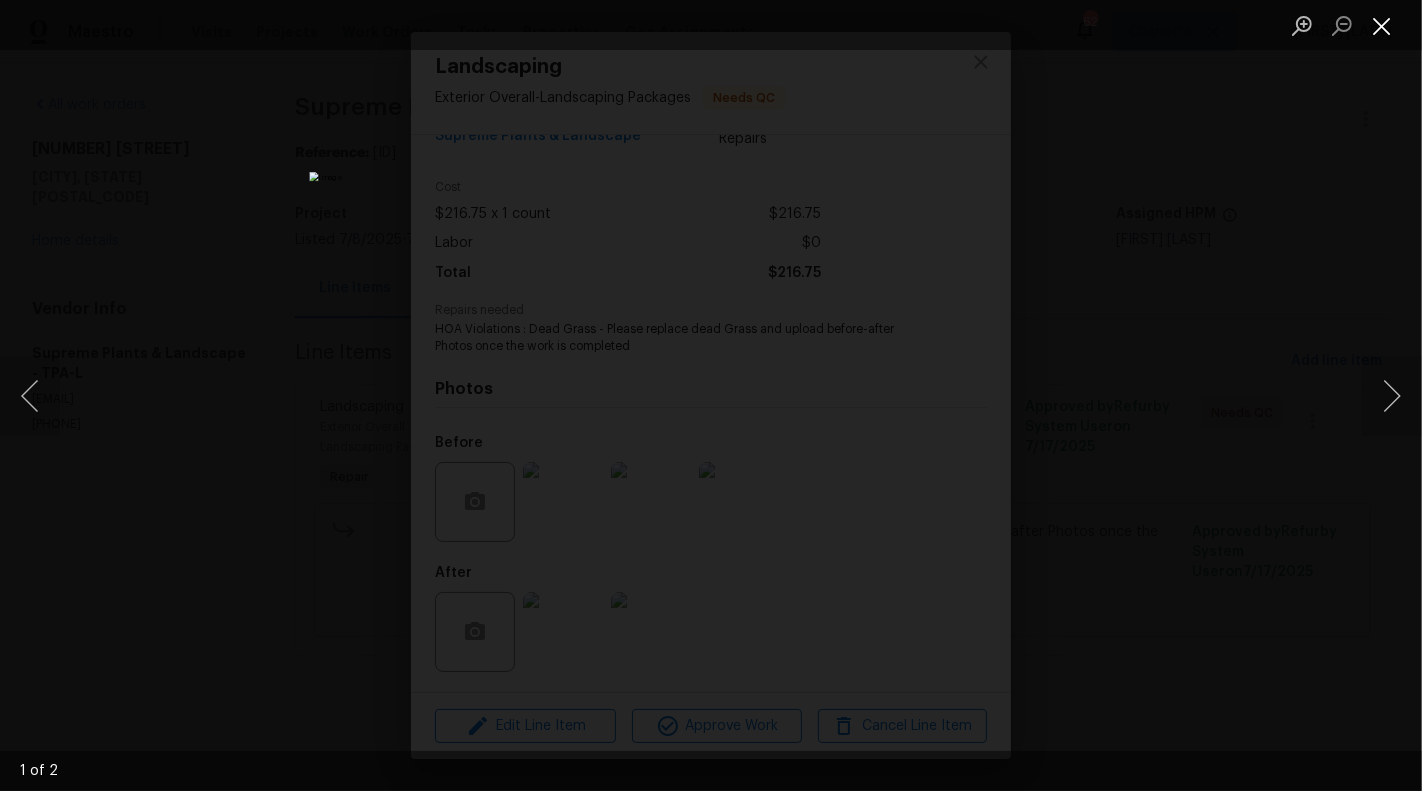 click at bounding box center [1382, 25] 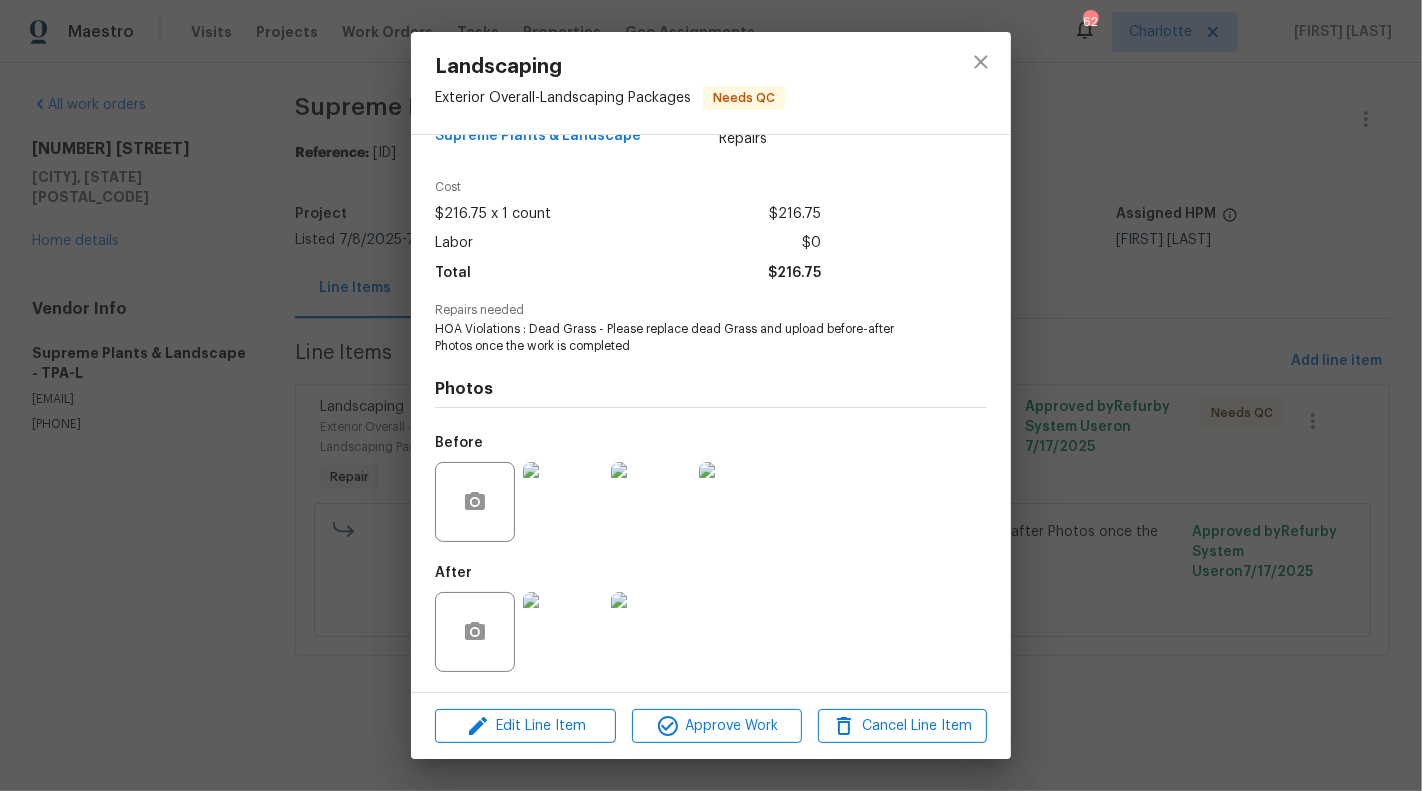 click on "Landscaping Exterior Overall  -  Landscaping Packages Needs QC Vendor Supreme Plants & Landscape Account Category Repairs Cost $[PRICE] x 1 count $[PRICE] Labor $[PRICE] Total $[PRICE] Repairs needed HOA Violations : Dead Grass - Please replace dead Grass  and upload before-after Photos once the work is completed Photos Before After  Edit Line Item  Approve Work  Cancel Line Item" at bounding box center [711, 395] 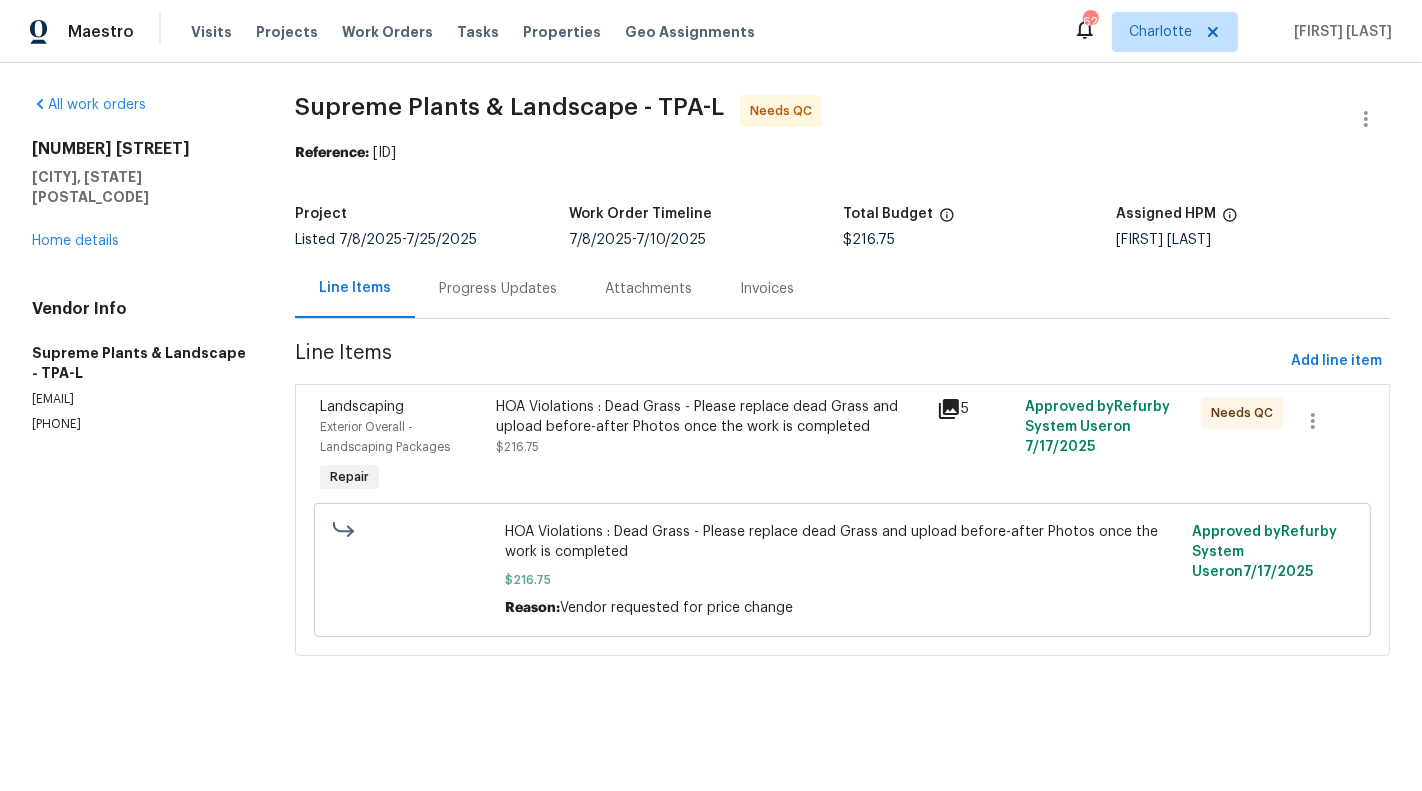 click on "Progress Updates" at bounding box center [498, 289] 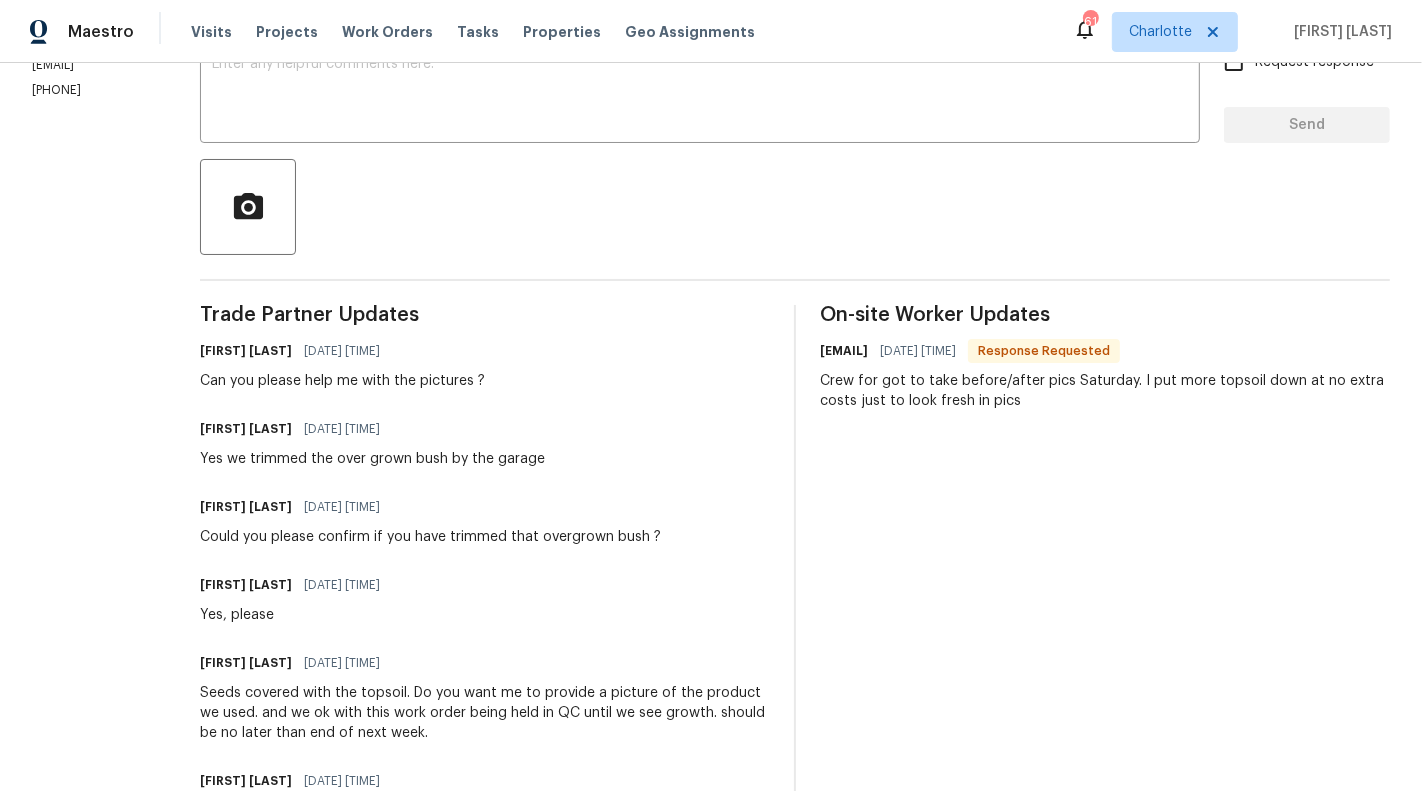 scroll, scrollTop: 0, scrollLeft: 0, axis: both 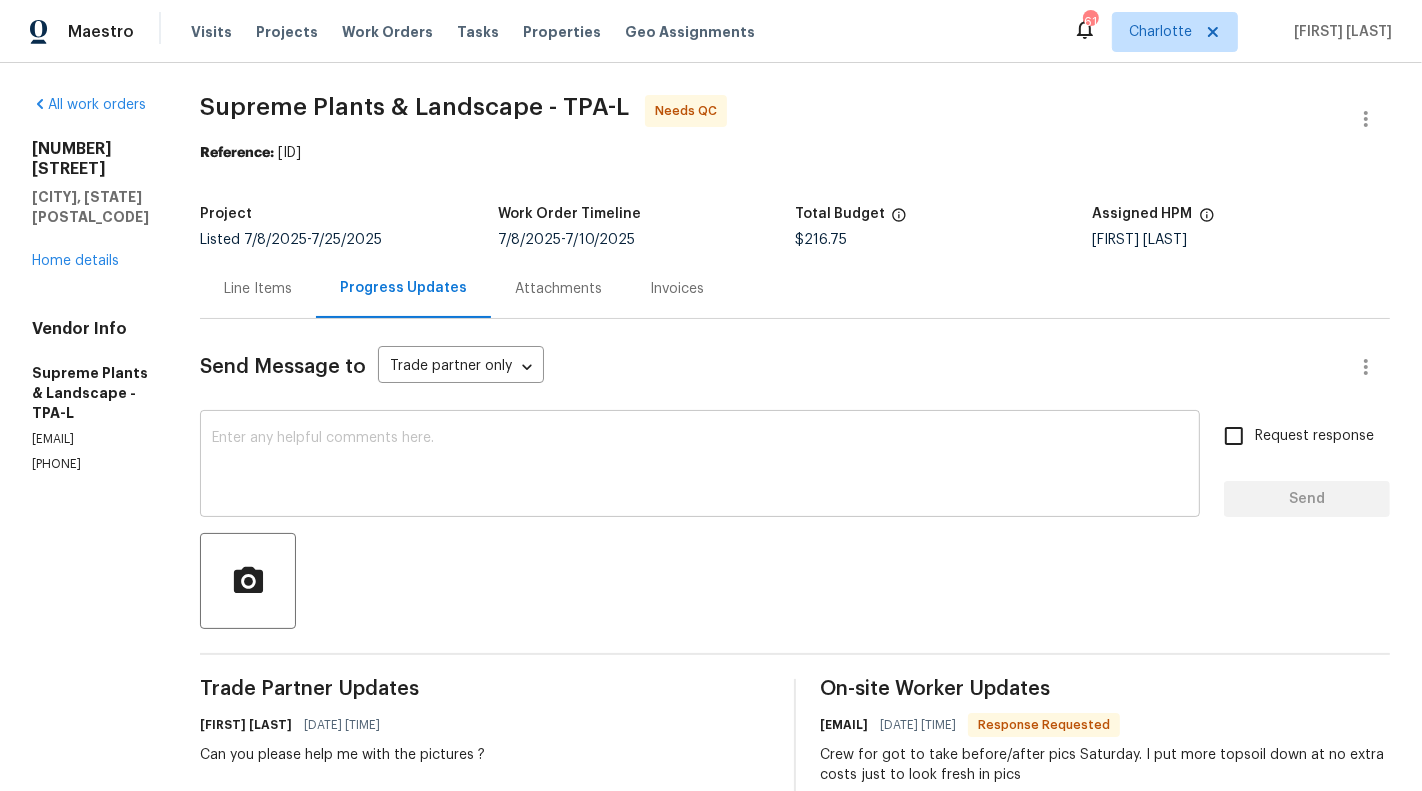click at bounding box center [700, 466] 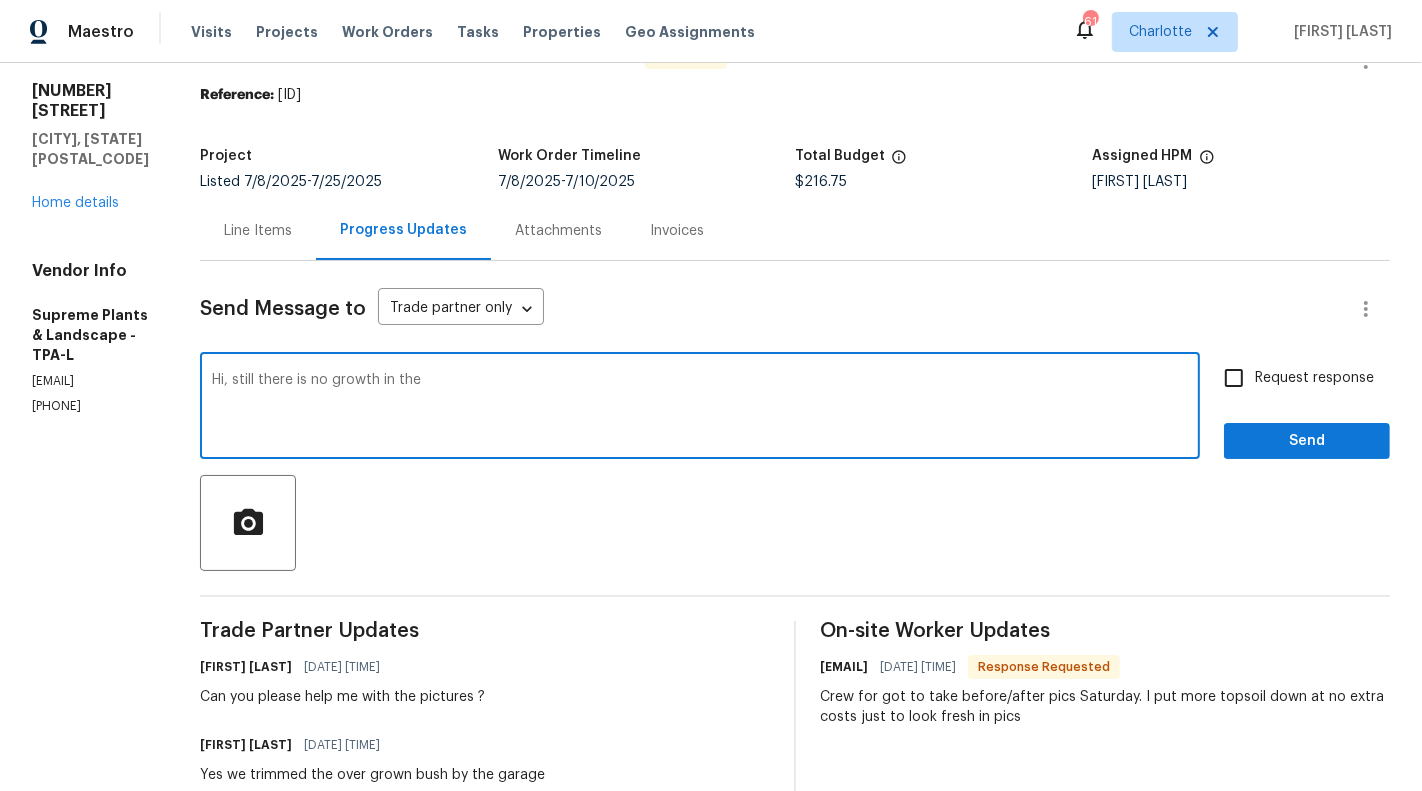 scroll, scrollTop: 0, scrollLeft: 0, axis: both 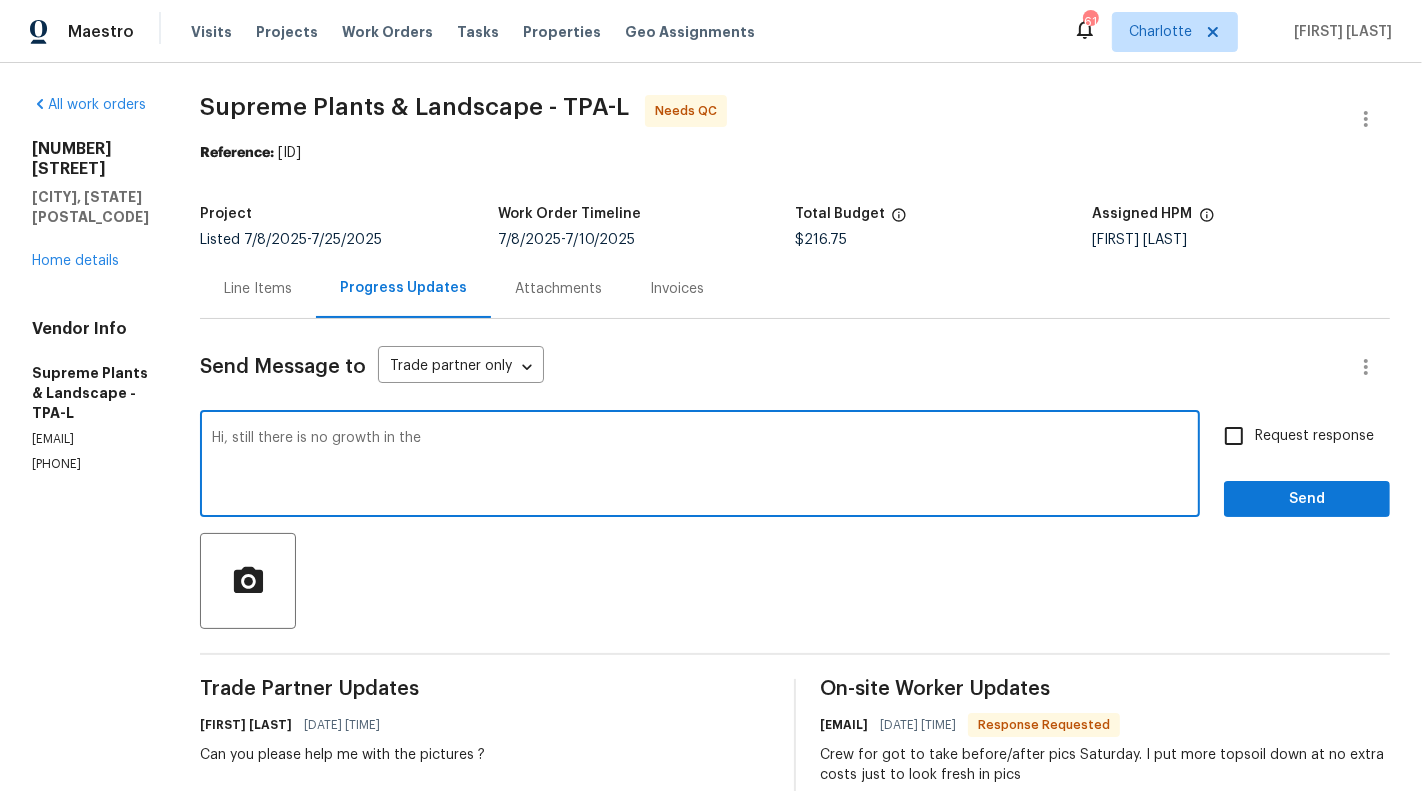 drag, startPoint x: 412, startPoint y: 436, endPoint x: 582, endPoint y: 436, distance: 170 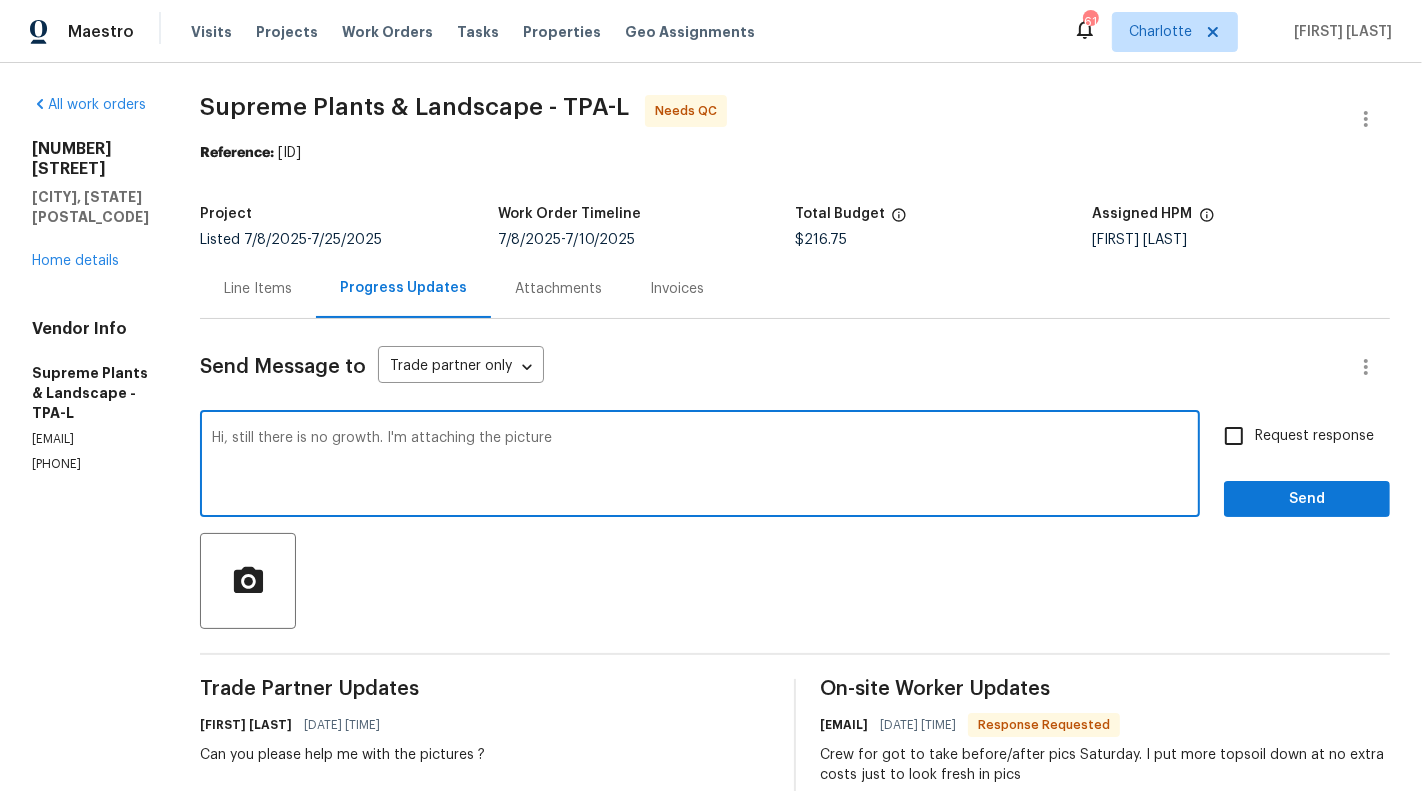 click on "Hi, still there is no growth. I'm attaching the picture" at bounding box center [700, 466] 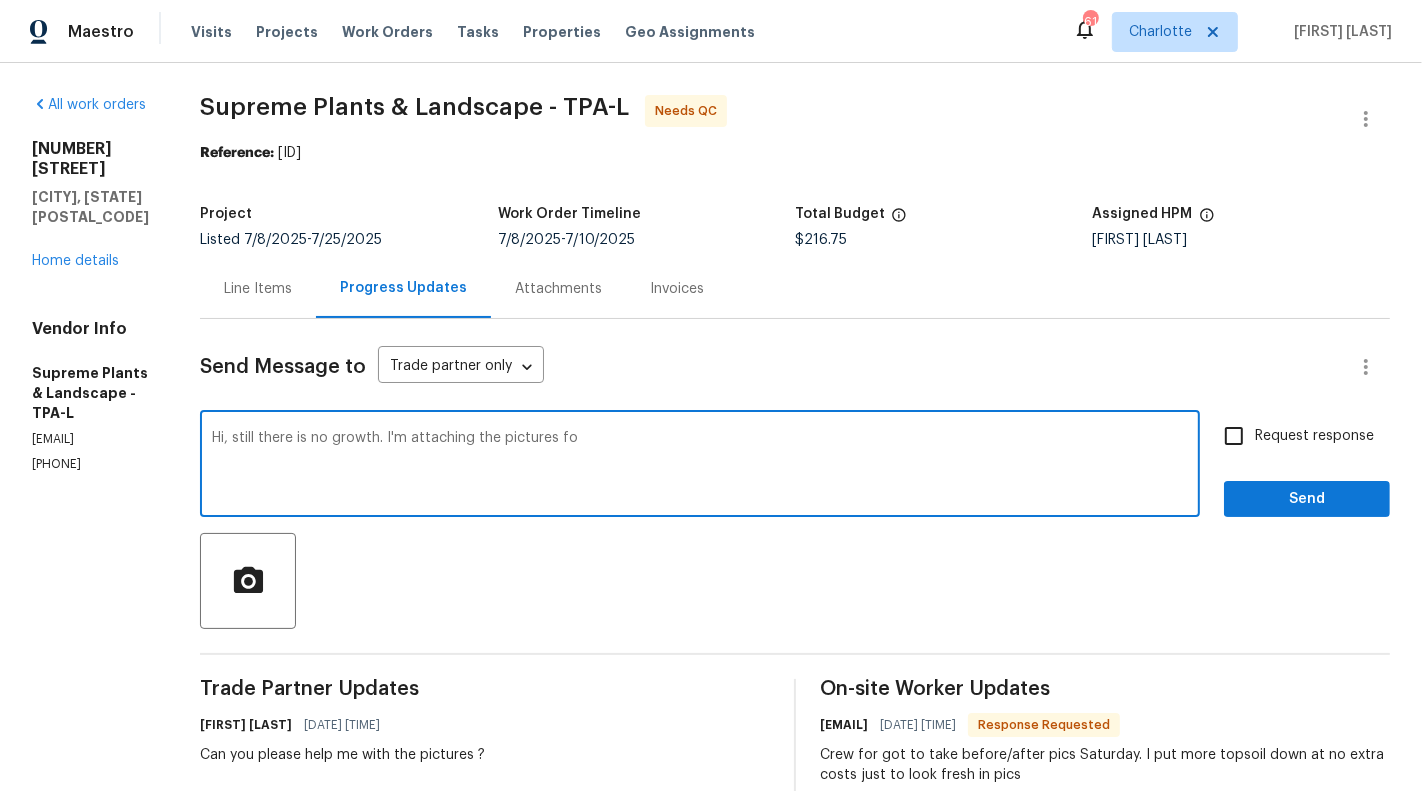 drag, startPoint x: 406, startPoint y: 438, endPoint x: 807, endPoint y: 439, distance: 401.00125 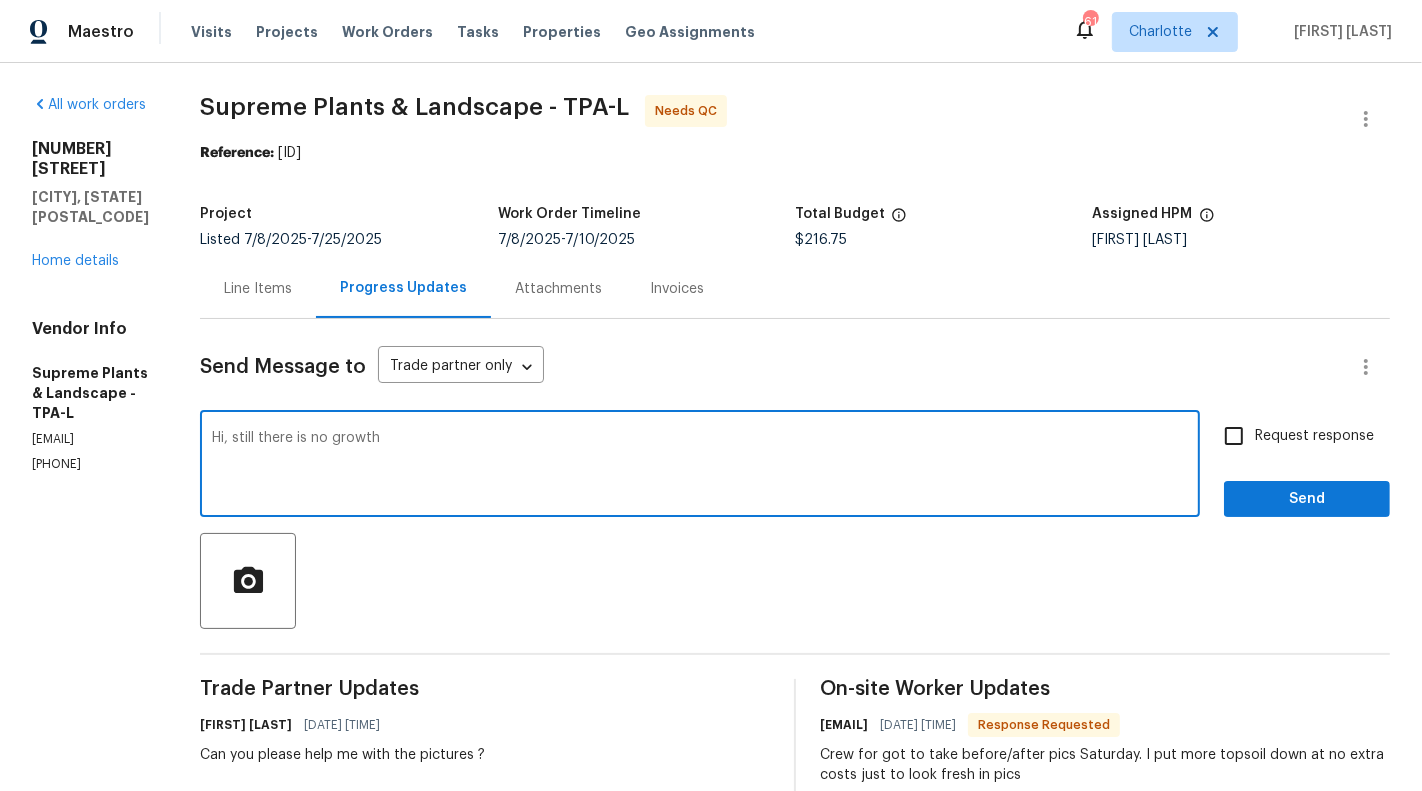 type on "Hi, still there is no growth" 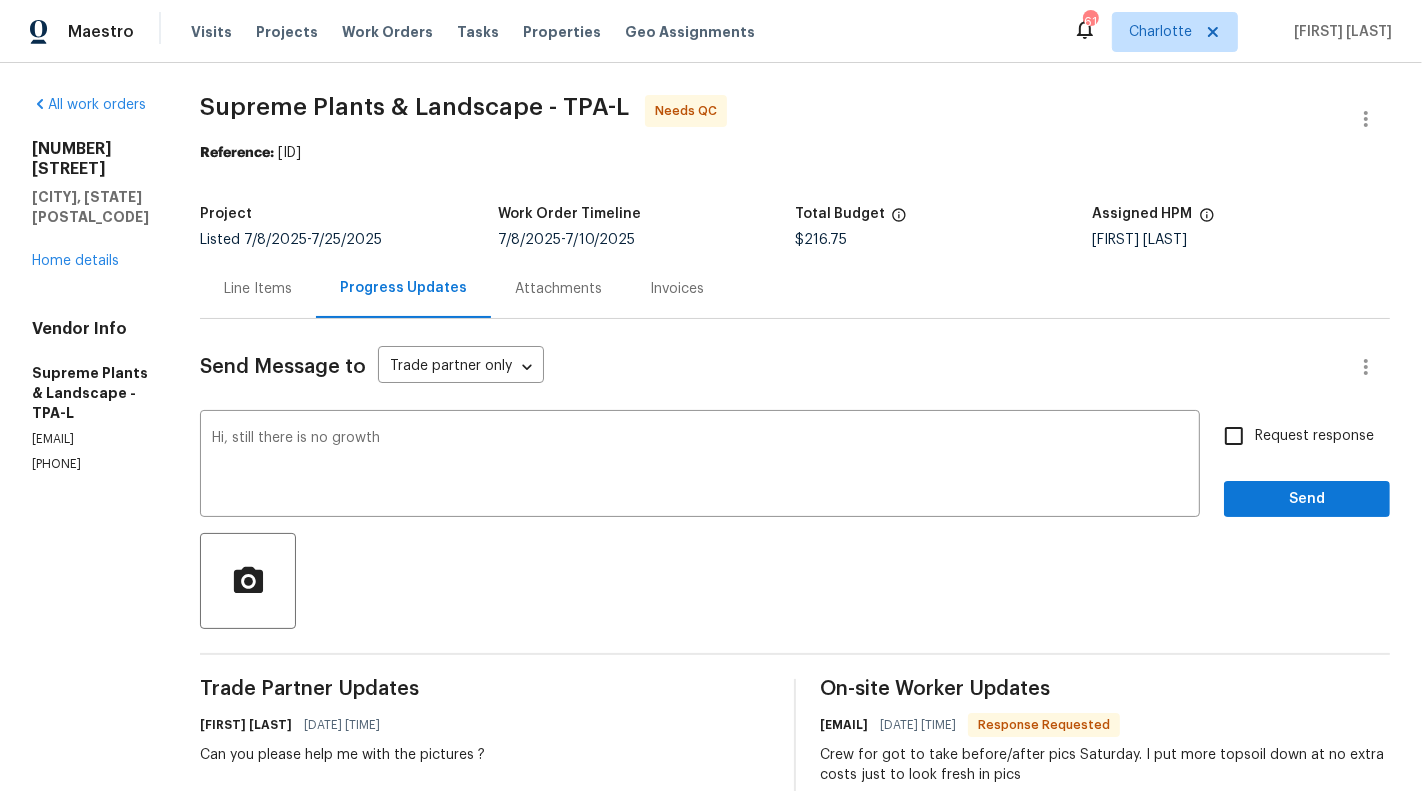 click on "Request response" at bounding box center (1314, 436) 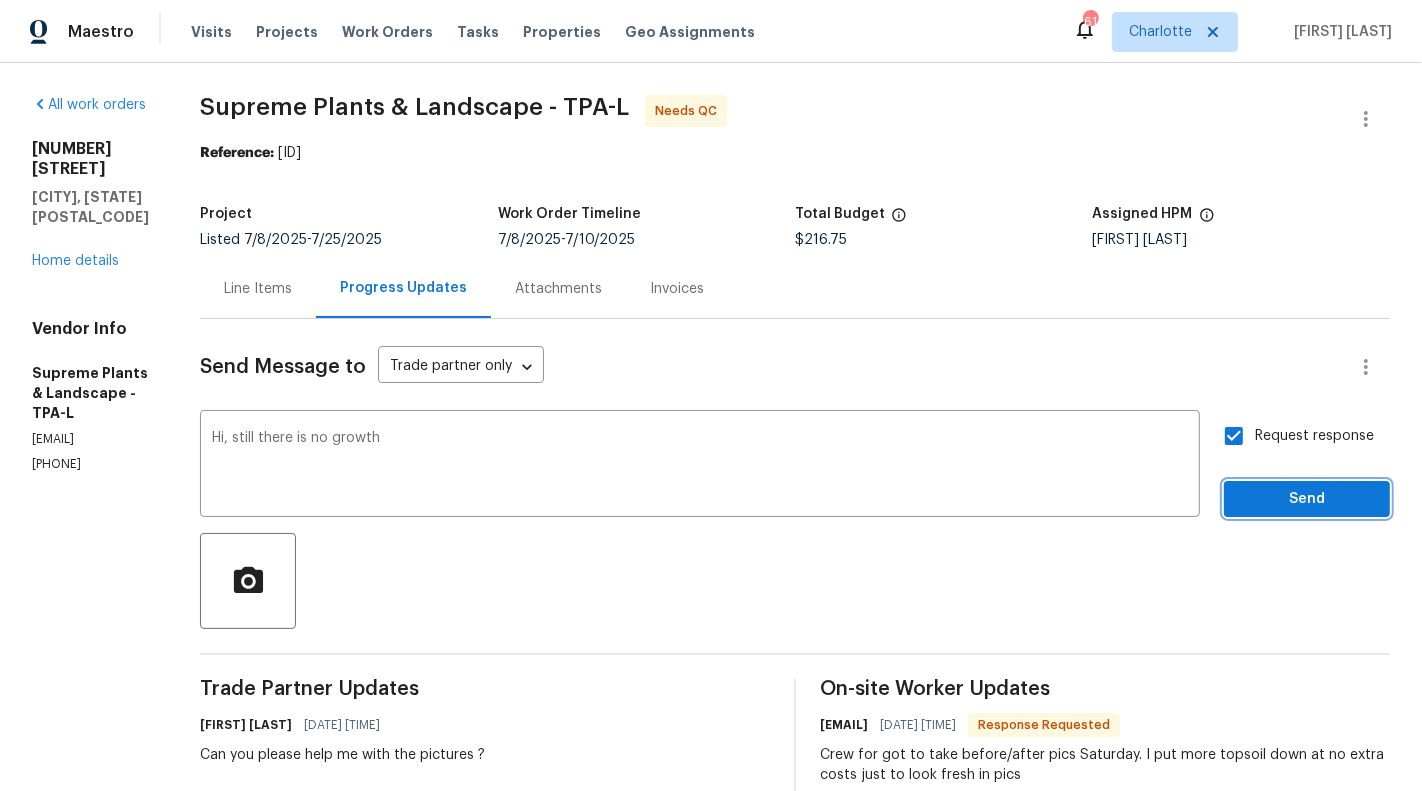 click on "Send" at bounding box center (1307, 499) 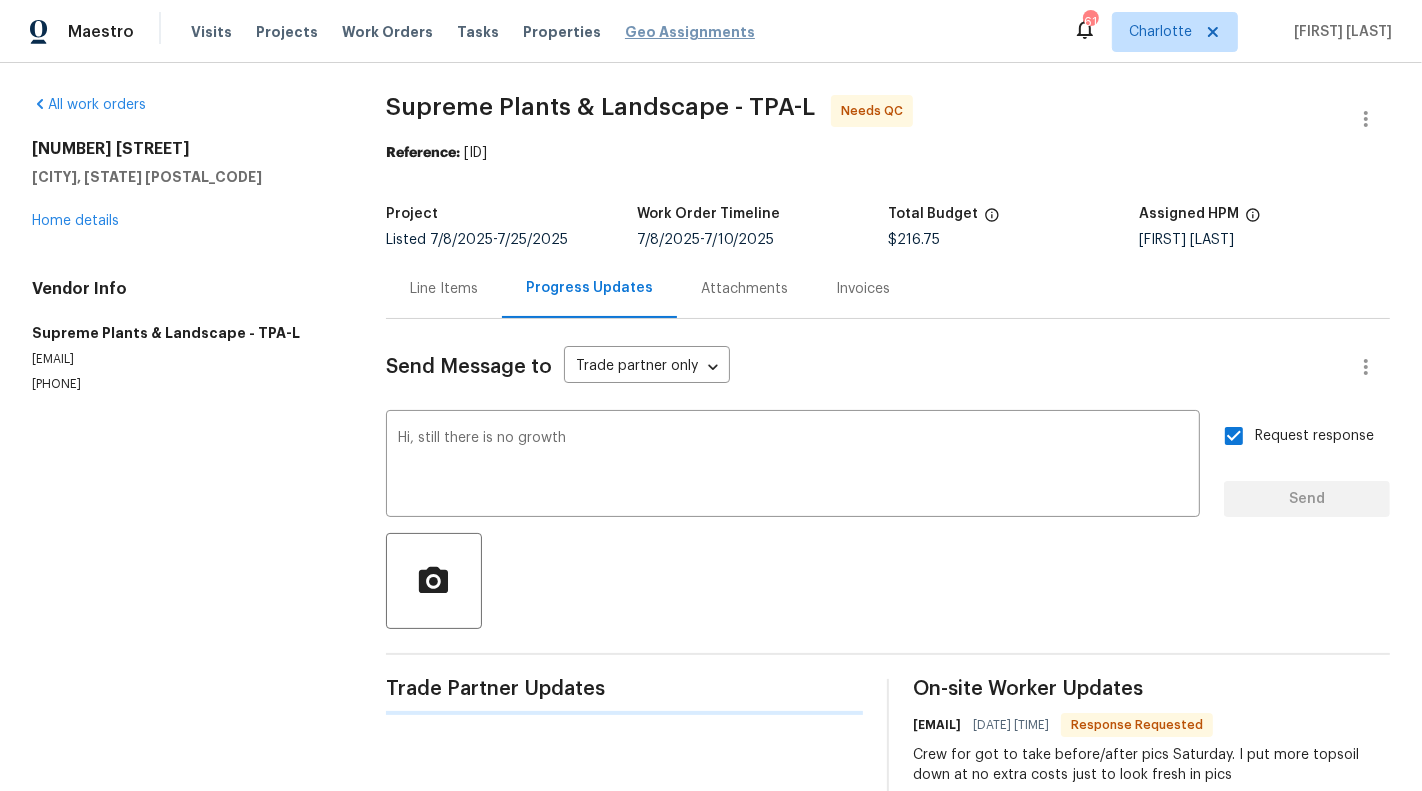 type 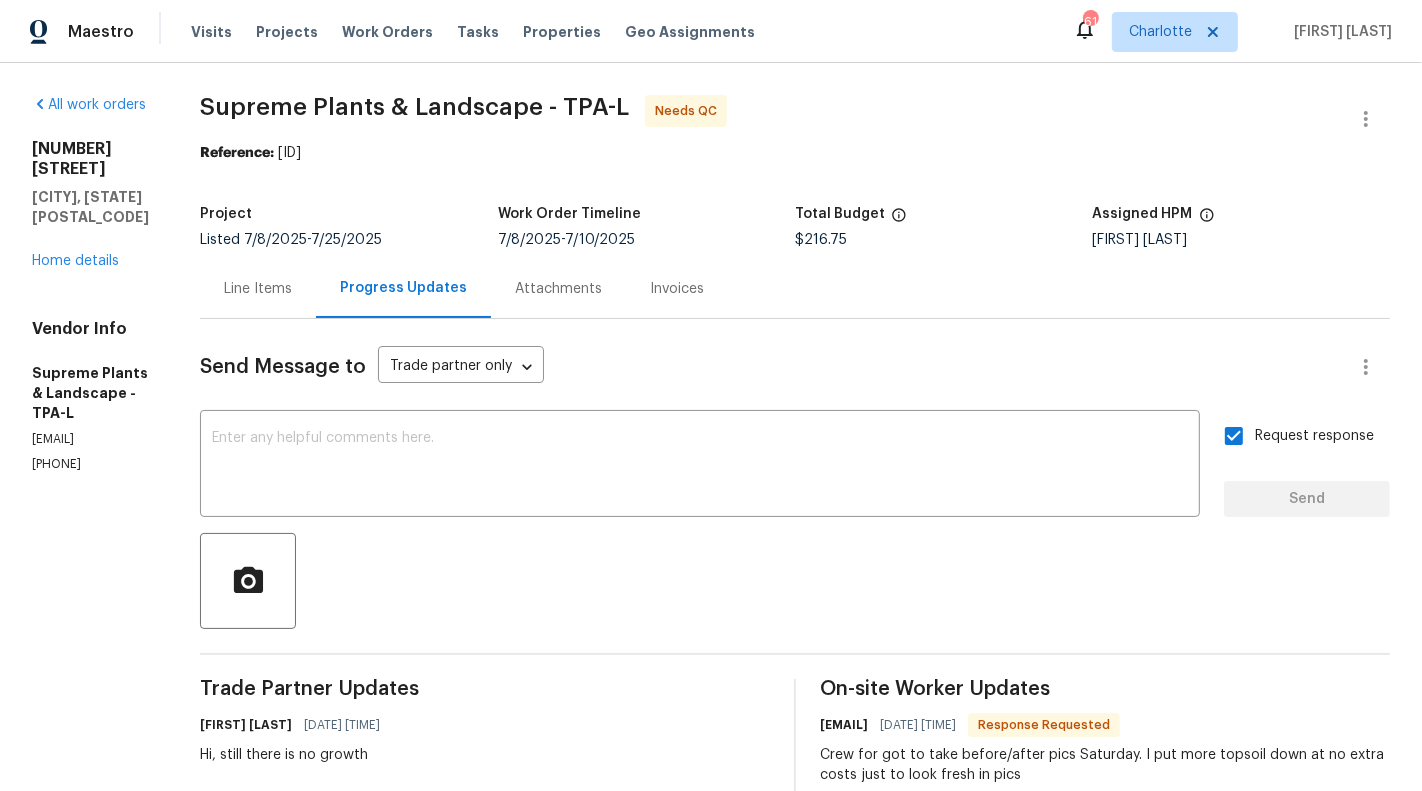 click on "Line Items" at bounding box center (258, 288) 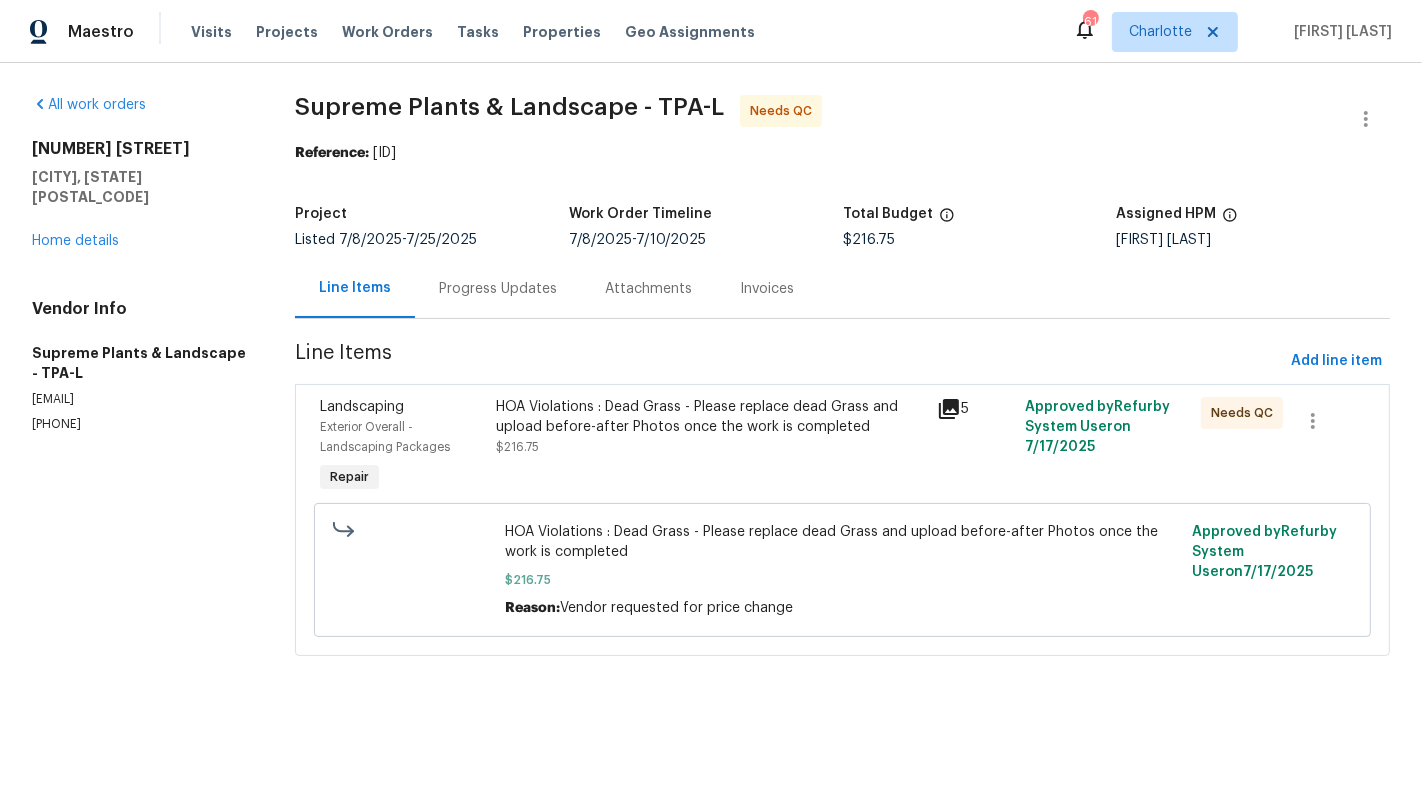 click on "HOA Violations : Dead Grass - Please replace dead Grass  and upload before-after Photos once the work is completed $[PRICE]" at bounding box center [711, 447] 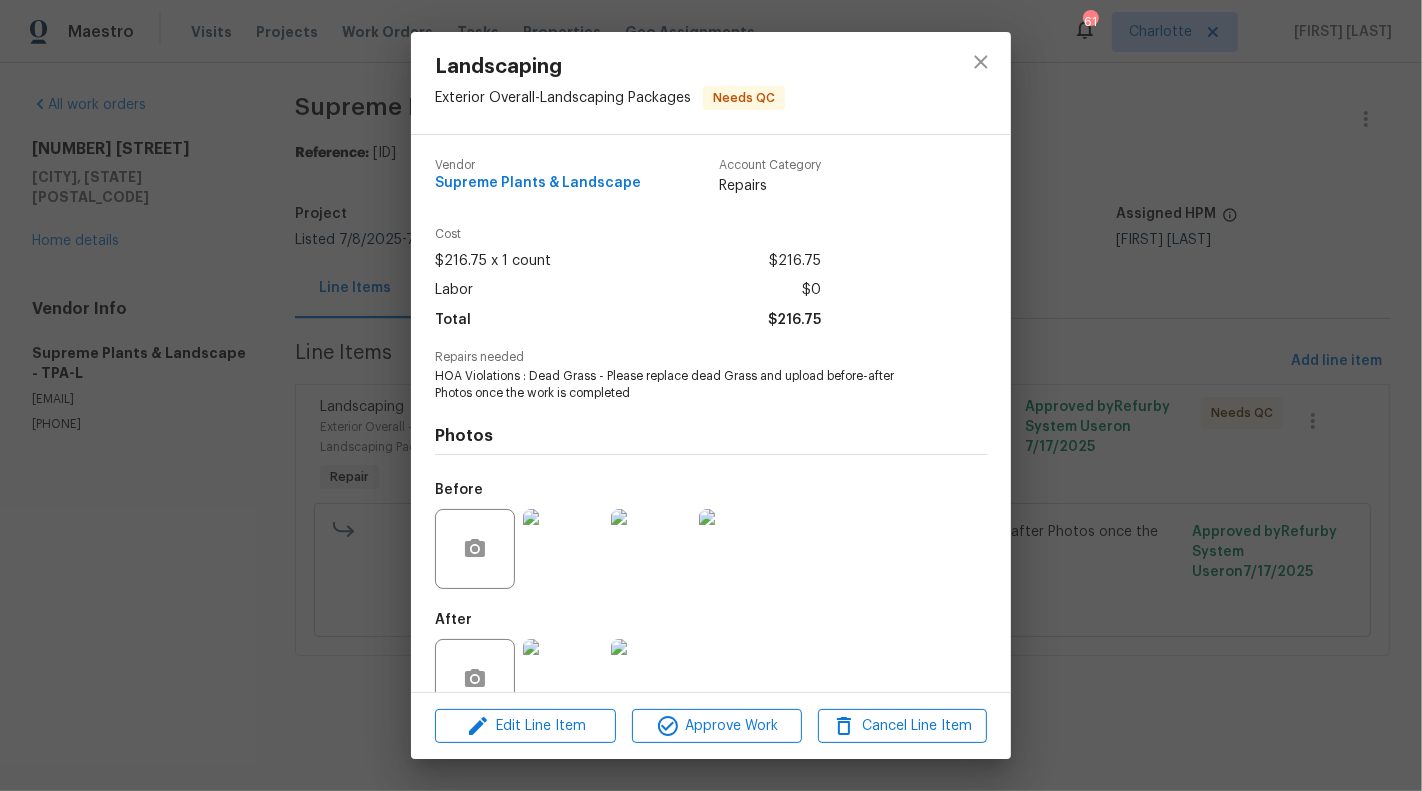 scroll, scrollTop: 47, scrollLeft: 0, axis: vertical 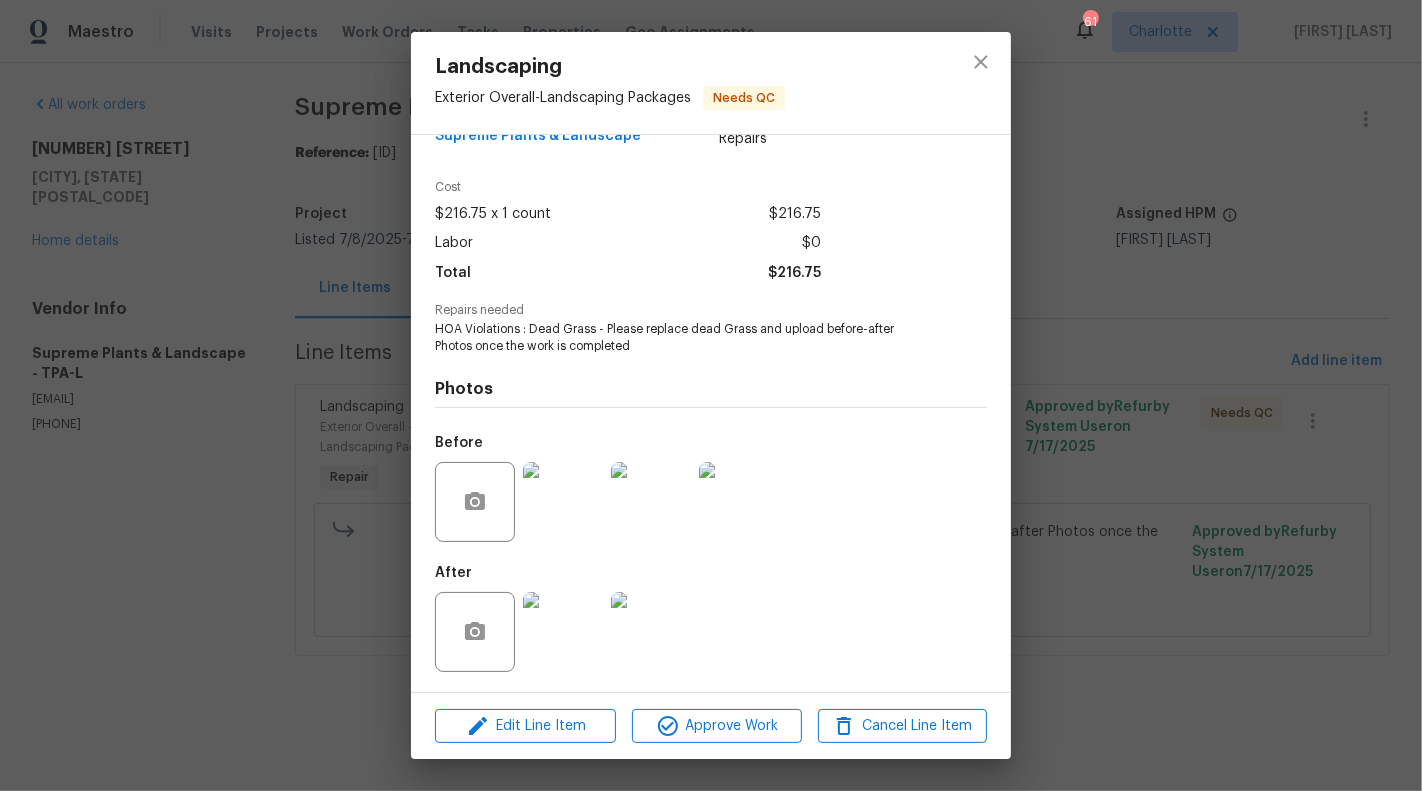 click at bounding box center [563, 632] 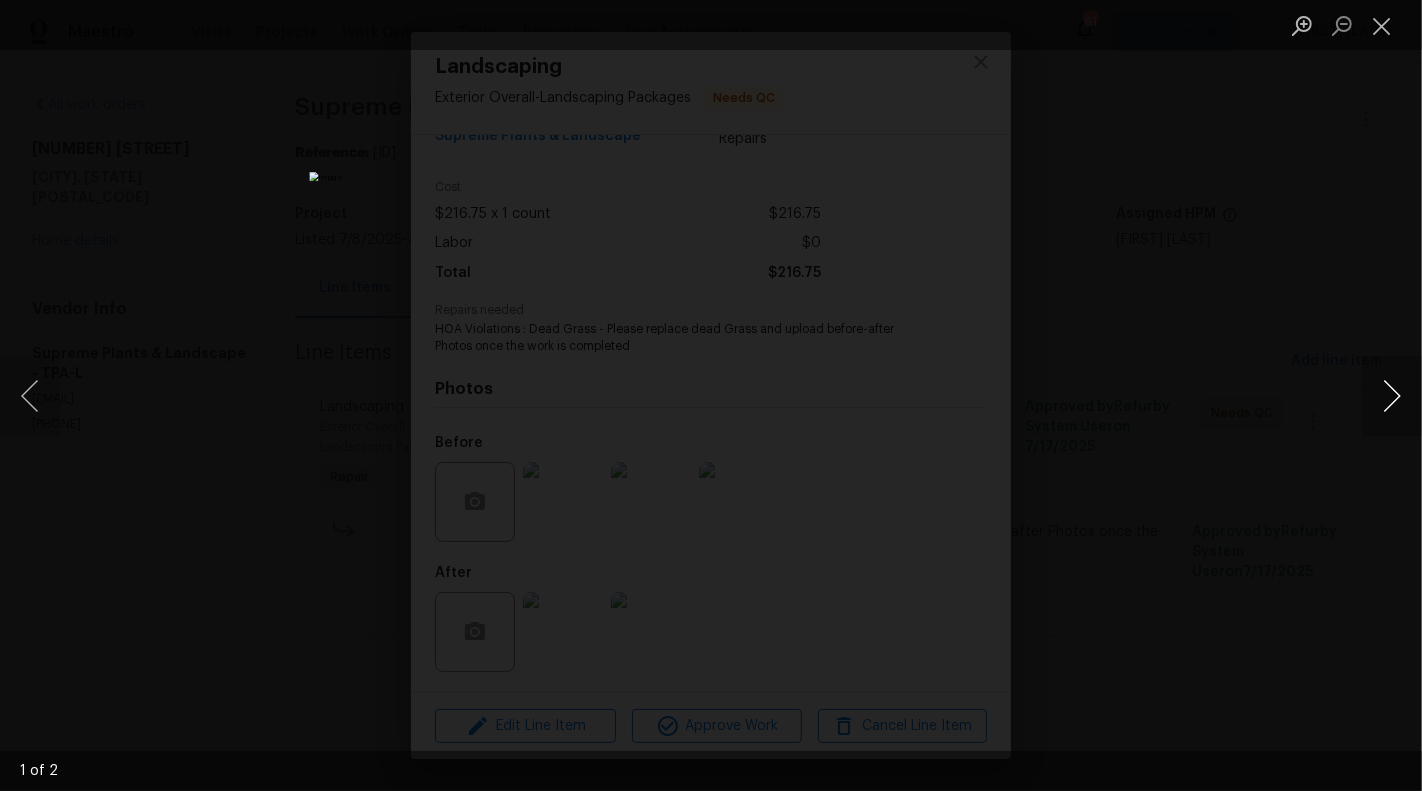 click at bounding box center (1392, 396) 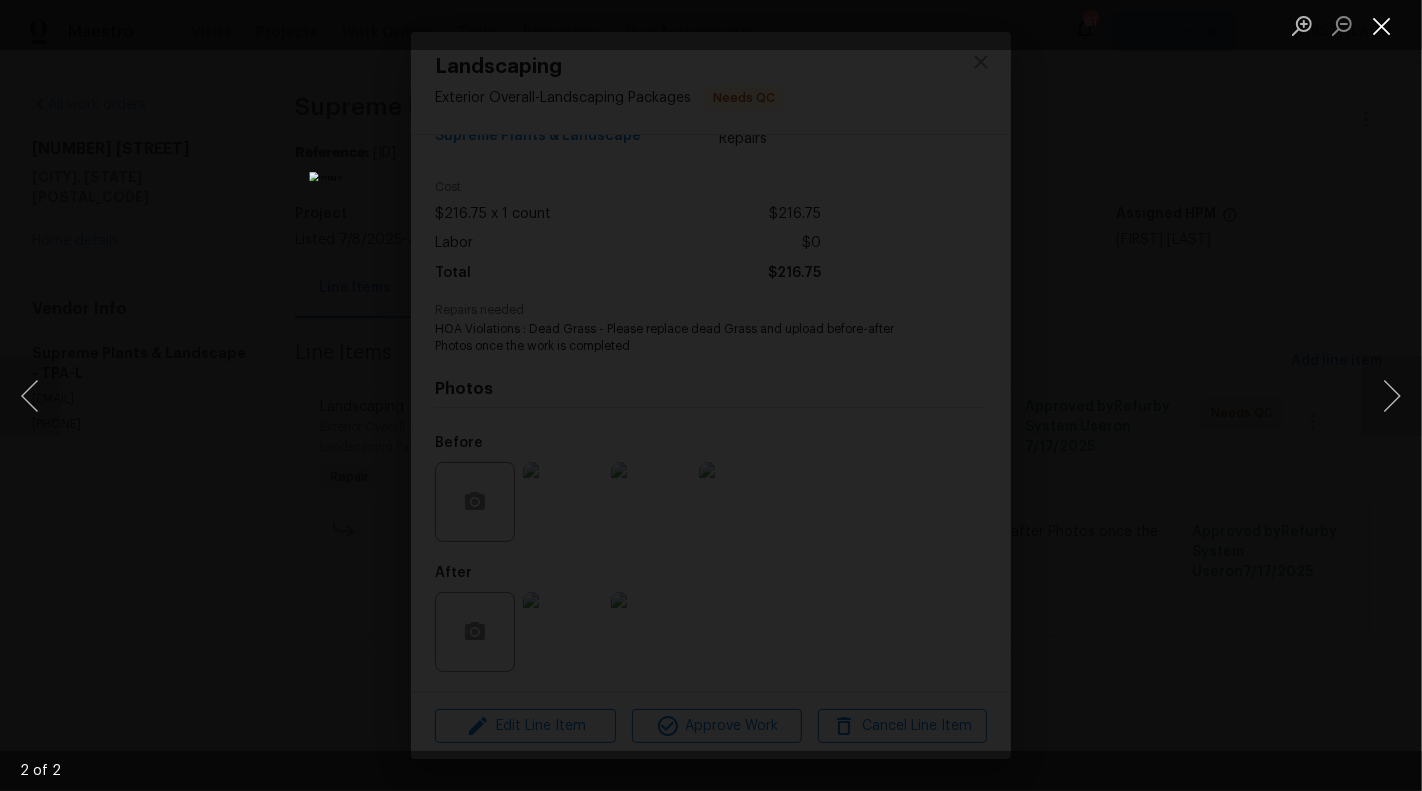 click at bounding box center [1382, 25] 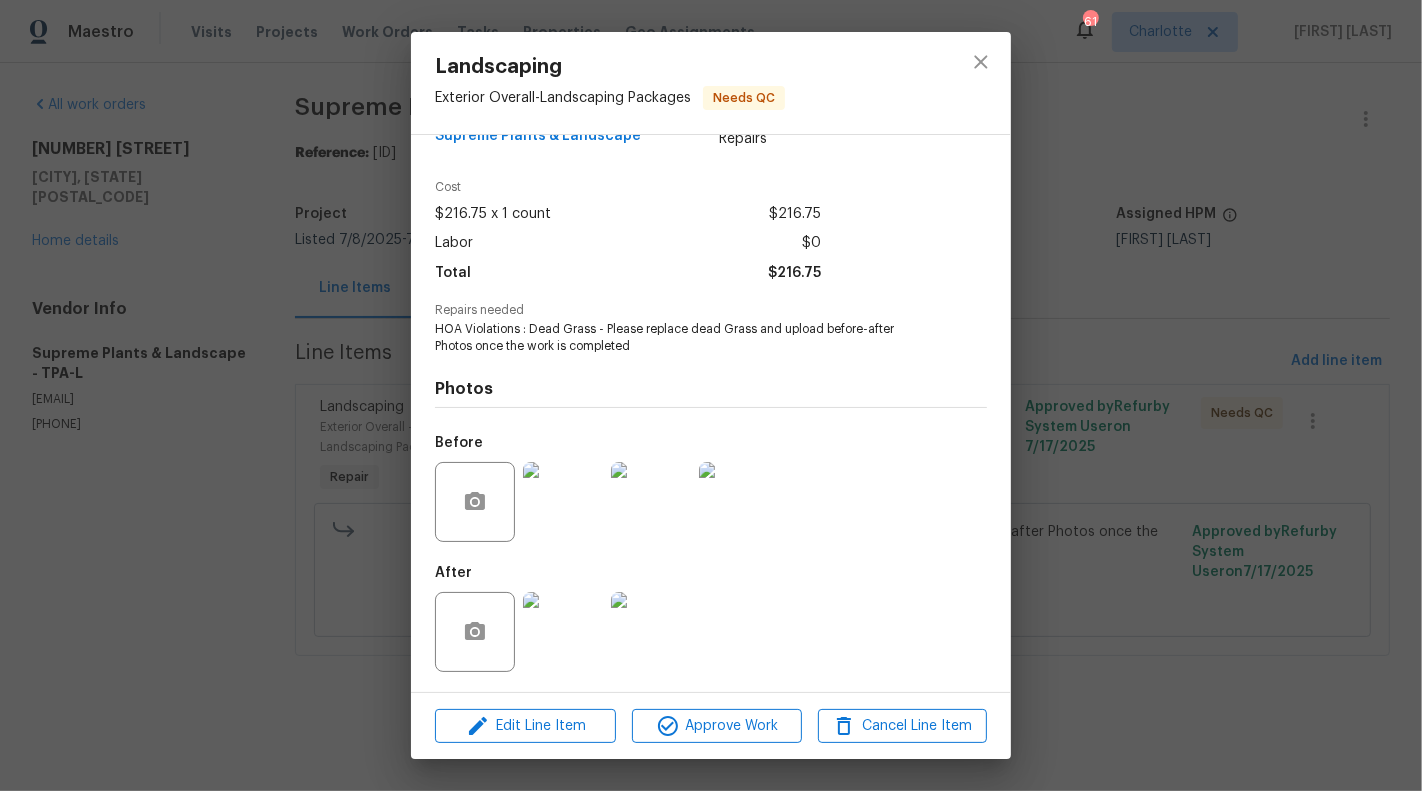 click on "Landscaping Exterior Overall  -  Landscaping Packages Needs QC Vendor Supreme Plants & Landscape Account Category Repairs Cost $[PRICE] x 1 count $[PRICE] Labor $[PRICE] Total $[PRICE] Repairs needed HOA Violations : Dead Grass - Please replace dead Grass  and upload before-after Photos once the work is completed Photos Before After  Edit Line Item  Approve Work  Cancel Line Item" at bounding box center (711, 395) 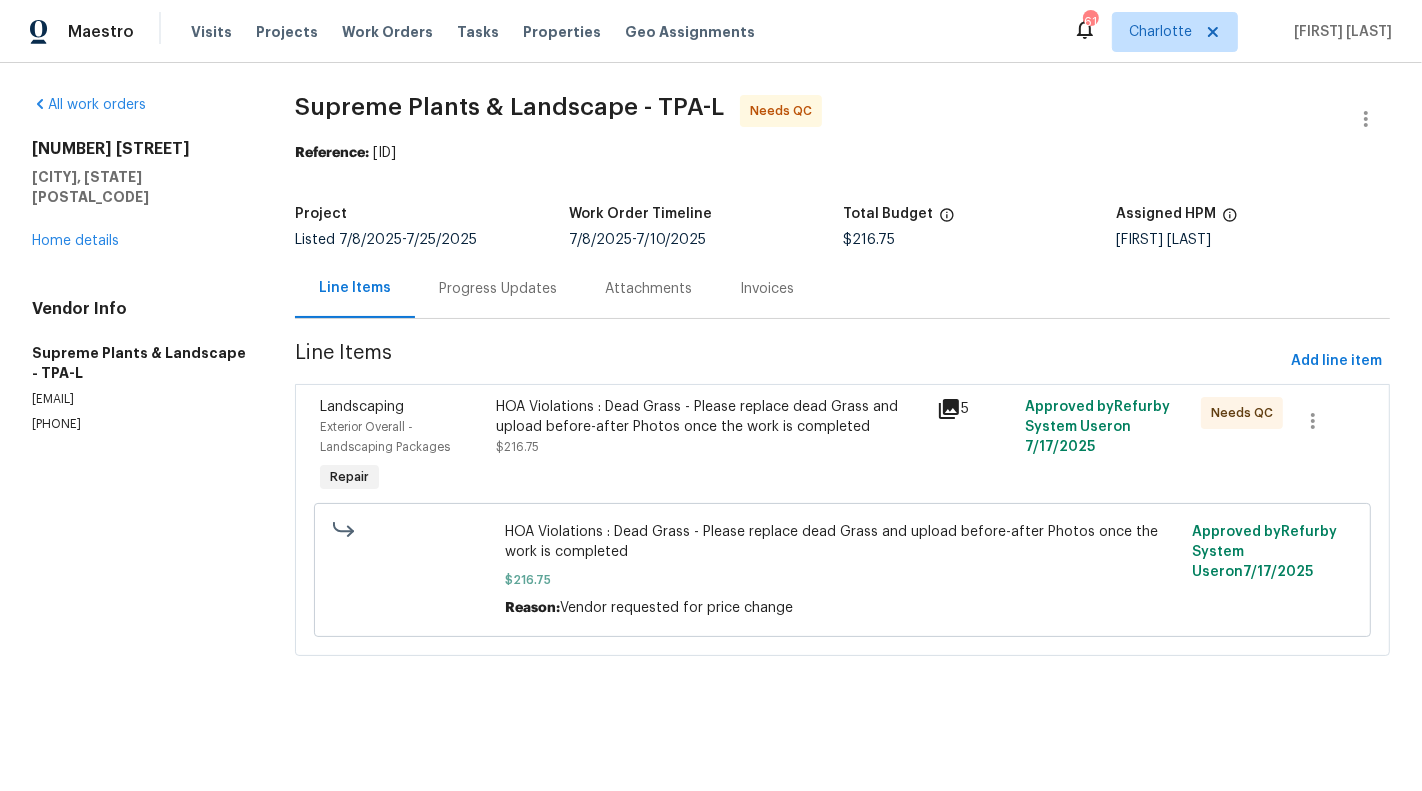 click on "Progress Updates" at bounding box center (498, 288) 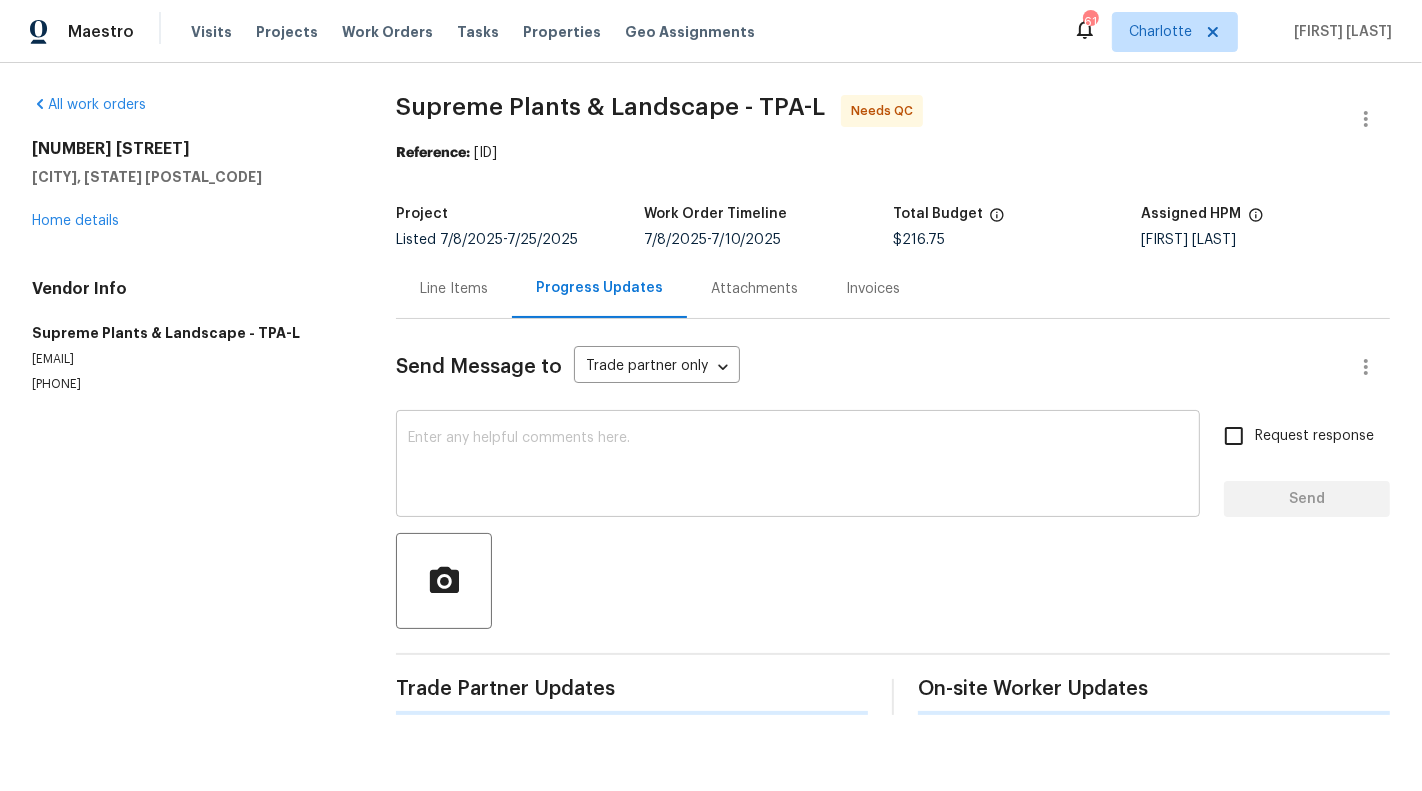 click at bounding box center [798, 466] 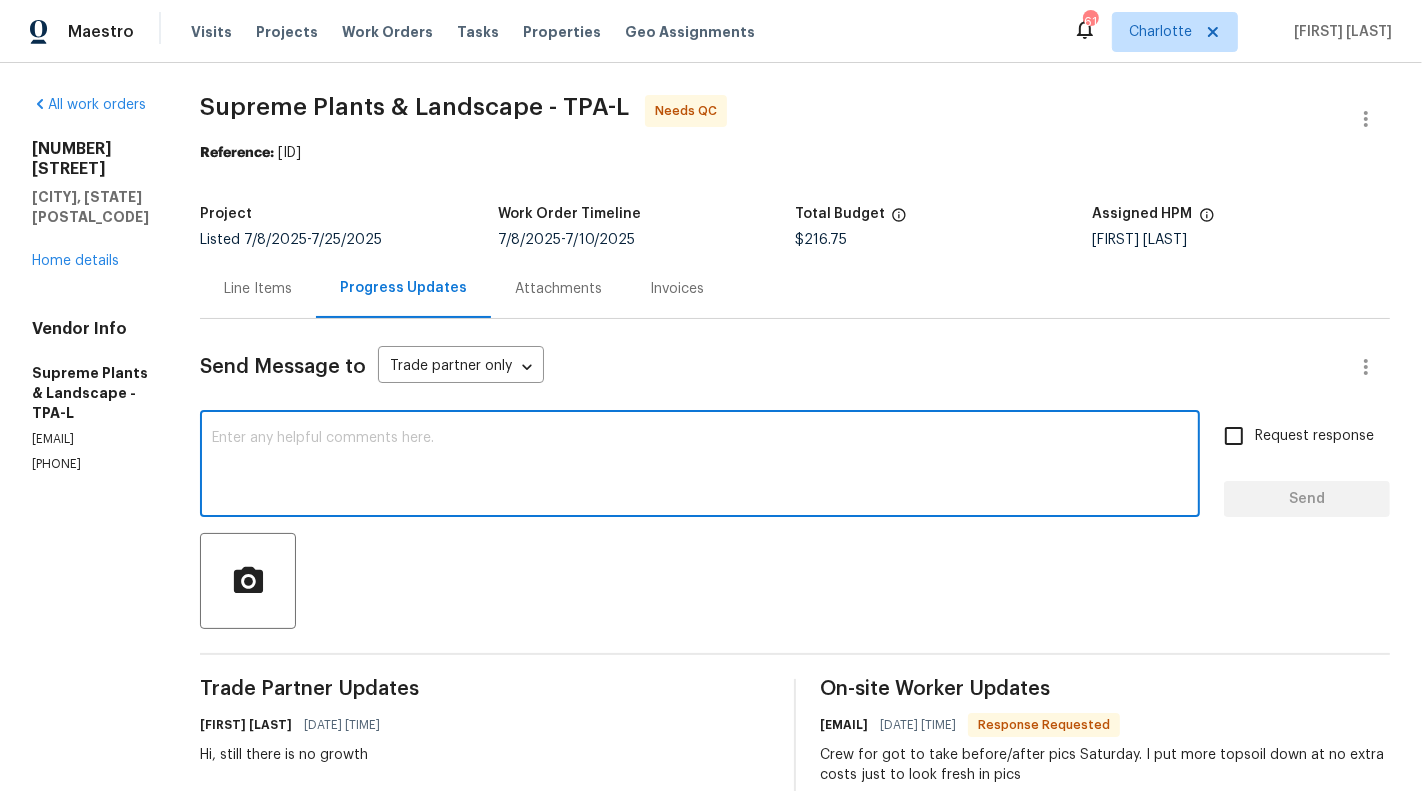 click at bounding box center [700, 466] 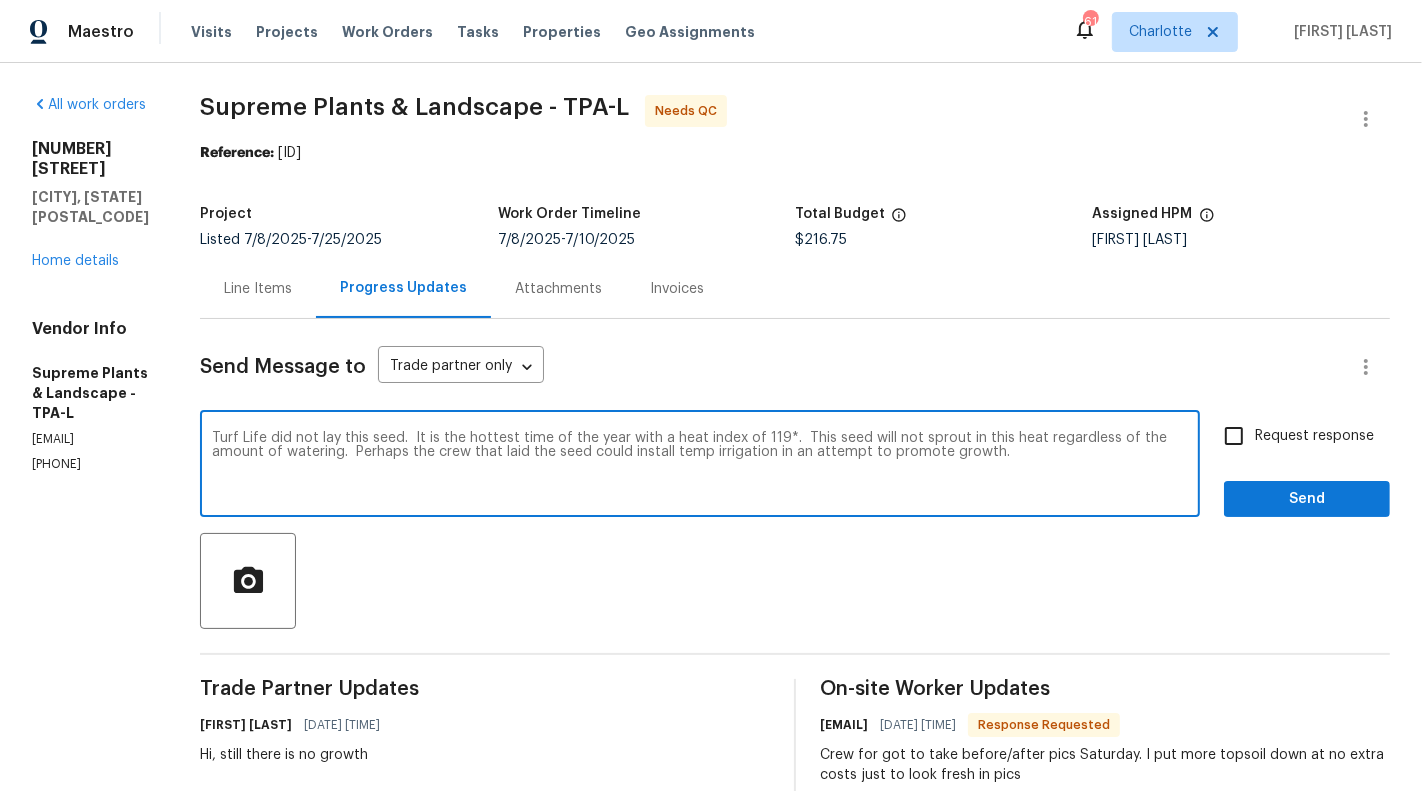 drag, startPoint x: 242, startPoint y: 438, endPoint x: 931, endPoint y: 525, distance: 694.471 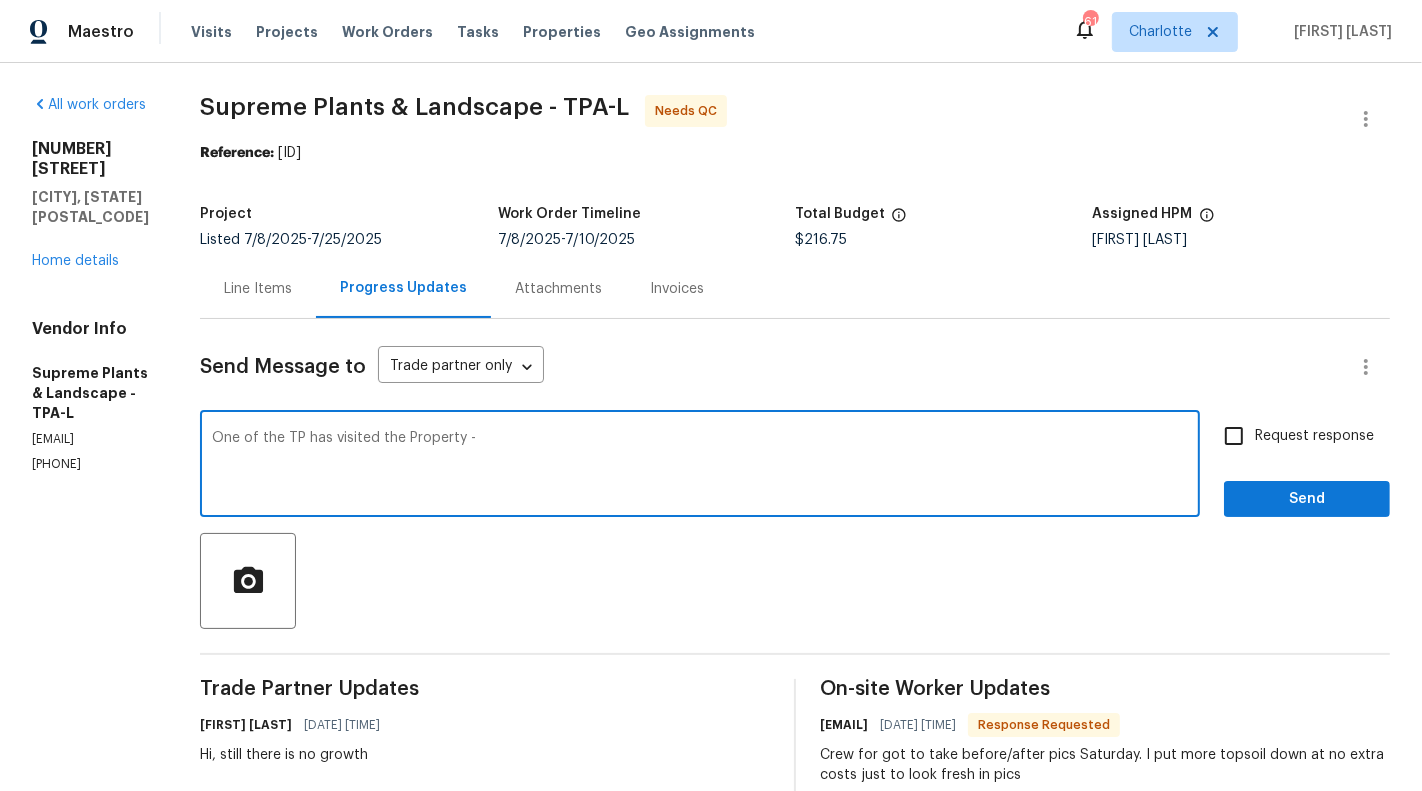 paste on "Turf Life did not lay this seed.  It is the hottest time of the year with a heat index of 119*.  This seed will not sprout in this heat regardless of the amount of watering.  Perhaps the crew that laid the seed could install temp irrigation in an attempt to promote growth." 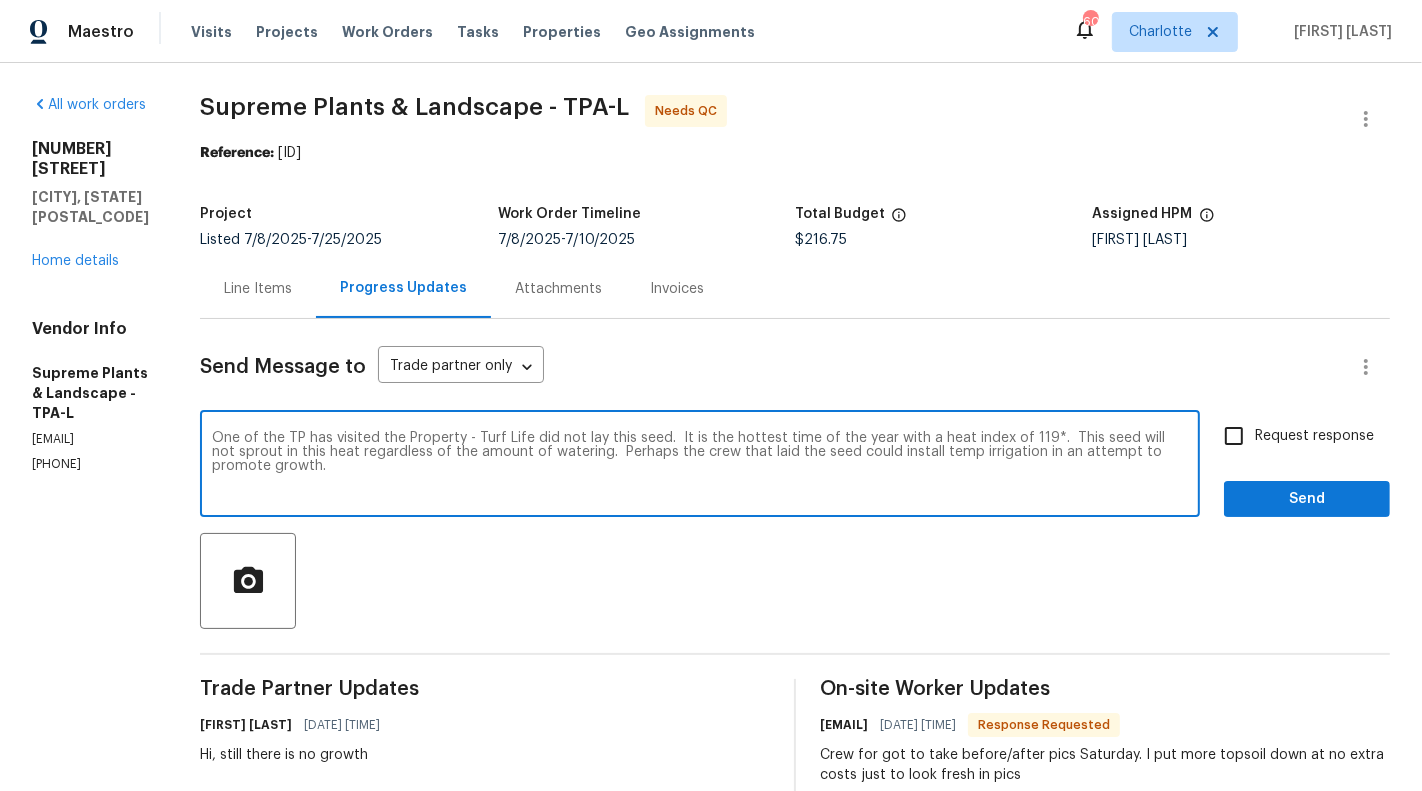 click on "One of the TP has visited the Property - Turf Life did not lay this seed.  It is the hottest time of the year with a heat index of 119*.  This seed will not sprout in this heat regardless of the amount of watering.  Perhaps the crew that laid the seed could install temp irrigation in an attempt to promote growth." at bounding box center (700, 466) 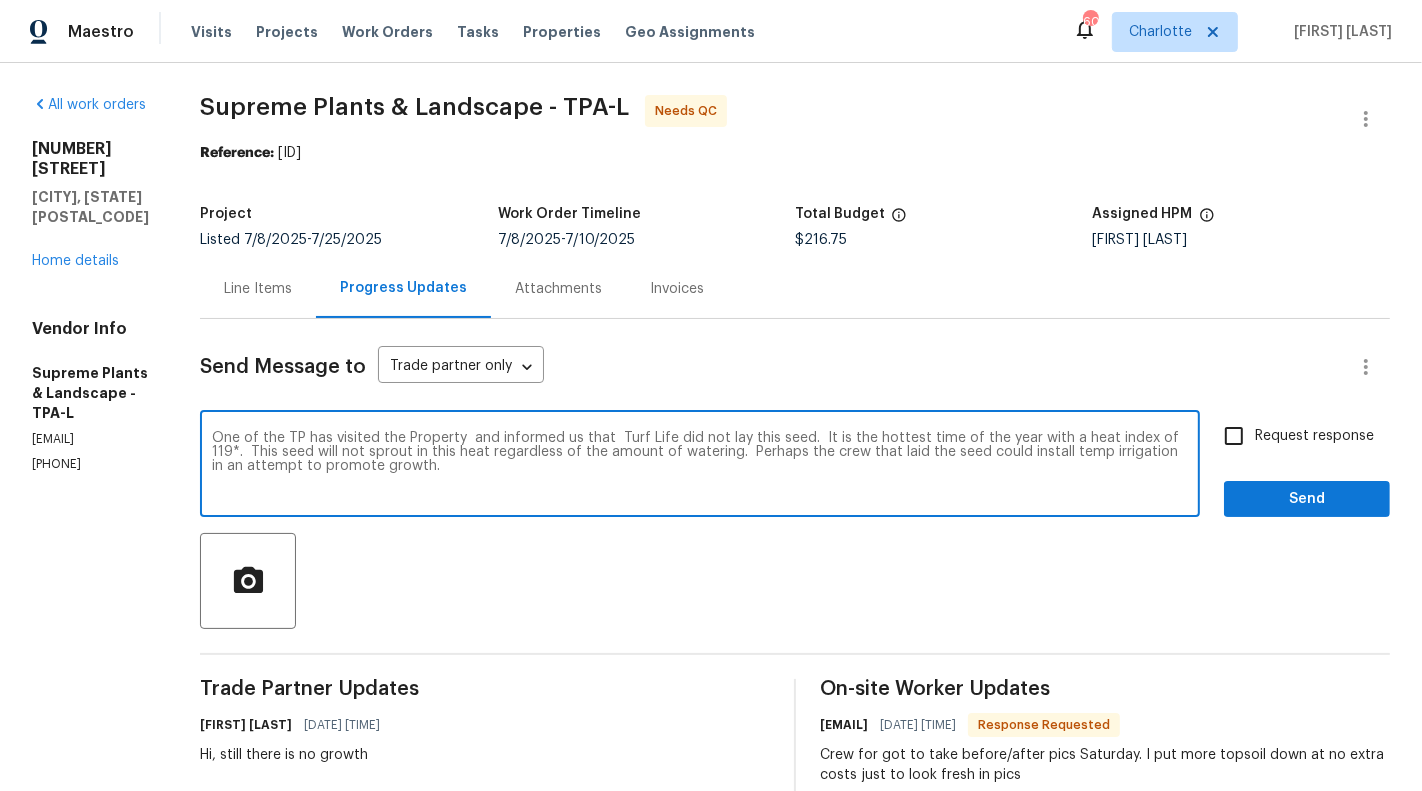 drag, startPoint x: 642, startPoint y: 441, endPoint x: 830, endPoint y: 438, distance: 188.02394 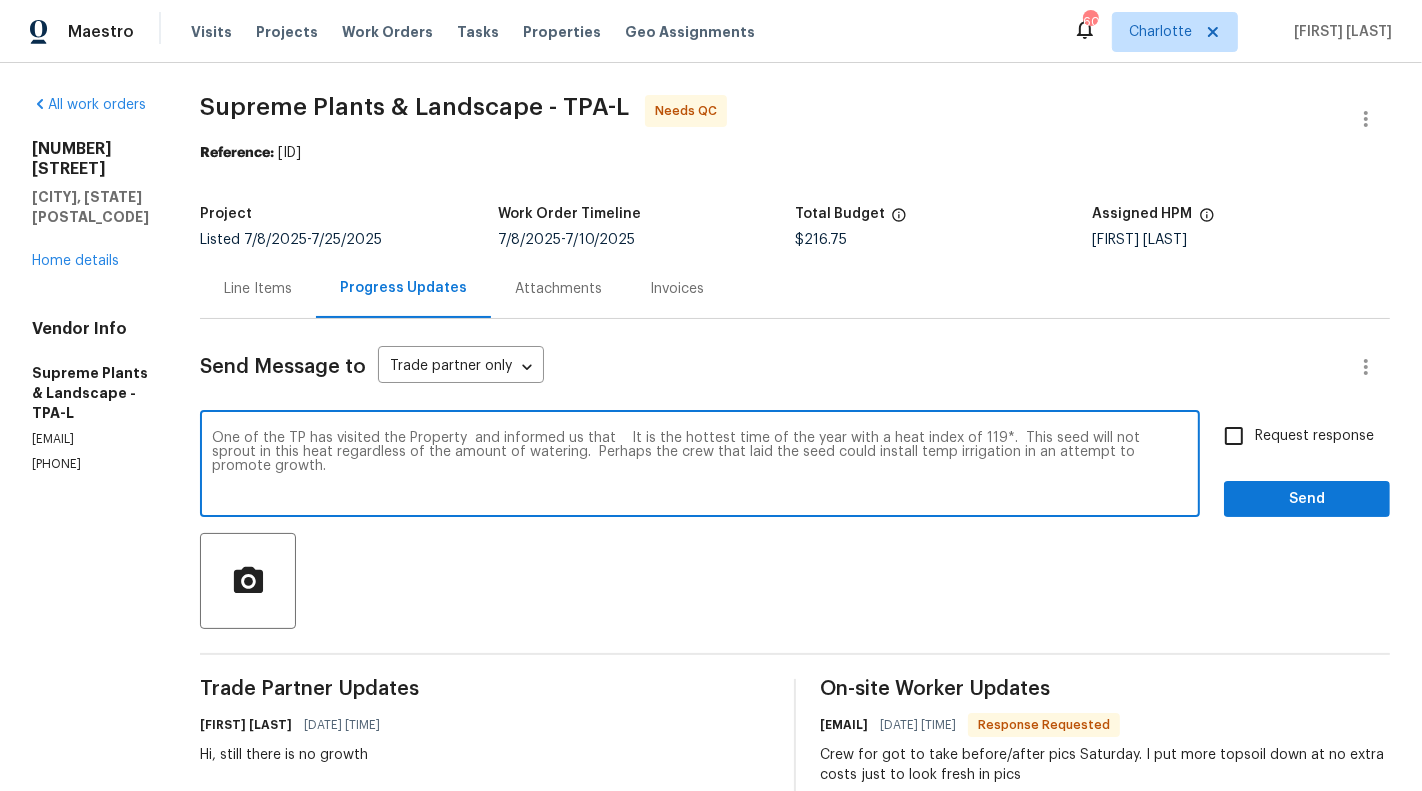 type on "One of the TP has visited the Property  and informed us that   It is the hottest time of the year with a heat index of 119*.  This seed will not sprout in this heat regardless of the amount of watering.  Perhaps the crew that laid the seed could install temp irrigation in an attempt to promote growth." 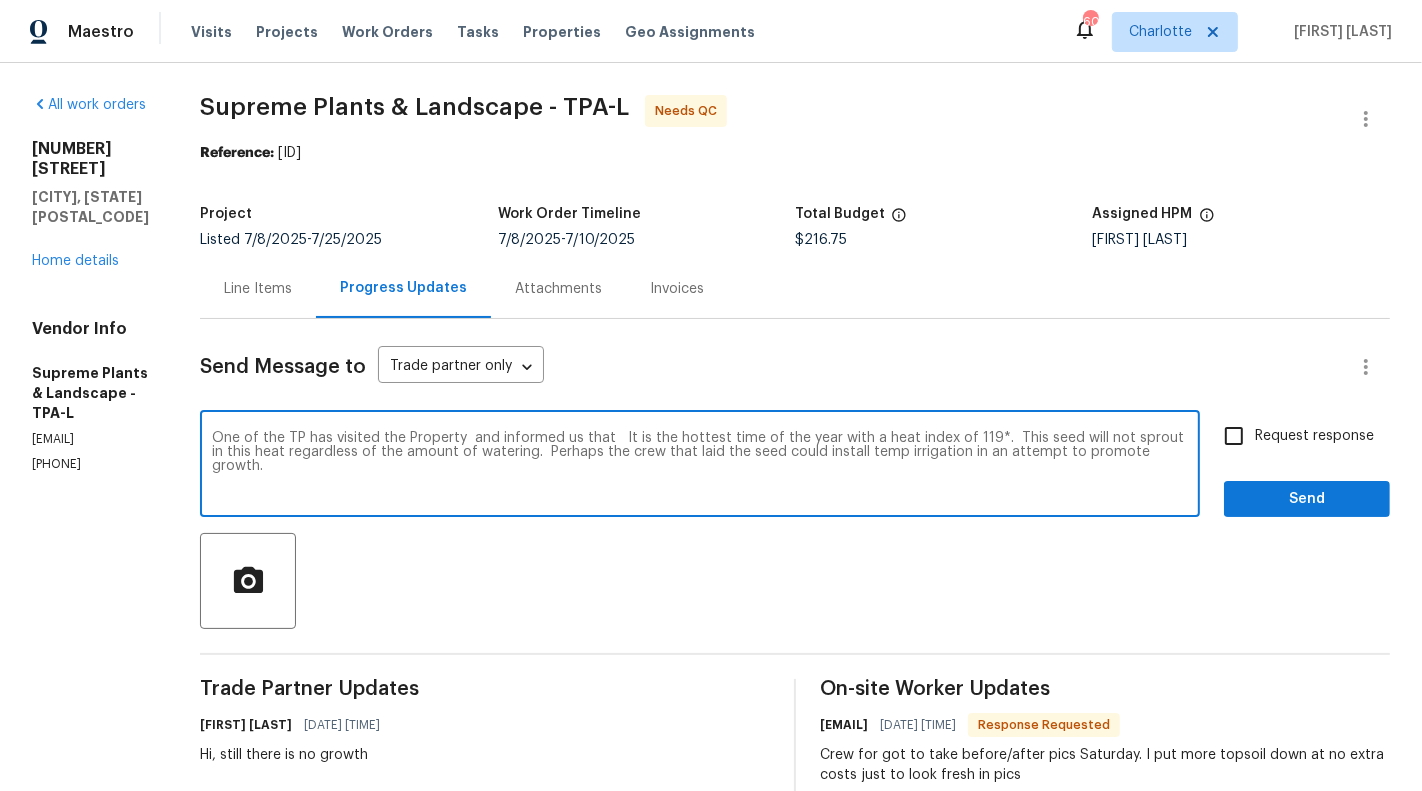 click on "One of the TP has visited the Property  and informed us that   It is the hottest time of the year with a heat index of 119*.  This seed will not sprout in this heat regardless of the amount of watering.  Perhaps the crew that laid the seed could install temp irrigation in an attempt to promote growth." at bounding box center [700, 466] 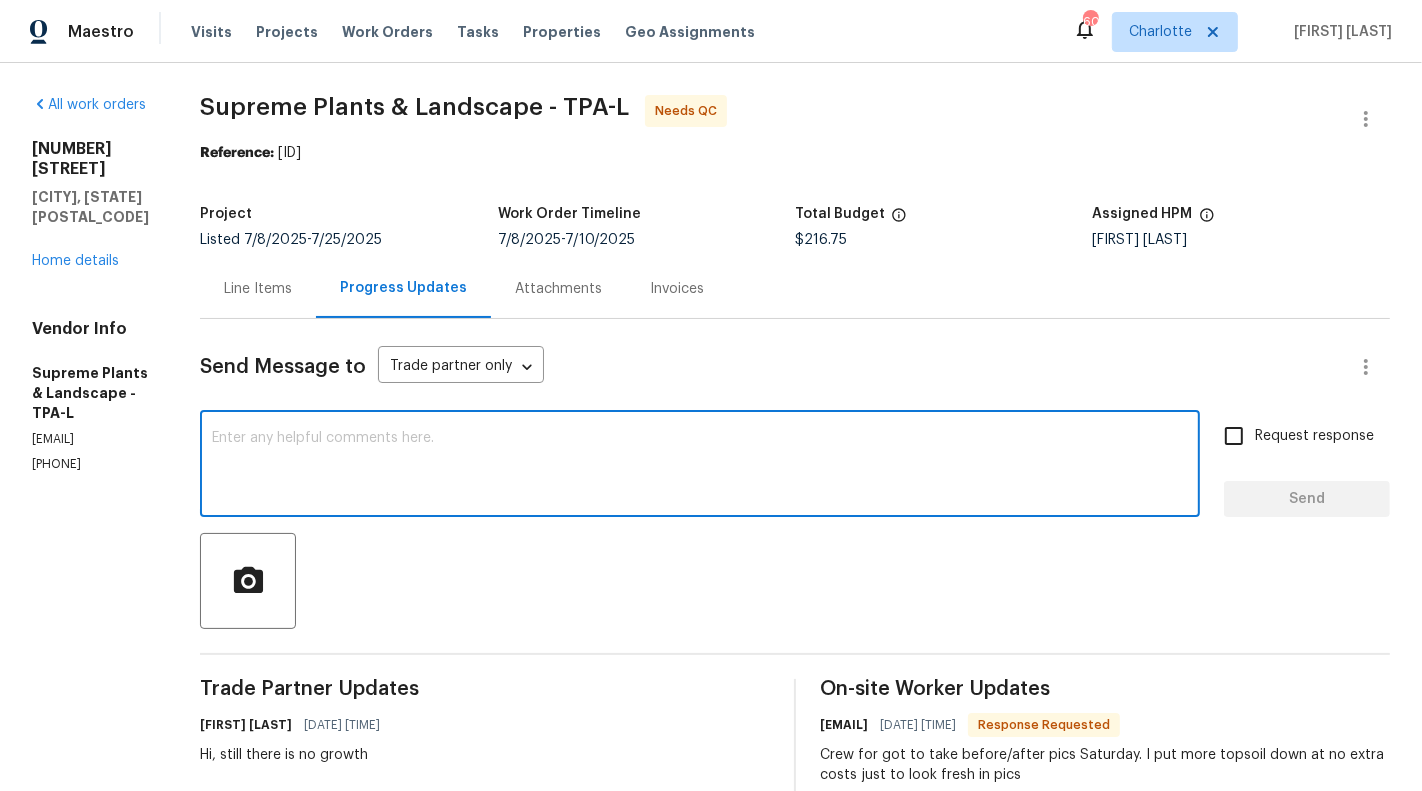 paste on ""One of the third-party vendors visited the property and informed us that it's currently the hottest time of the year, with a heat index of 119°F. Under these conditions, the seed is unlikely to sprout, regardless of how much it's watered. They suggested that the crew who laid the seed might consider installing temporary irrigation to help encourage growth" 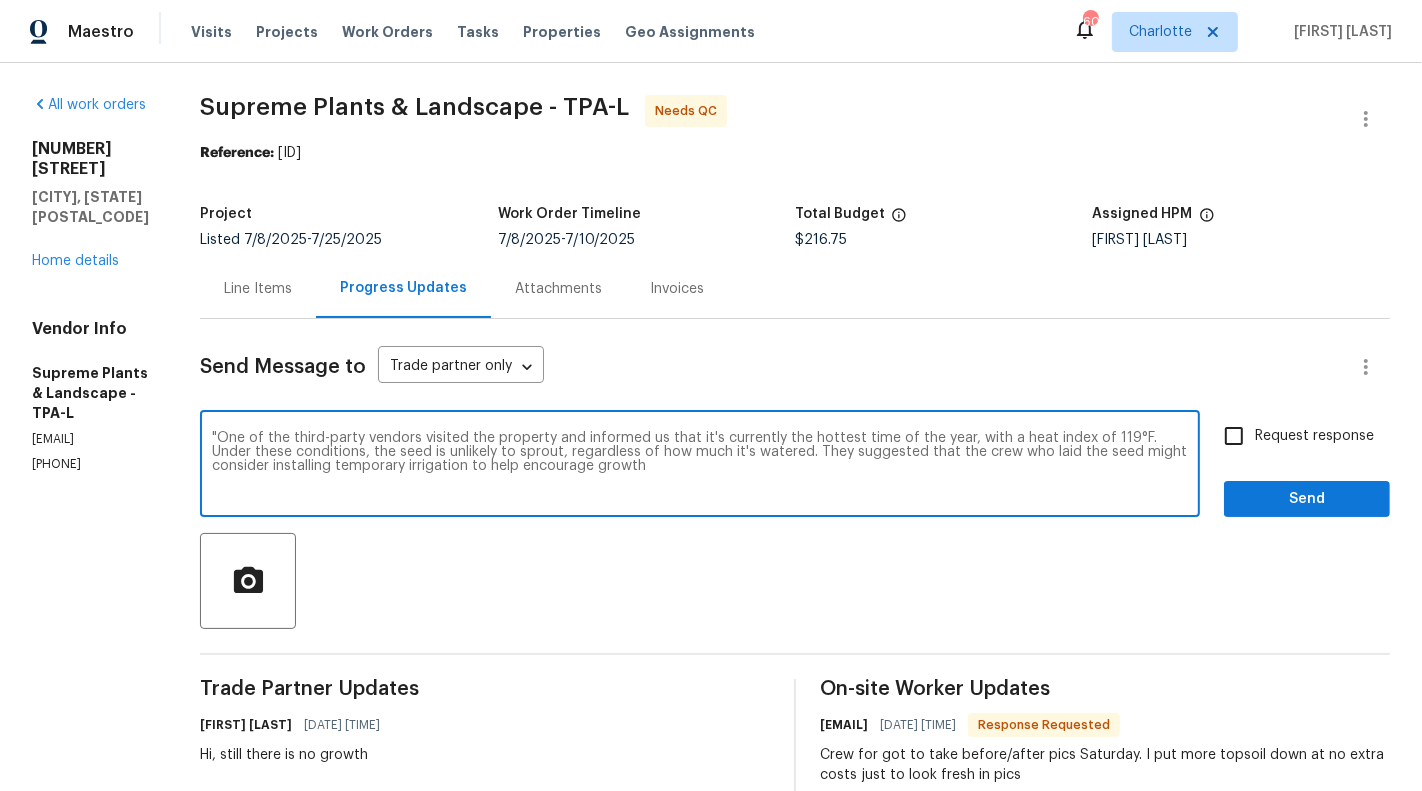click on ""One of the third-party vendors visited the property and informed us that it's currently the hottest time of the year, with a heat index of 119°F. Under these conditions, the seed is unlikely to sprout, regardless of how much it's watered. They suggested that the crew who laid the seed might consider installing temporary irrigation to help encourage growth" at bounding box center [700, 466] 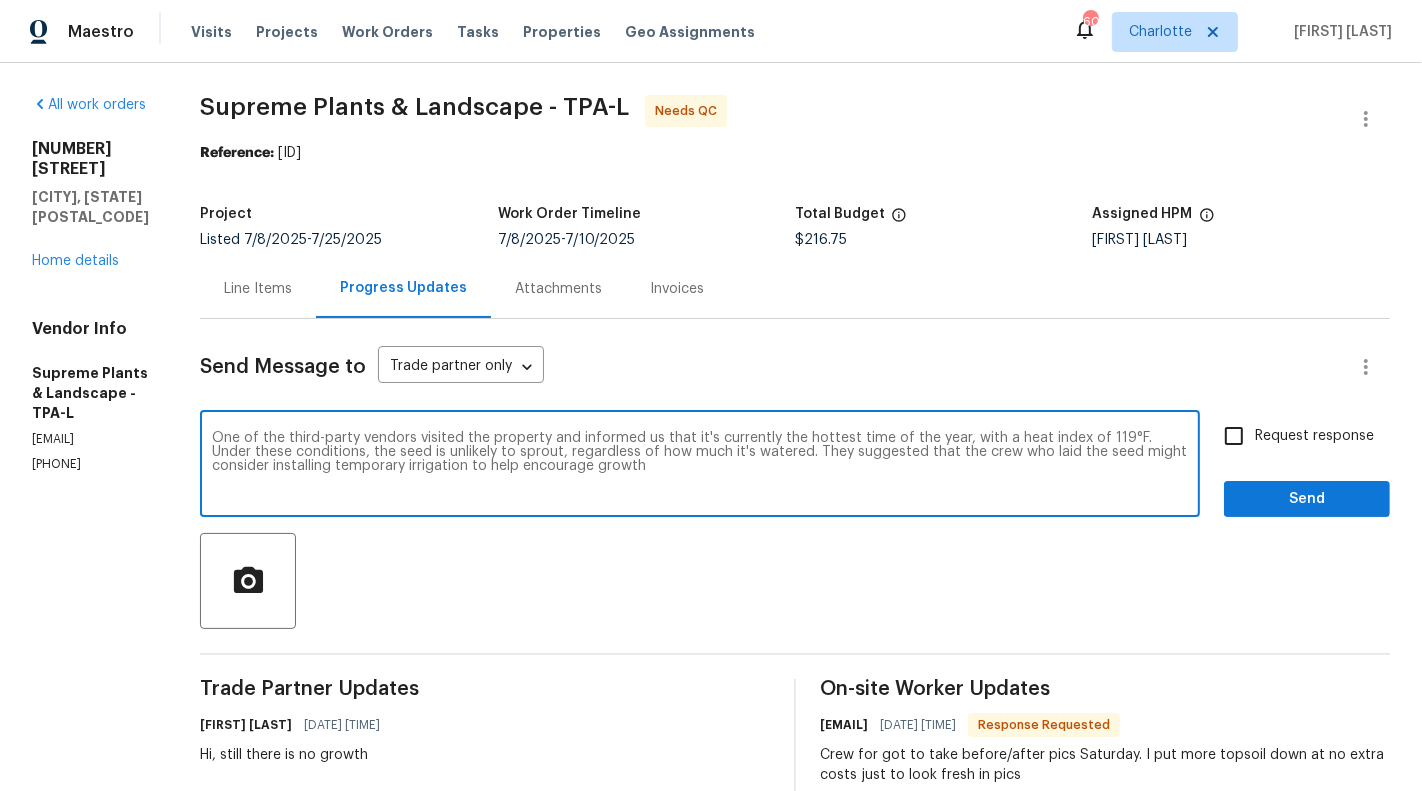 drag, startPoint x: 315, startPoint y: 433, endPoint x: 385, endPoint y: 430, distance: 70.064255 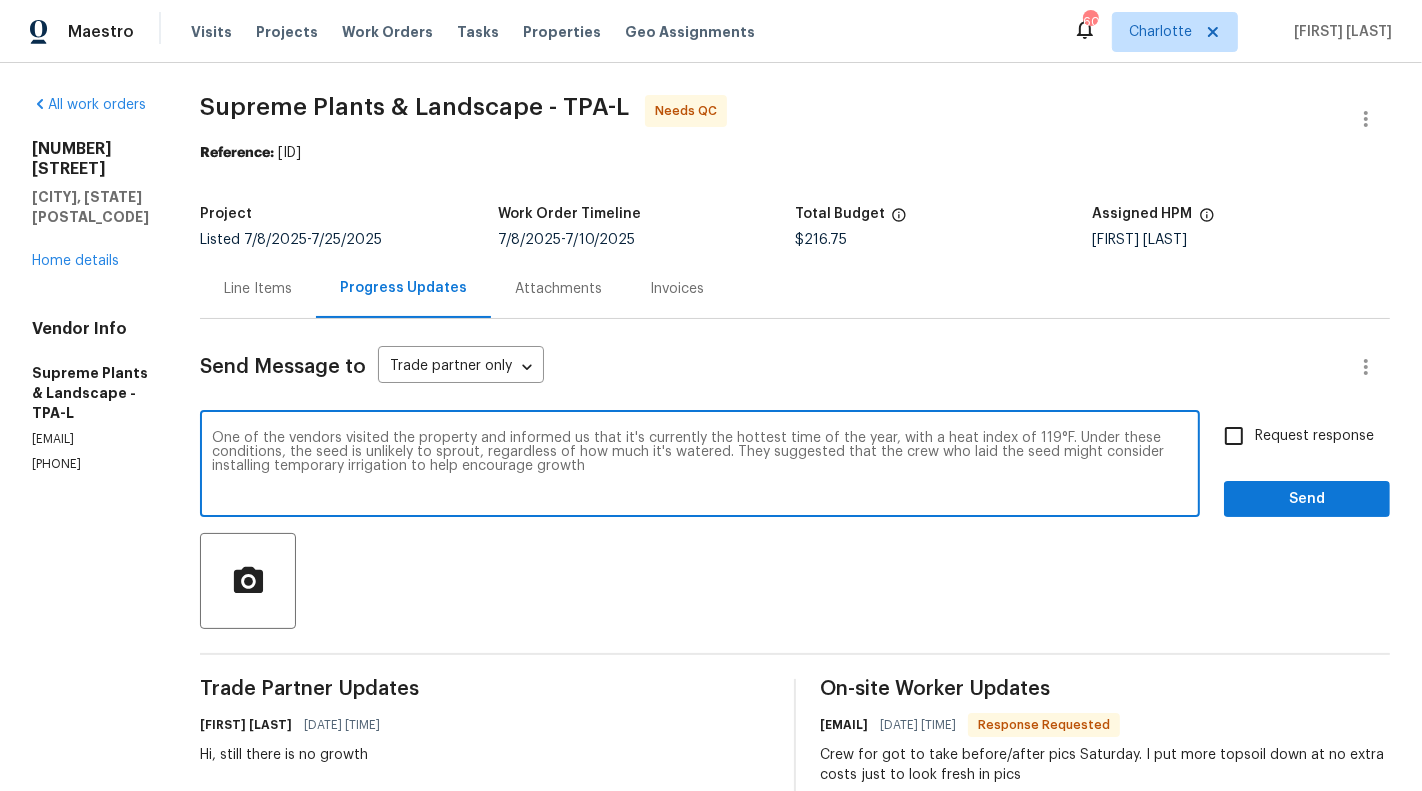 click on "One of the vendors visited the property and informed us that it's currently the hottest time of the year, with a heat index of 119°F. Under these conditions, the seed is unlikely to sprout, regardless of how much it's watered. They suggested that the crew who laid the seed might consider installing temporary irrigation to help encourage growth" at bounding box center (700, 466) 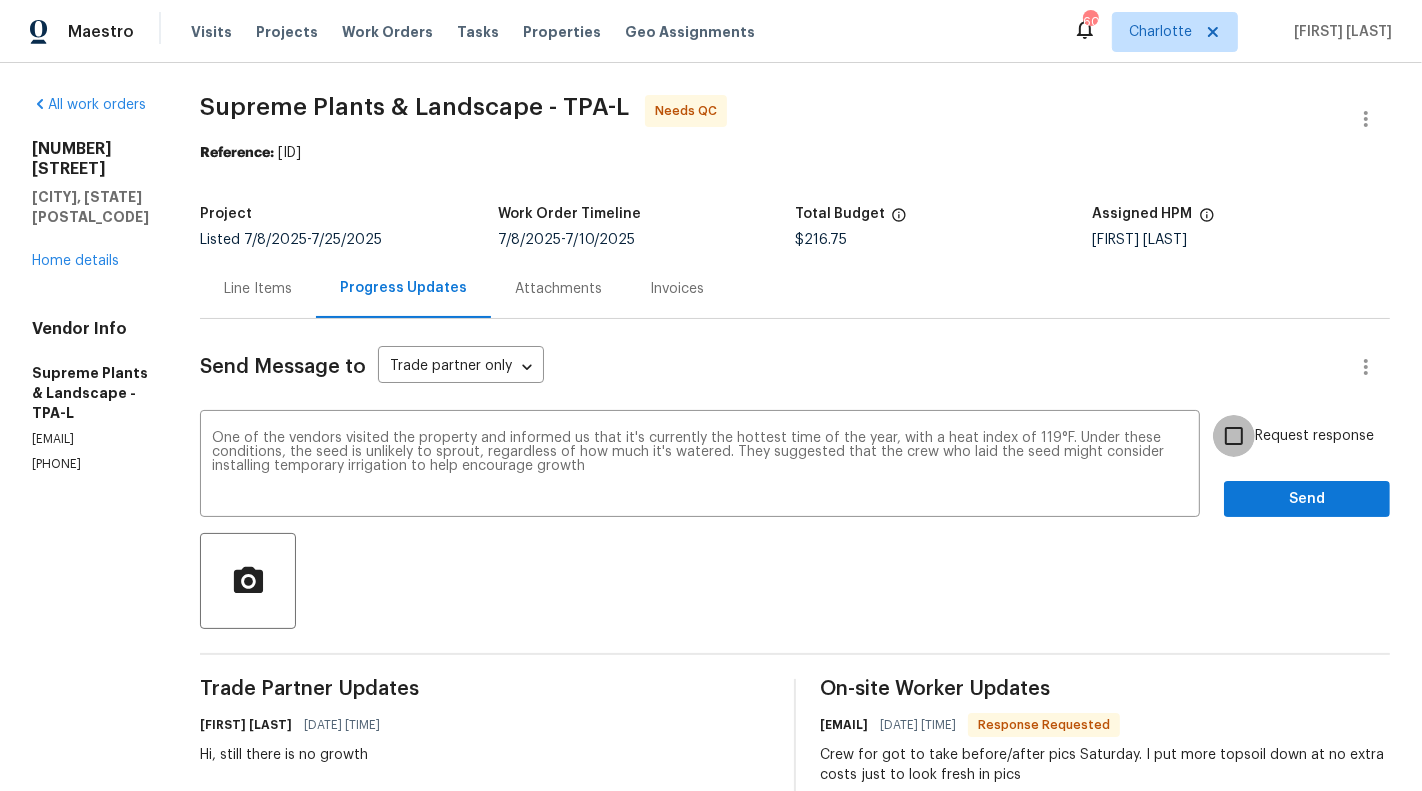 click on "Request response" at bounding box center (1234, 436) 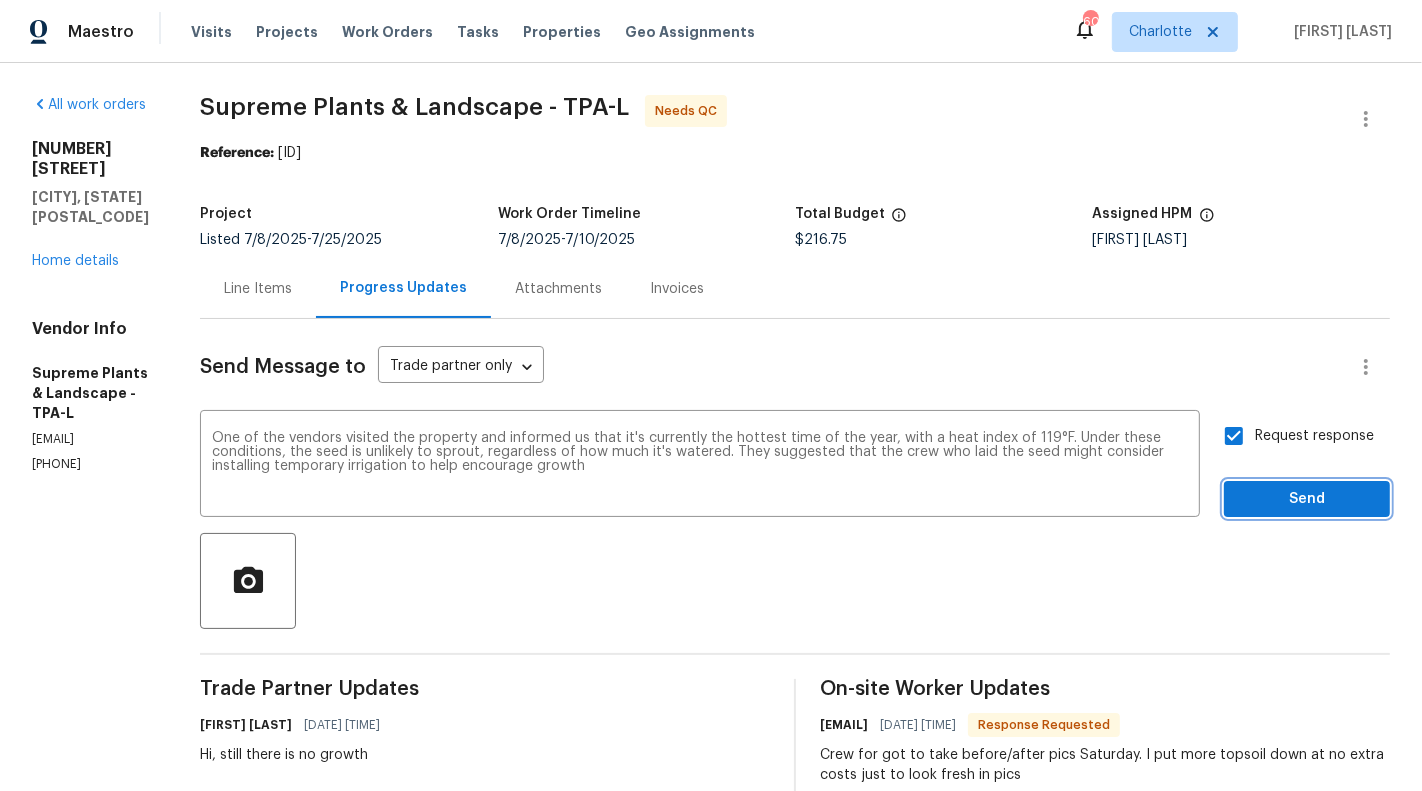 click on "Send" at bounding box center (1307, 499) 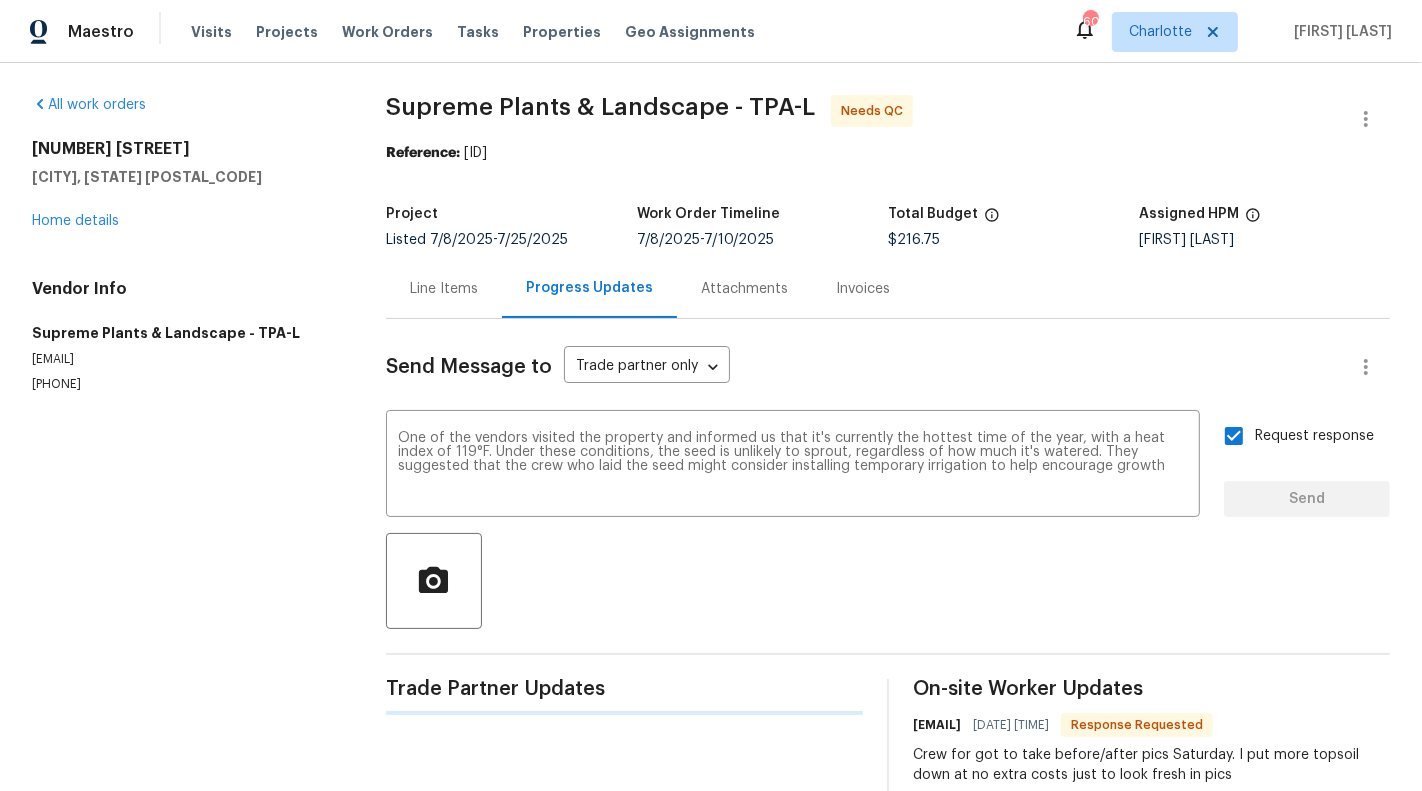 type 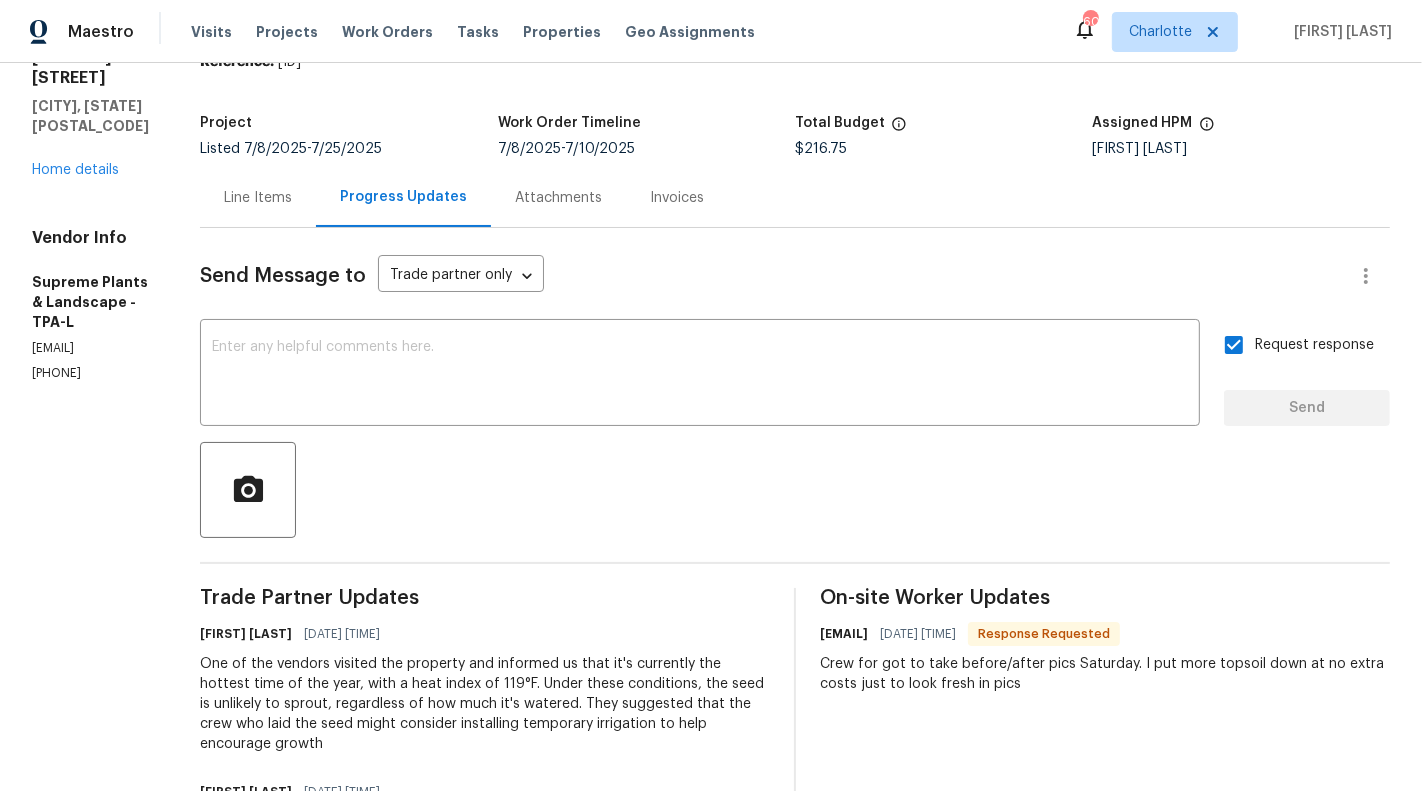 scroll, scrollTop: 0, scrollLeft: 0, axis: both 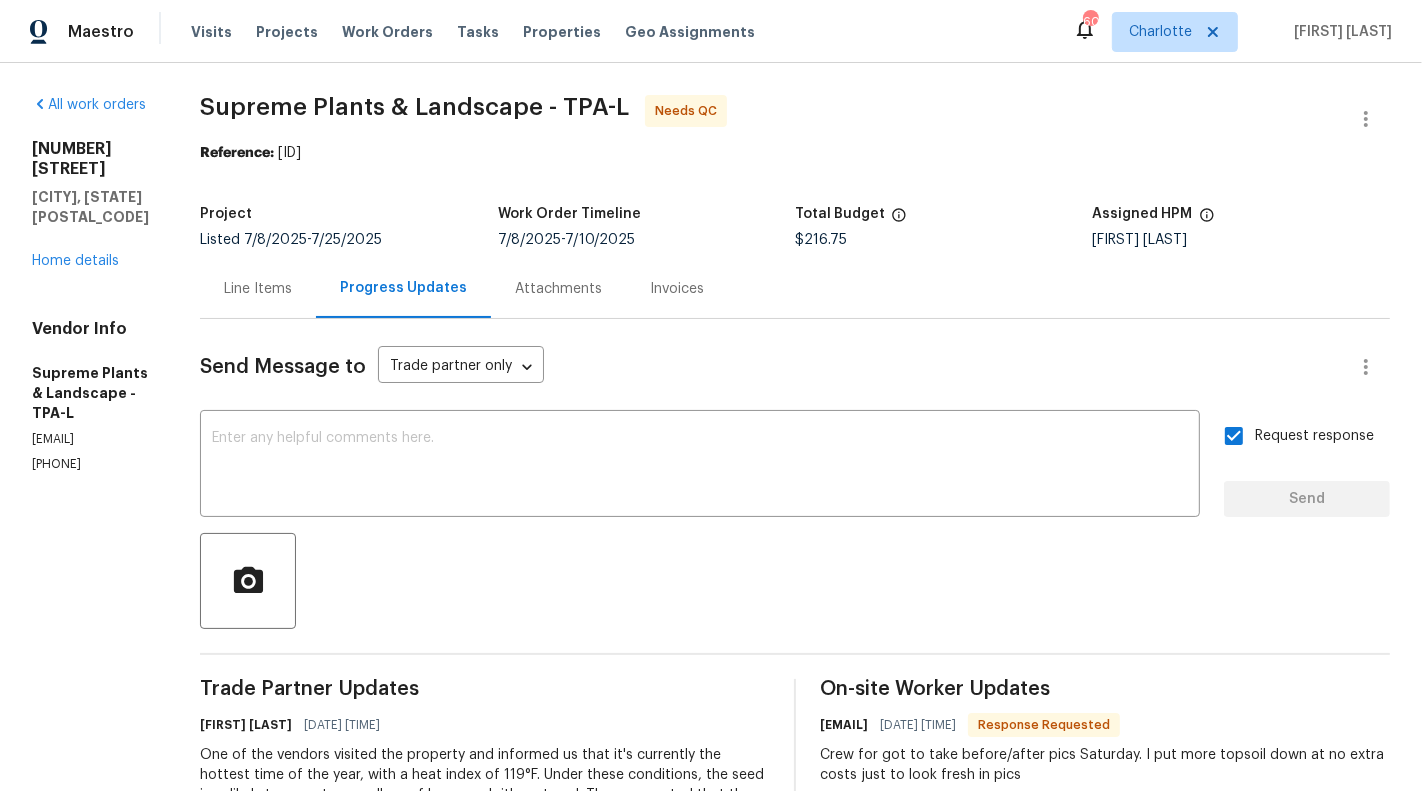 click on "Line Items" at bounding box center [258, 288] 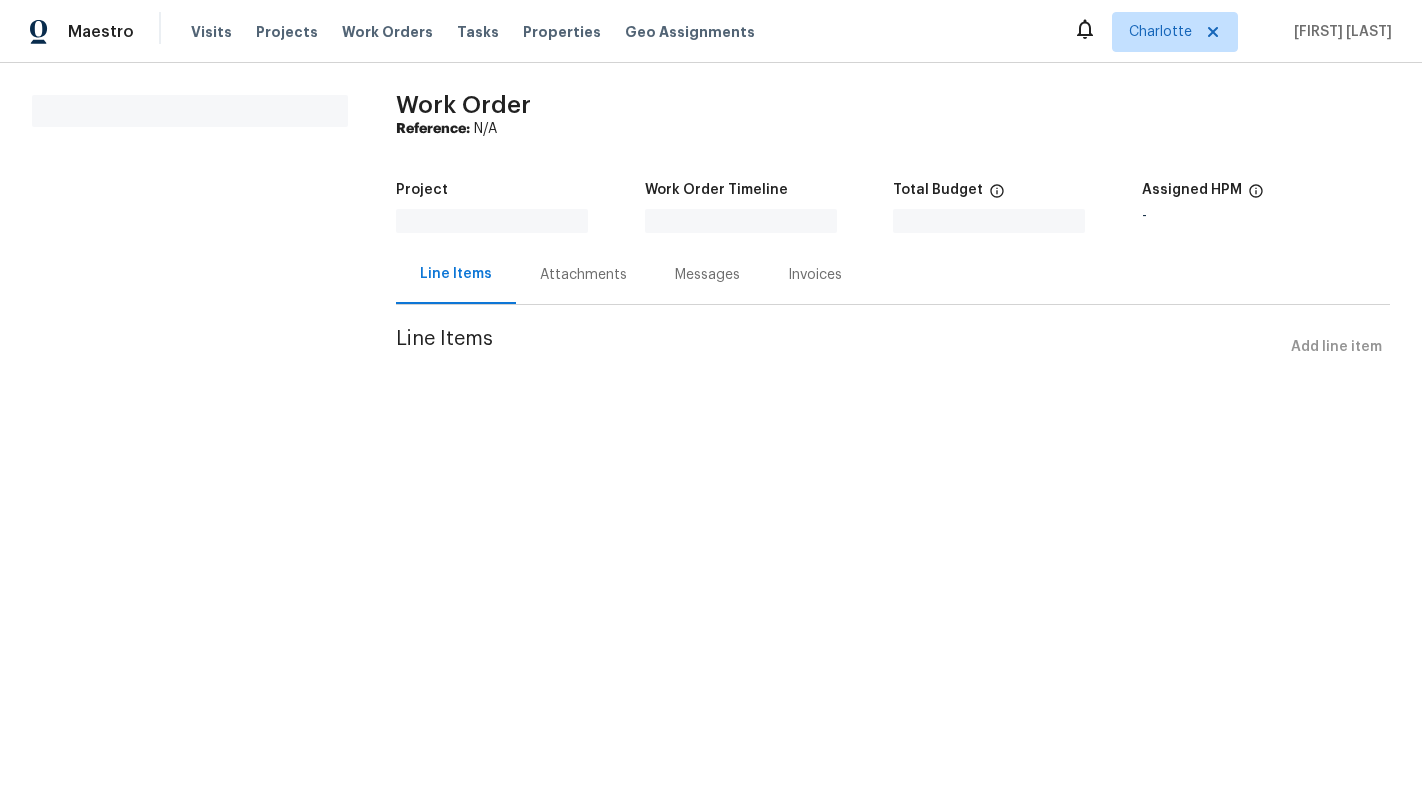 scroll, scrollTop: 0, scrollLeft: 0, axis: both 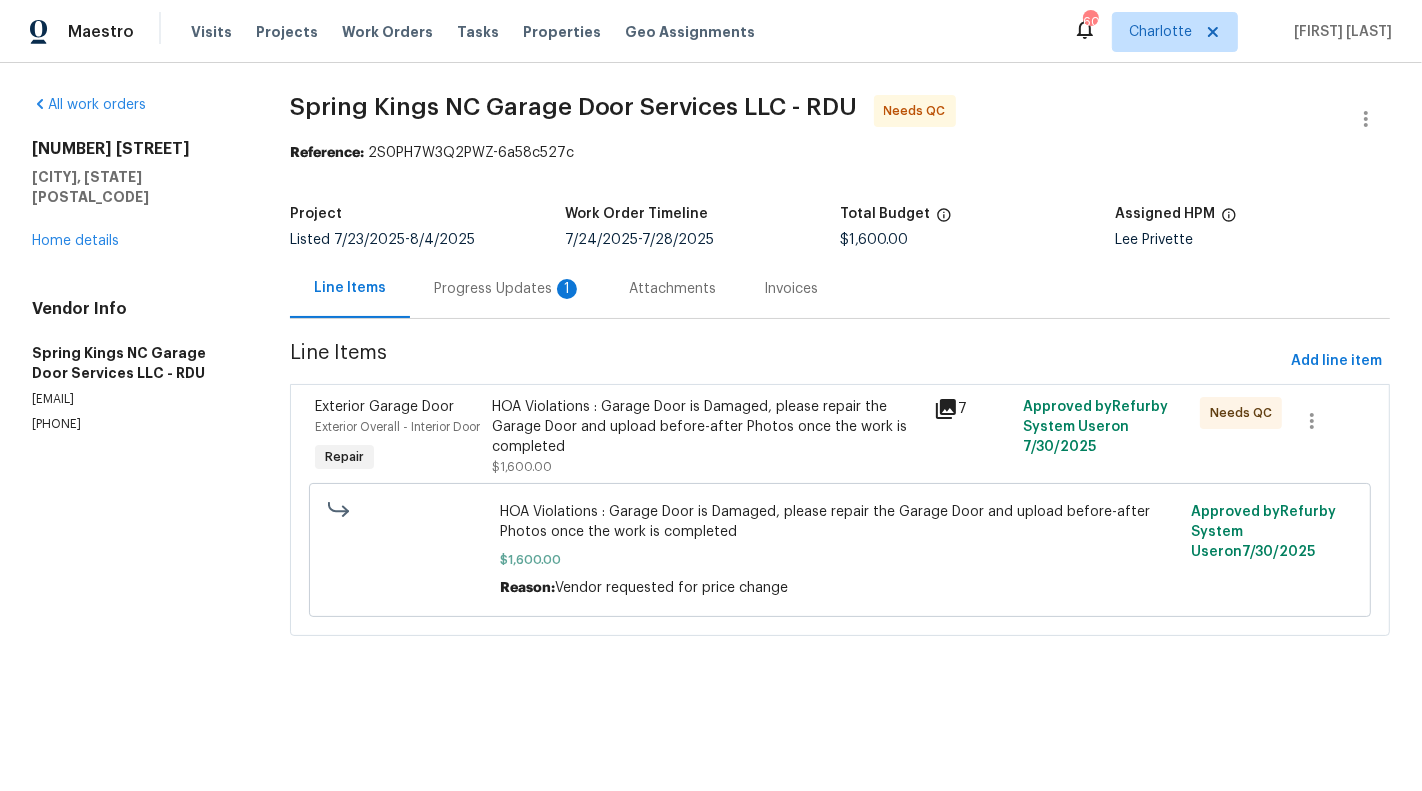click on "Progress Updates 1" at bounding box center [508, 288] 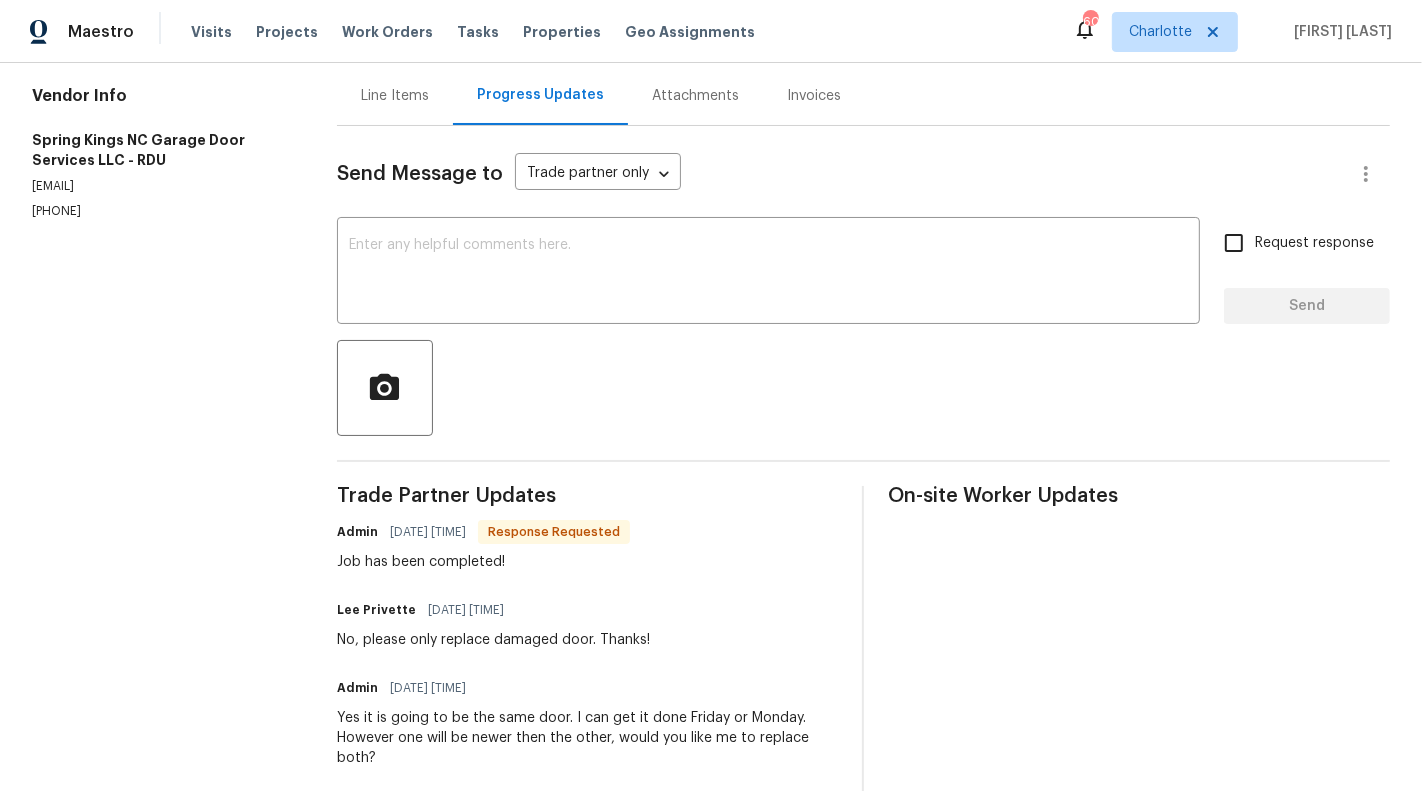 scroll, scrollTop: 178, scrollLeft: 0, axis: vertical 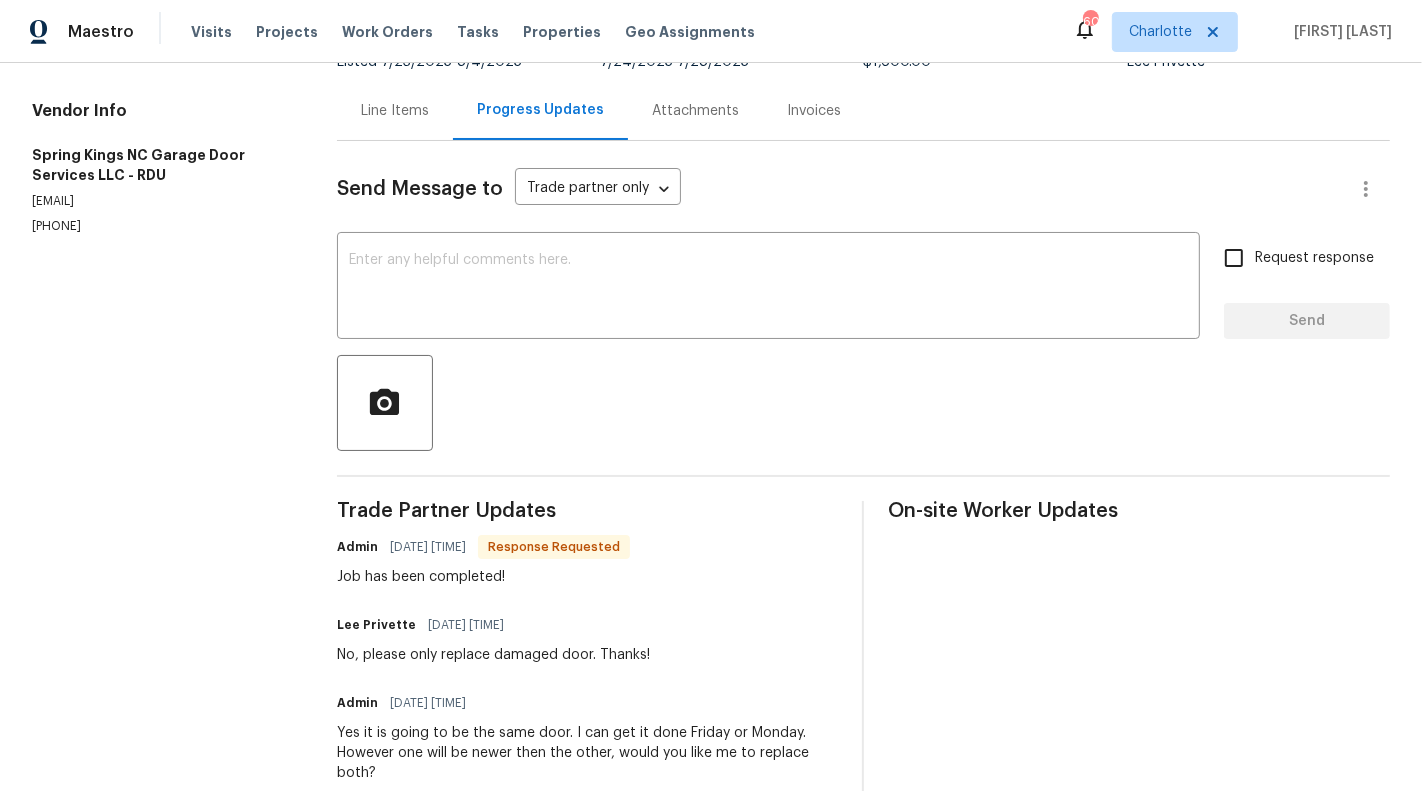 click on "Line Items" at bounding box center (395, 111) 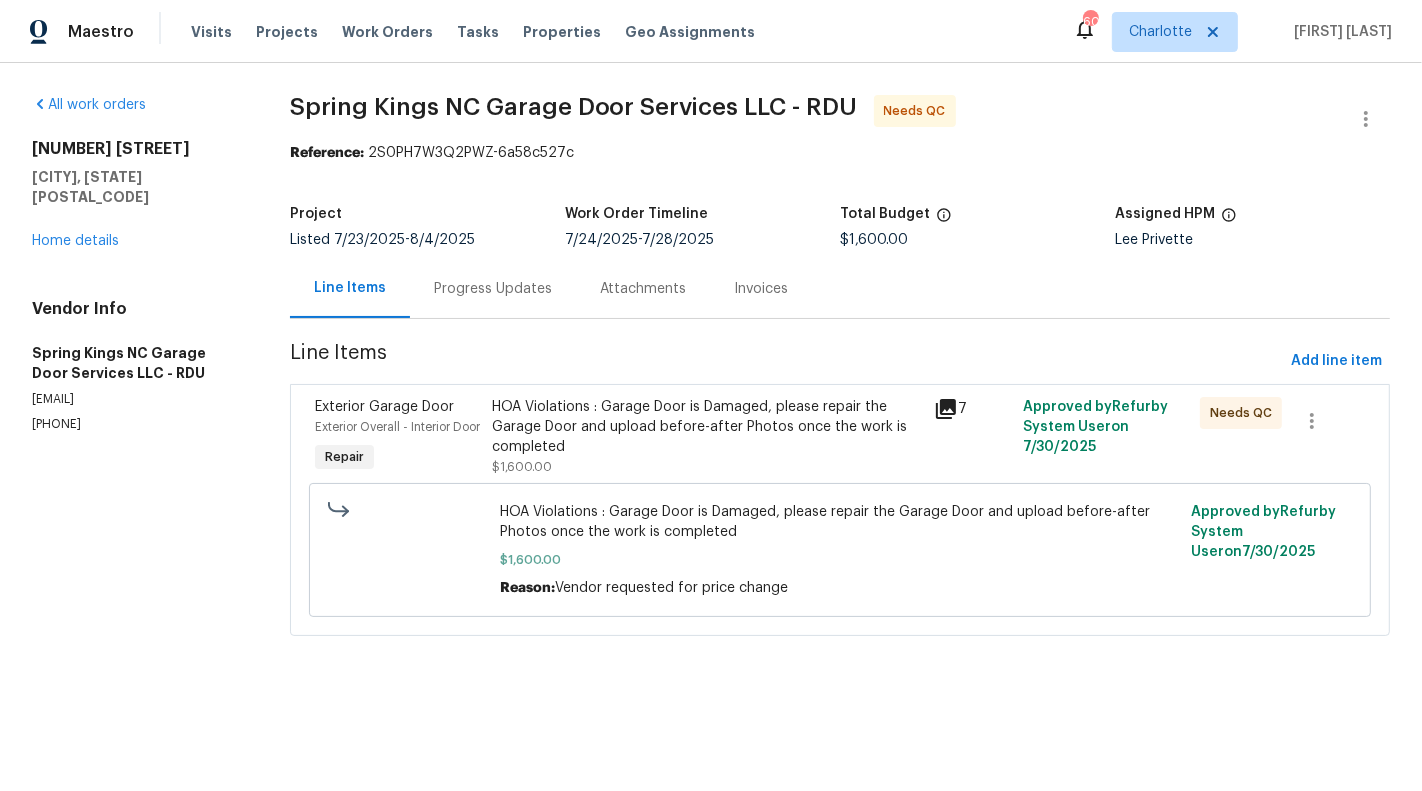 click on "HOA Violations : Garage Door is Damaged, please repair the Garage Door and upload before-after Photos once the work is completed" at bounding box center [707, 427] 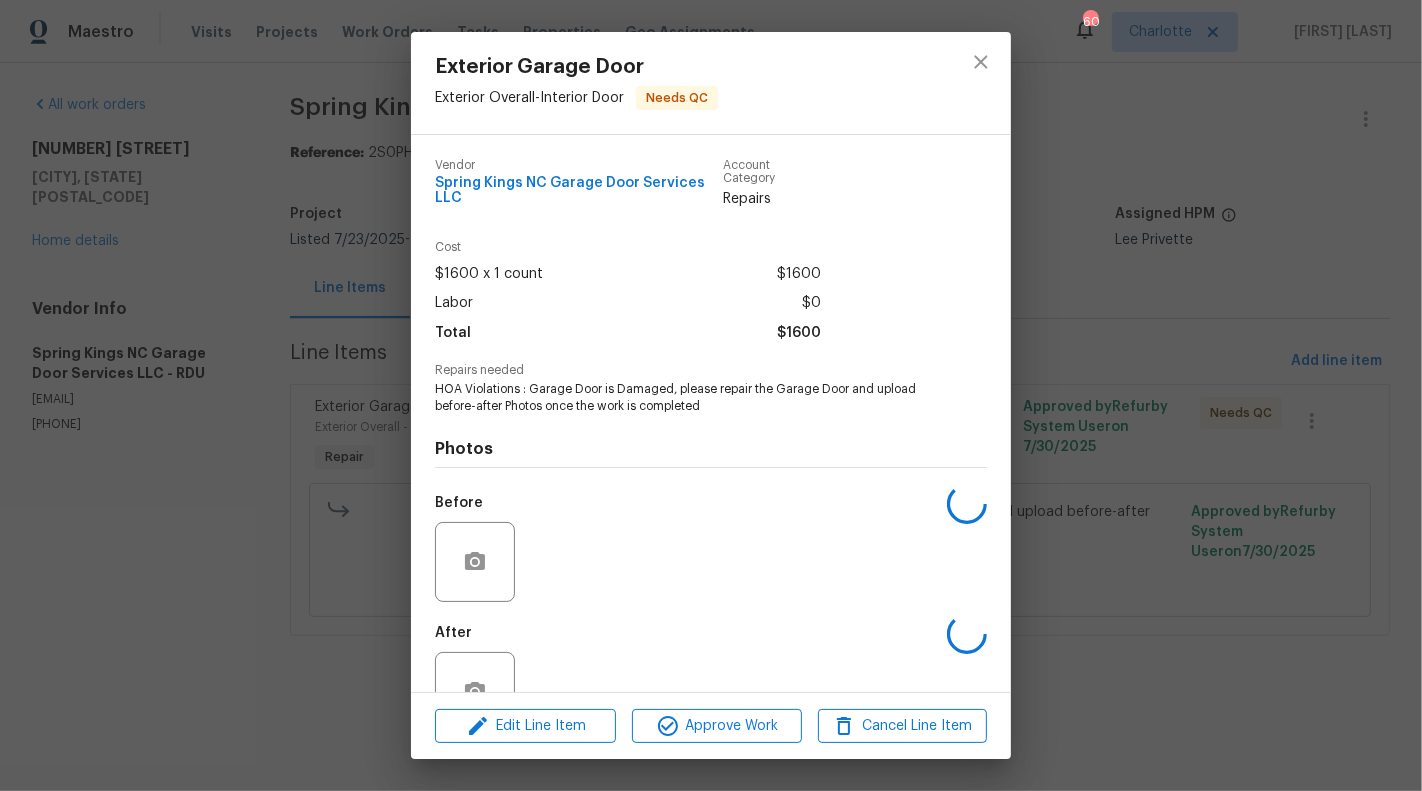 scroll, scrollTop: 60, scrollLeft: 0, axis: vertical 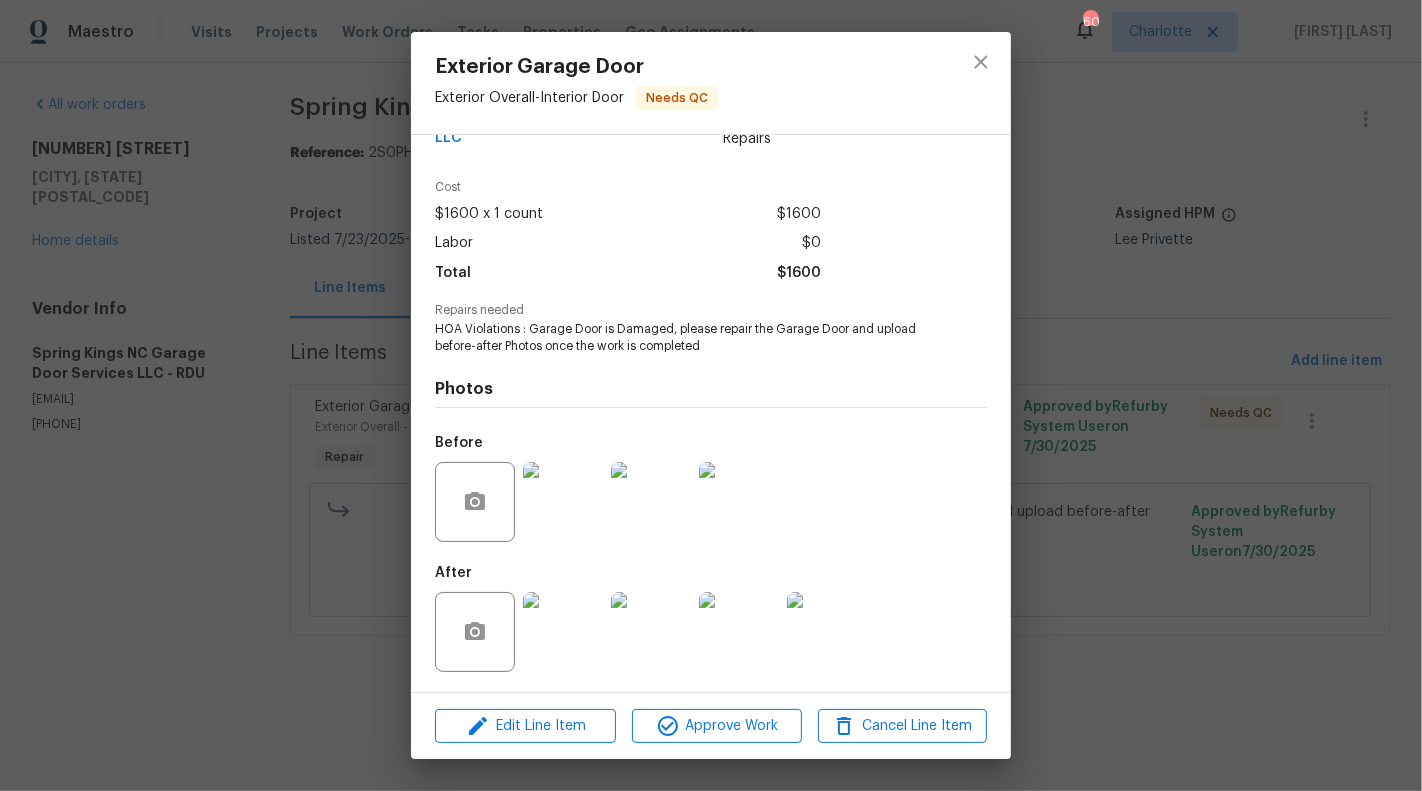 click at bounding box center (563, 502) 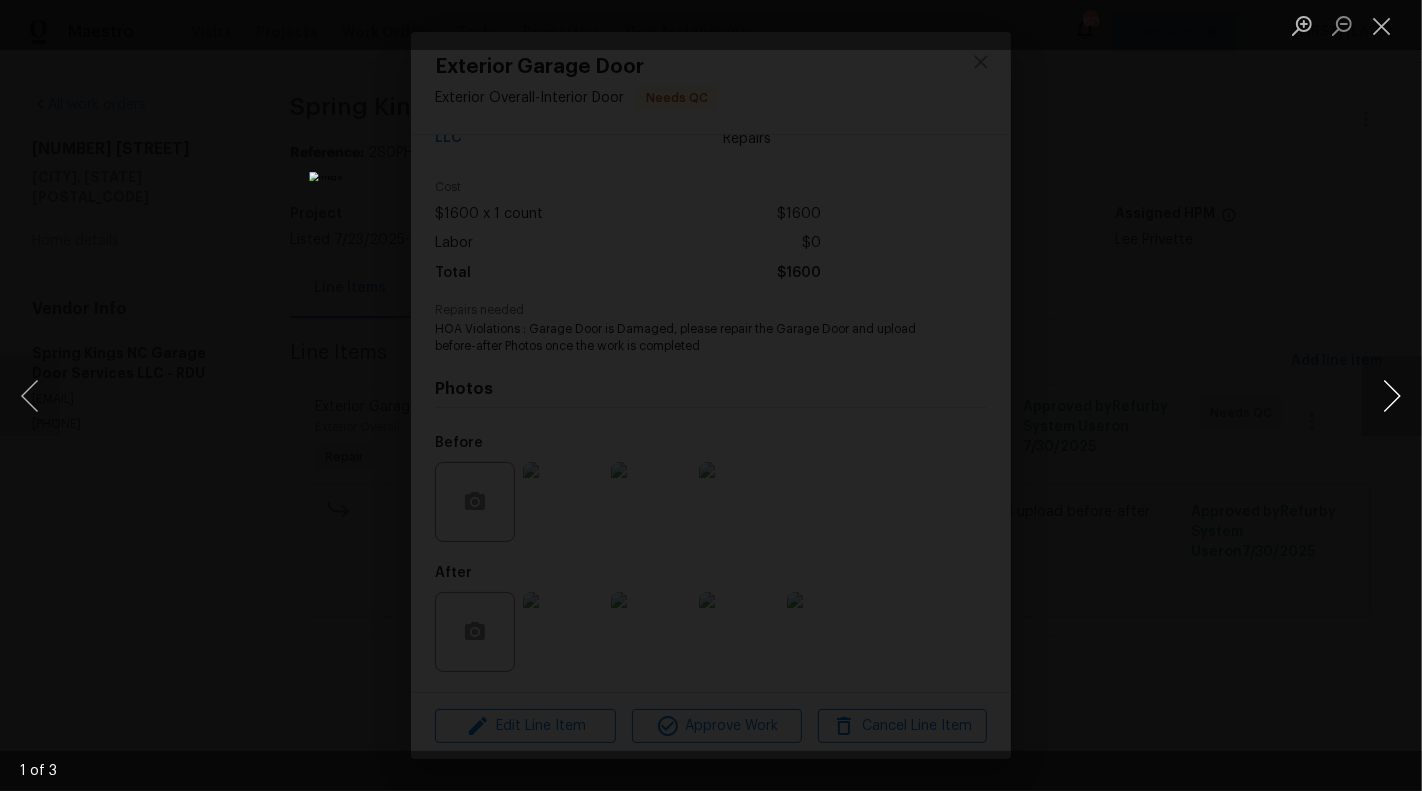 click at bounding box center (1392, 396) 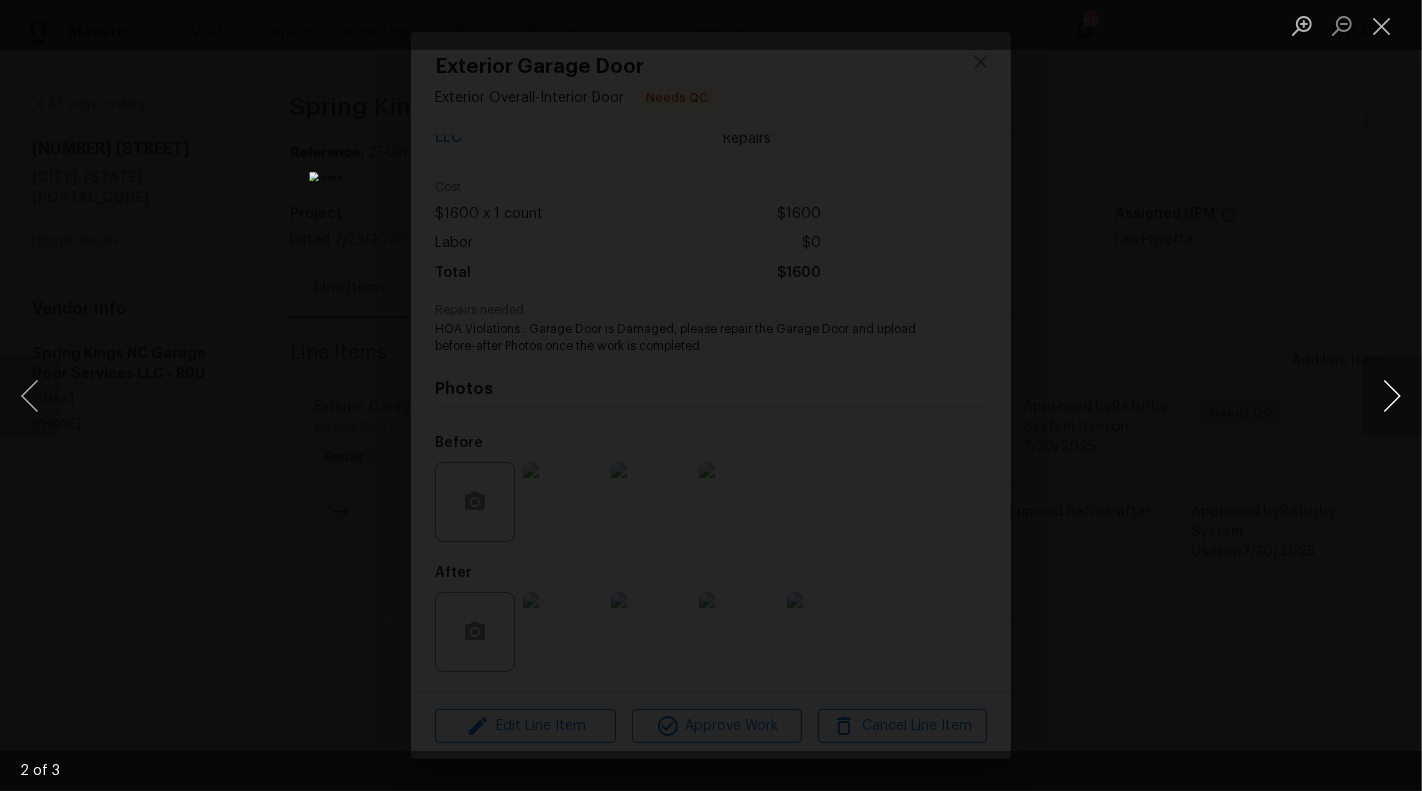 click at bounding box center [1392, 396] 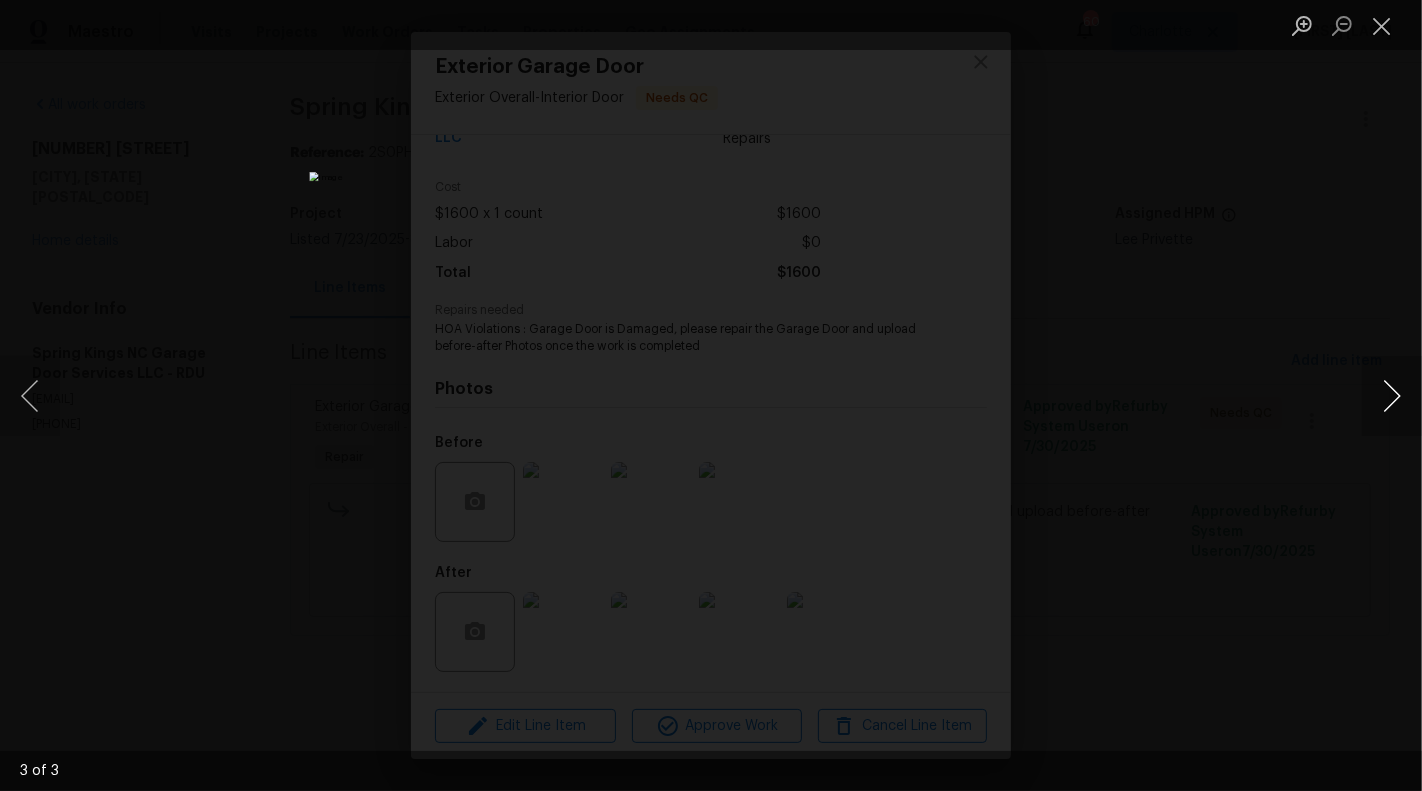 click at bounding box center (1392, 396) 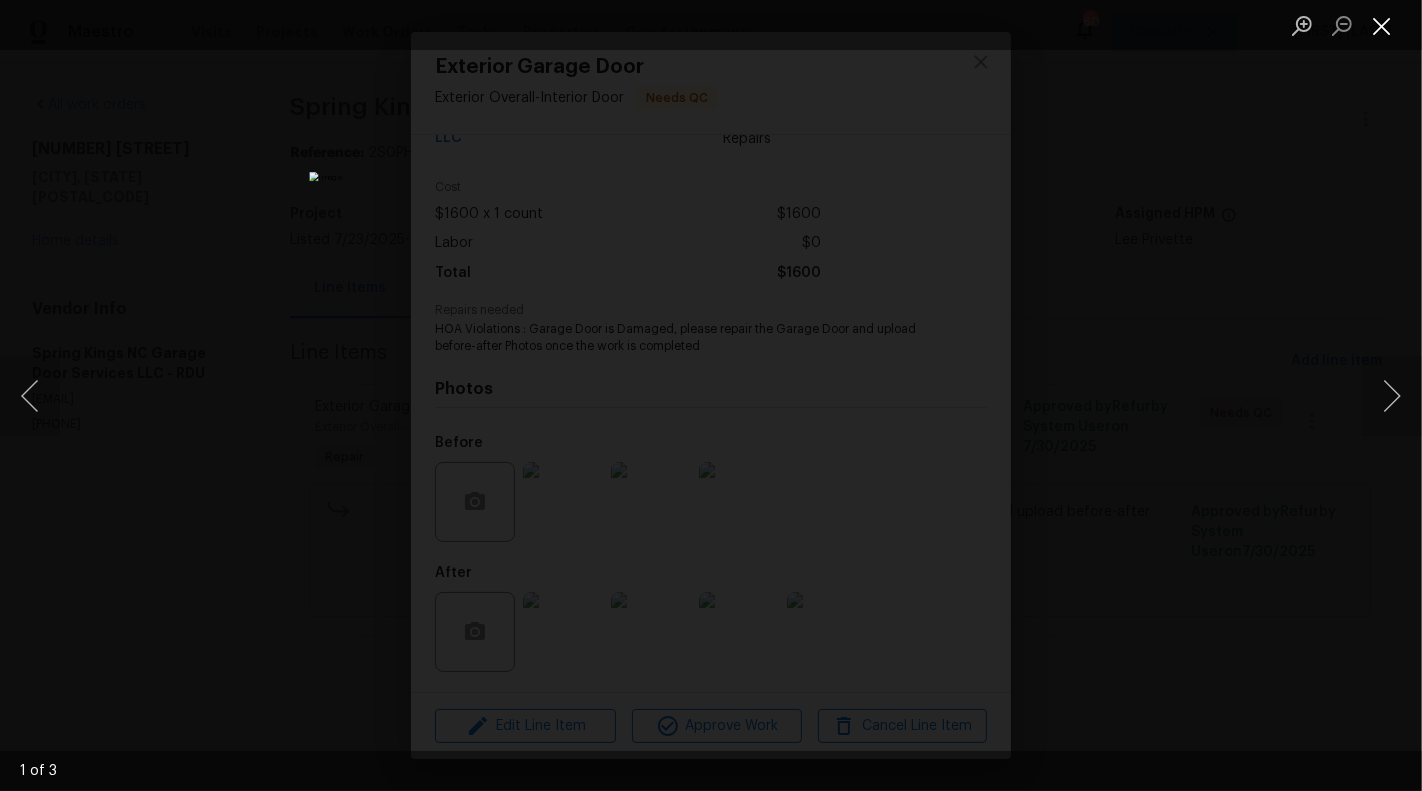 click at bounding box center [1382, 25] 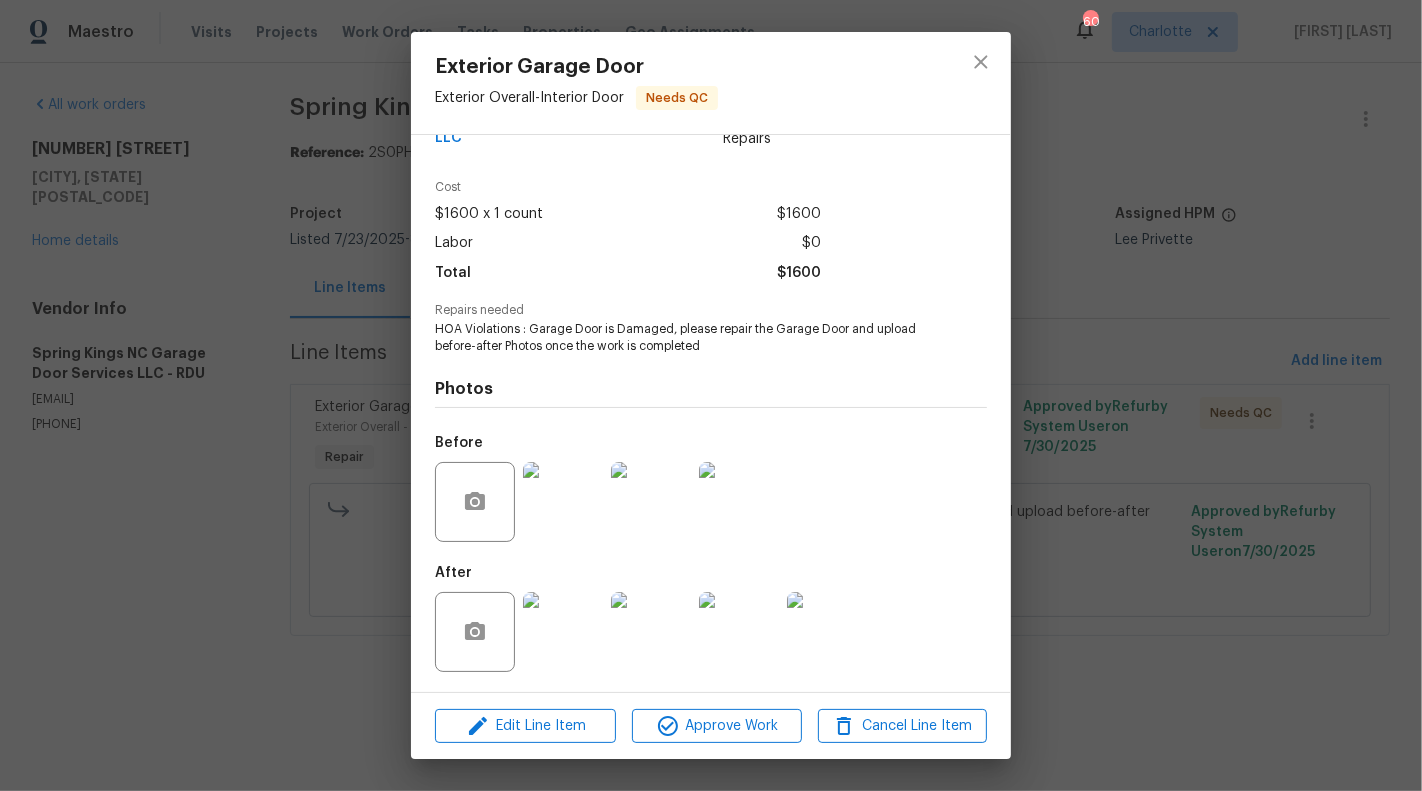 click at bounding box center [563, 632] 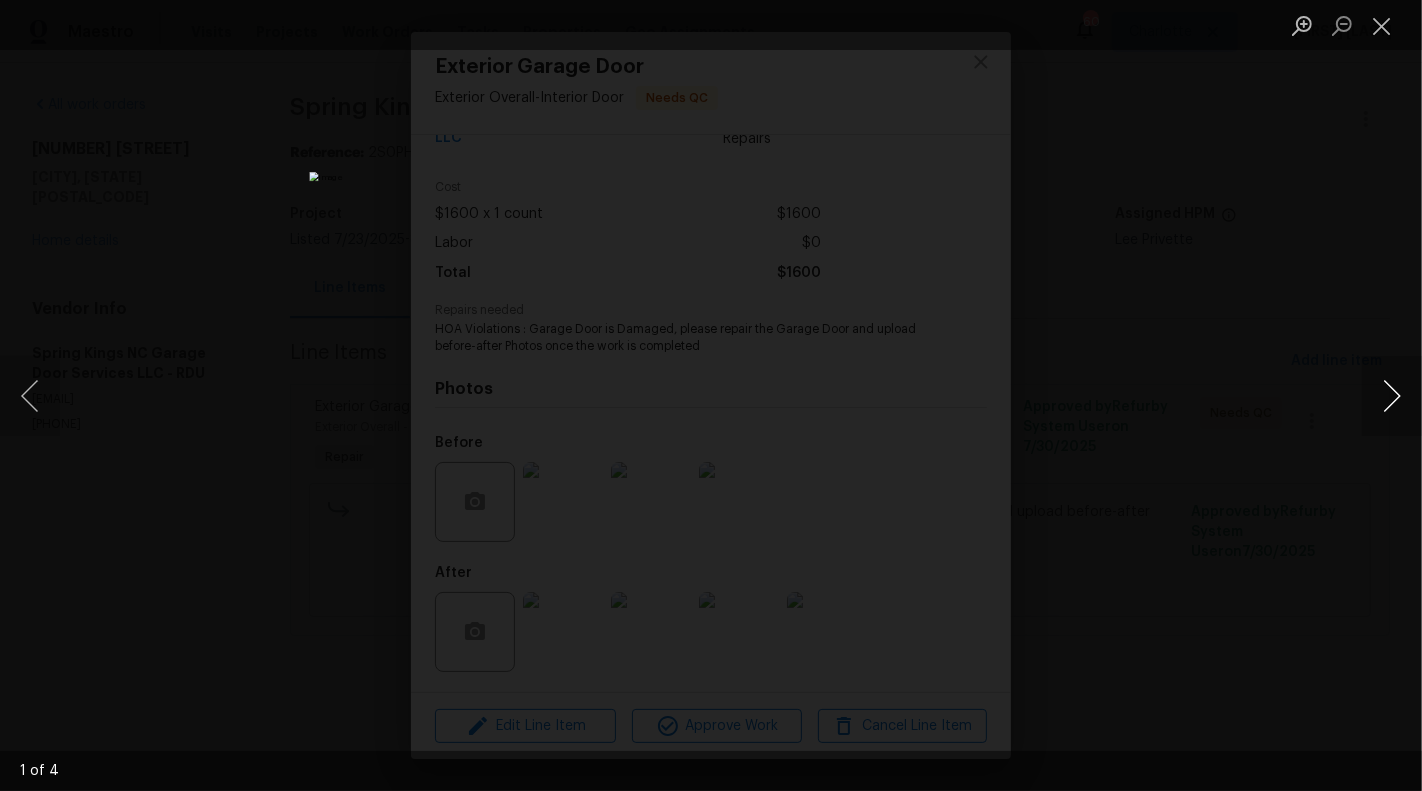 click at bounding box center [1392, 396] 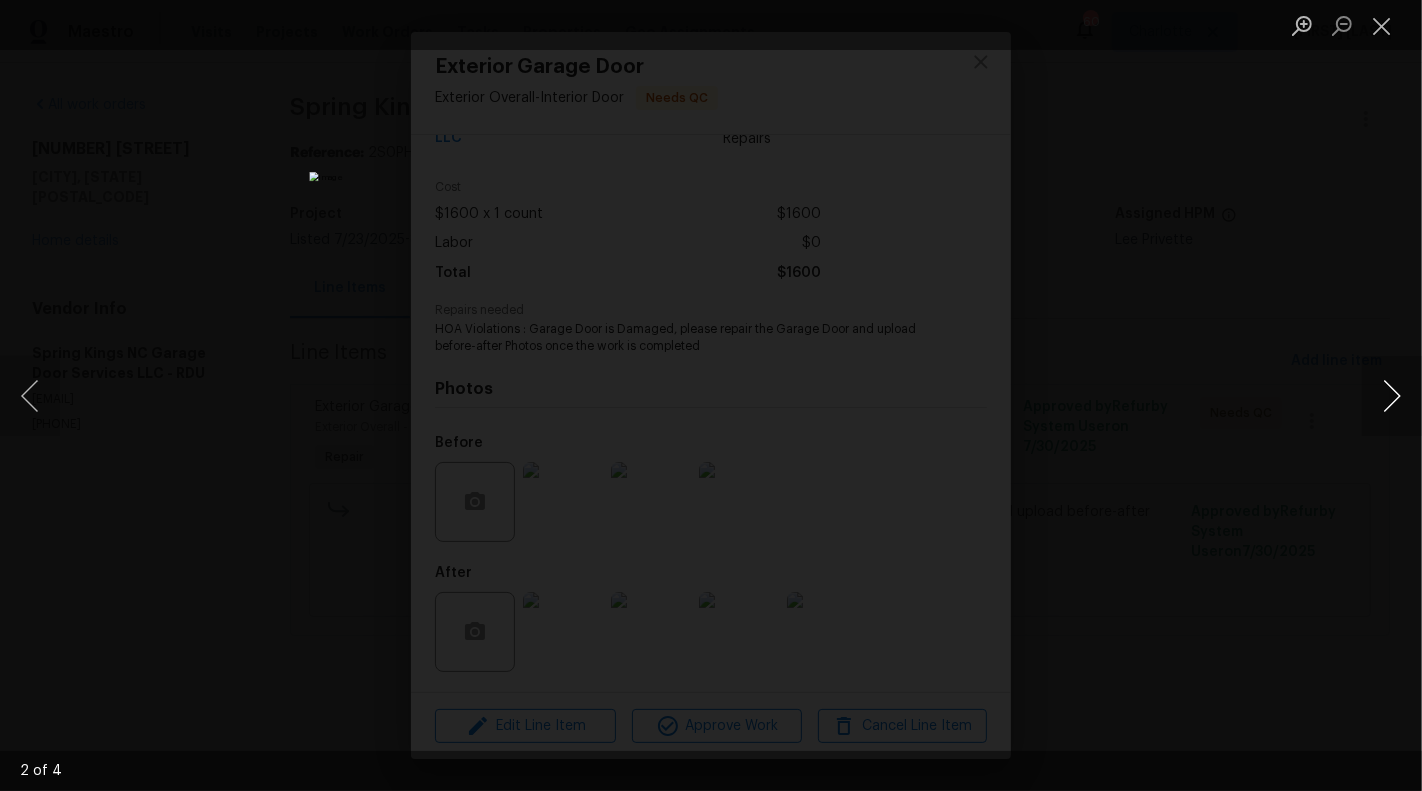 click at bounding box center (1392, 396) 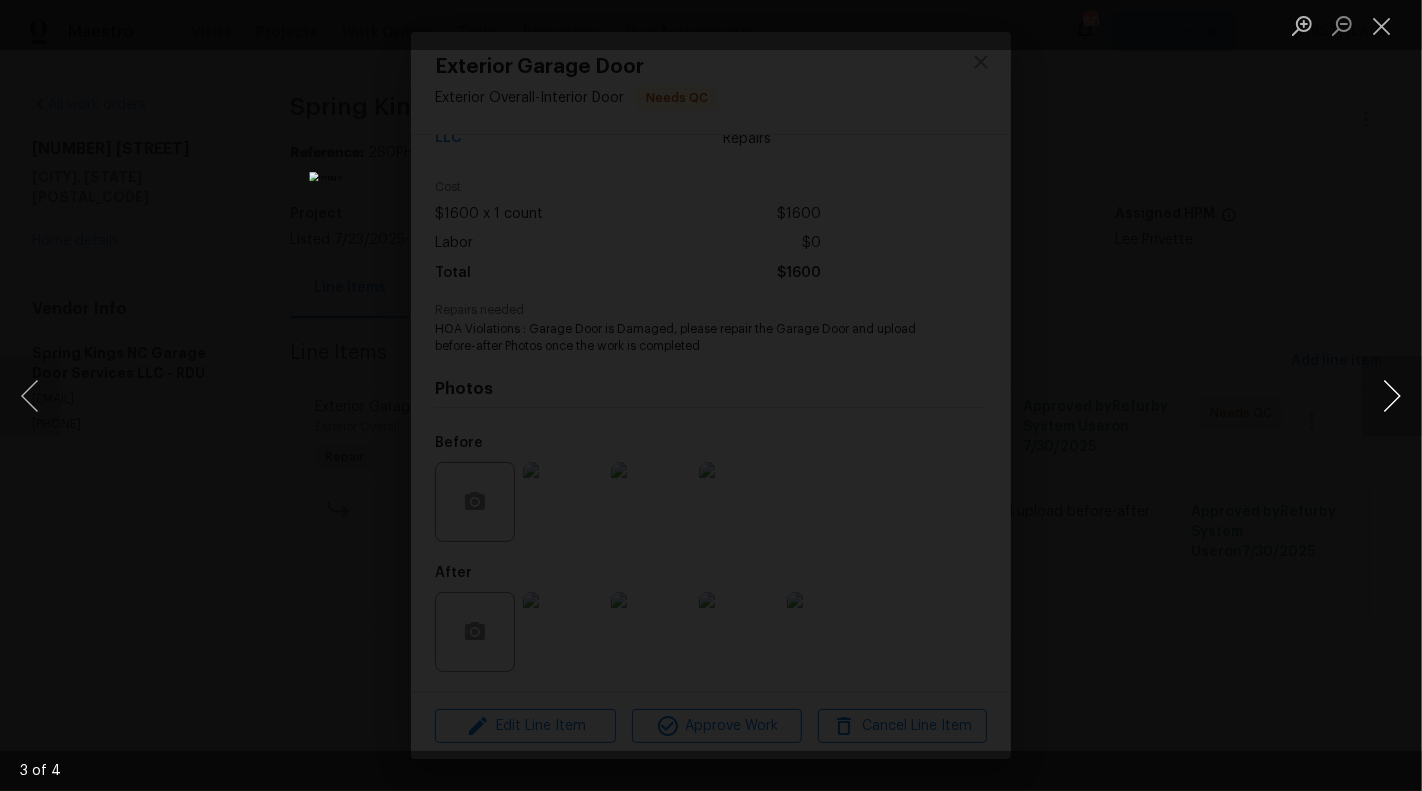 click at bounding box center [1392, 396] 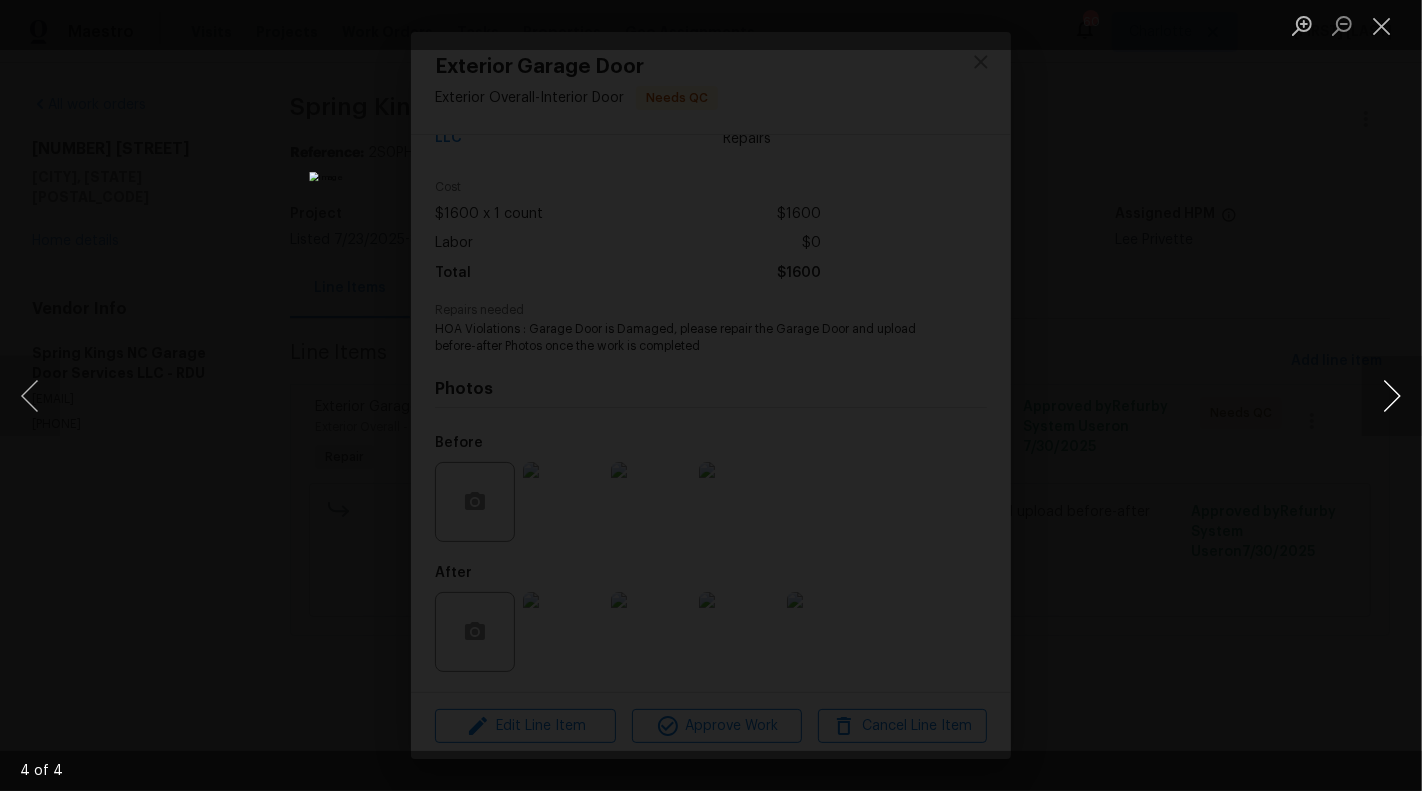 click at bounding box center (1392, 396) 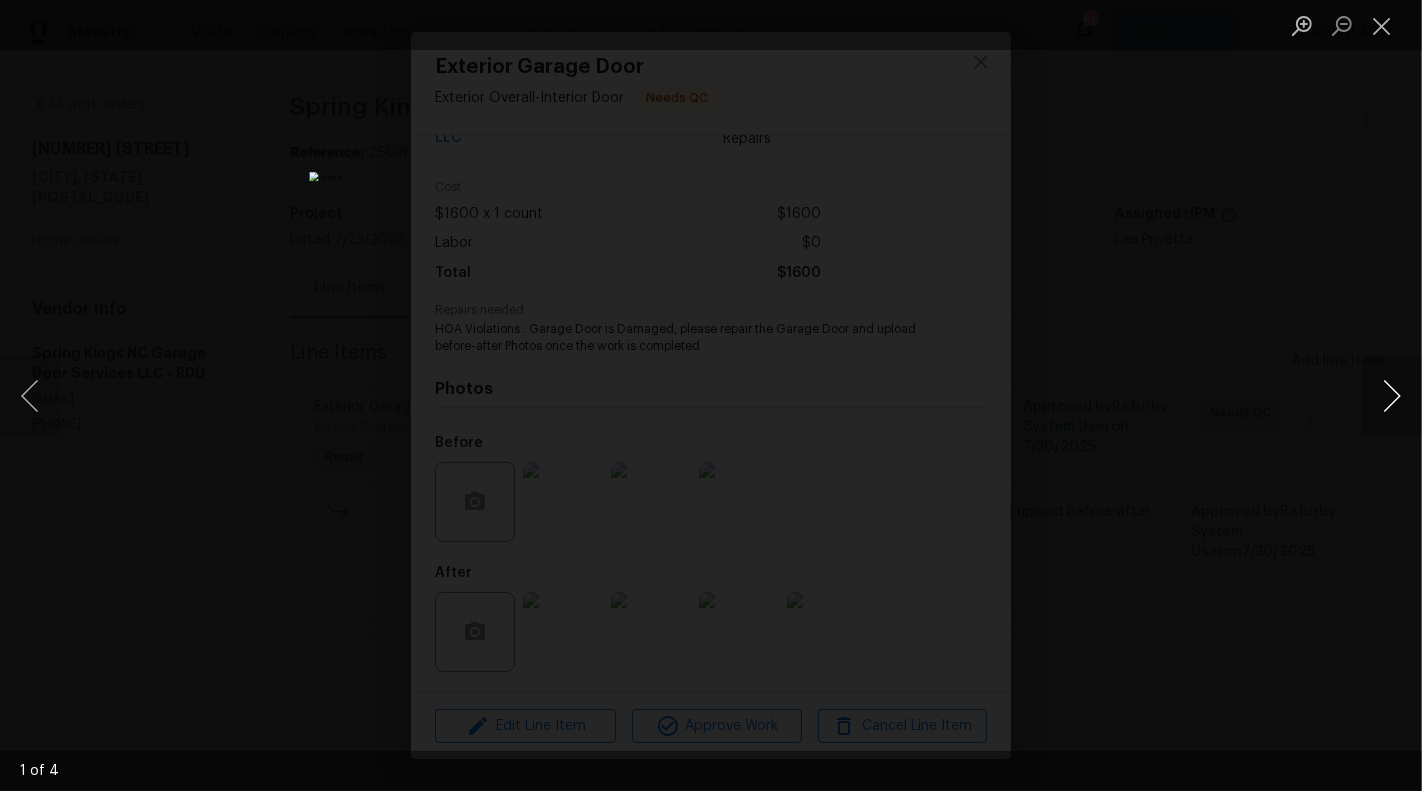 click at bounding box center (1392, 396) 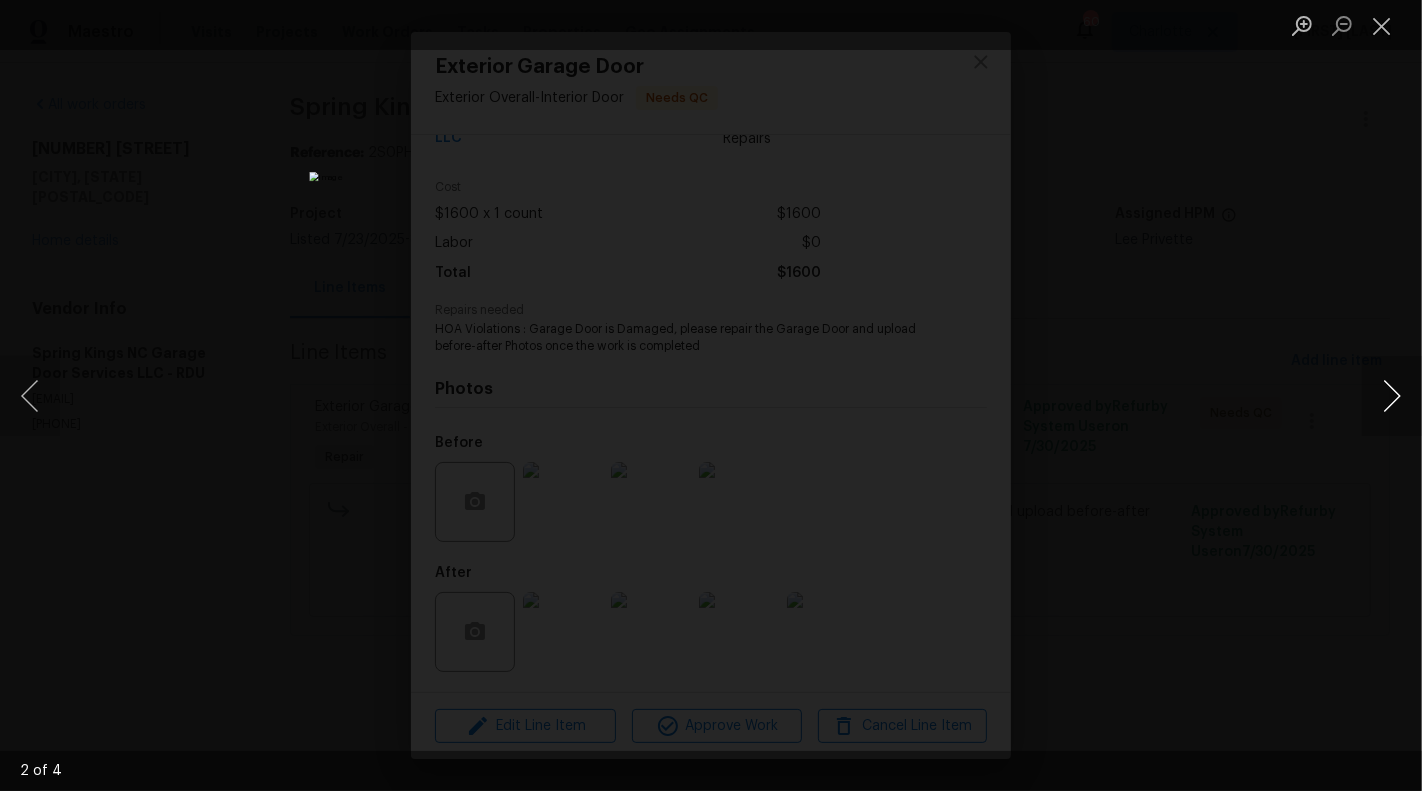 click at bounding box center (1392, 396) 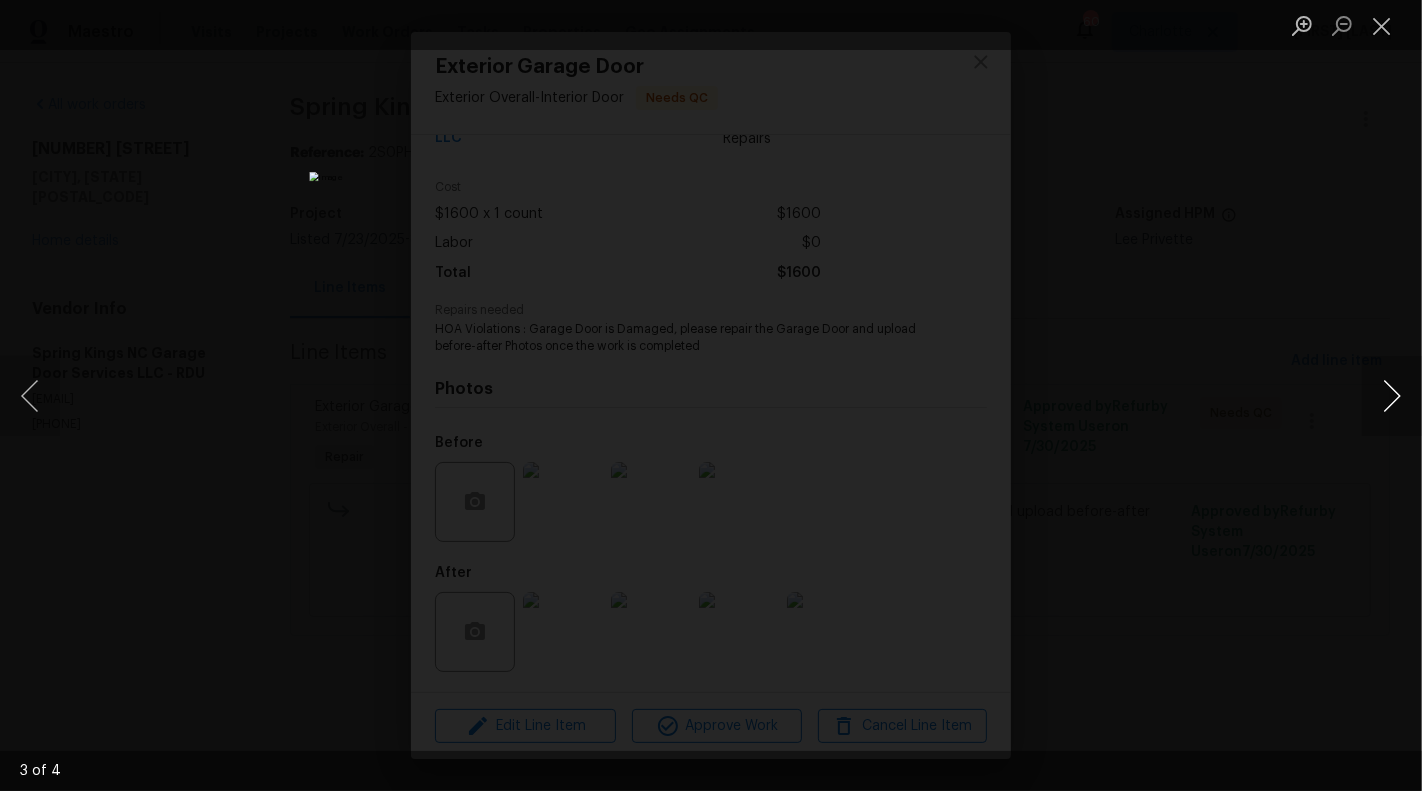 click at bounding box center (1392, 396) 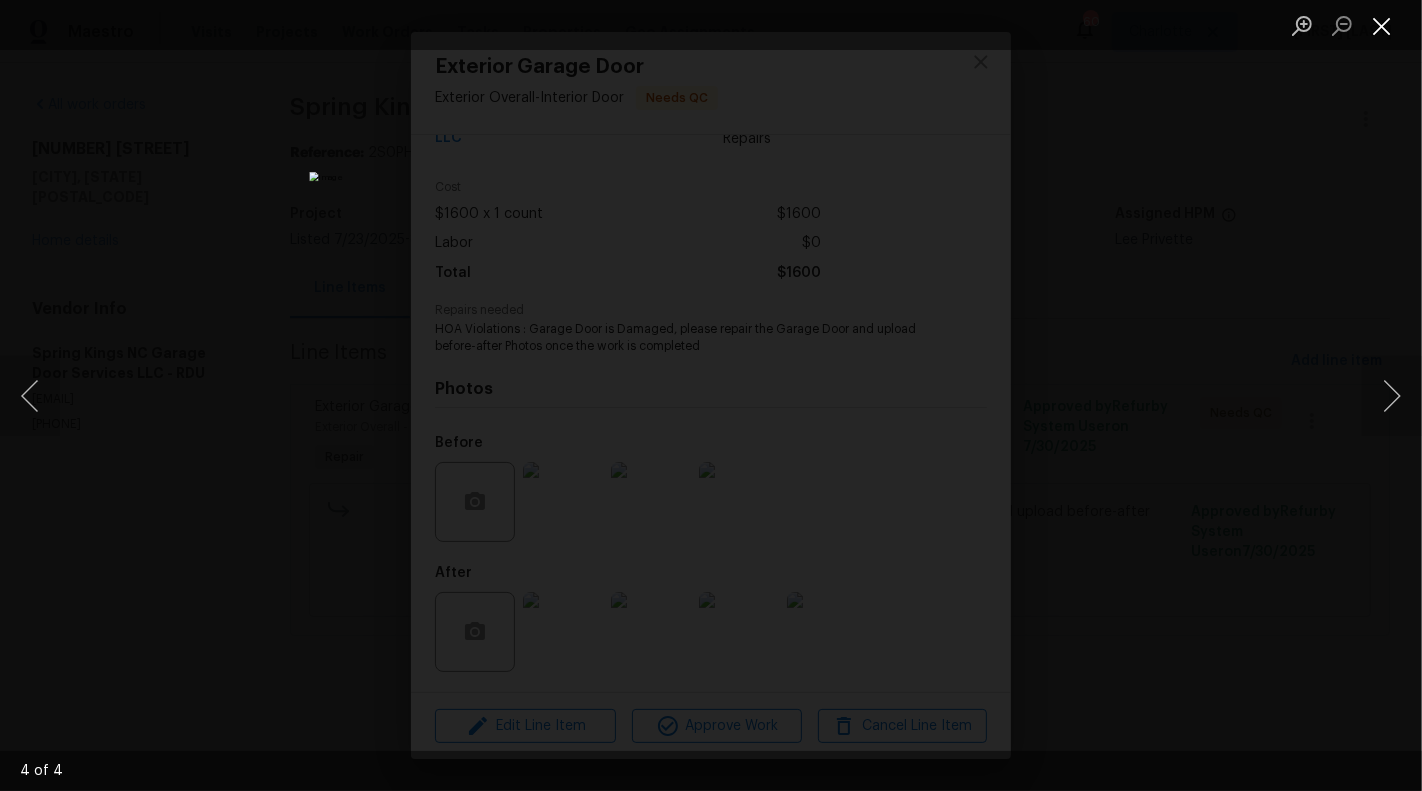 click at bounding box center [1382, 25] 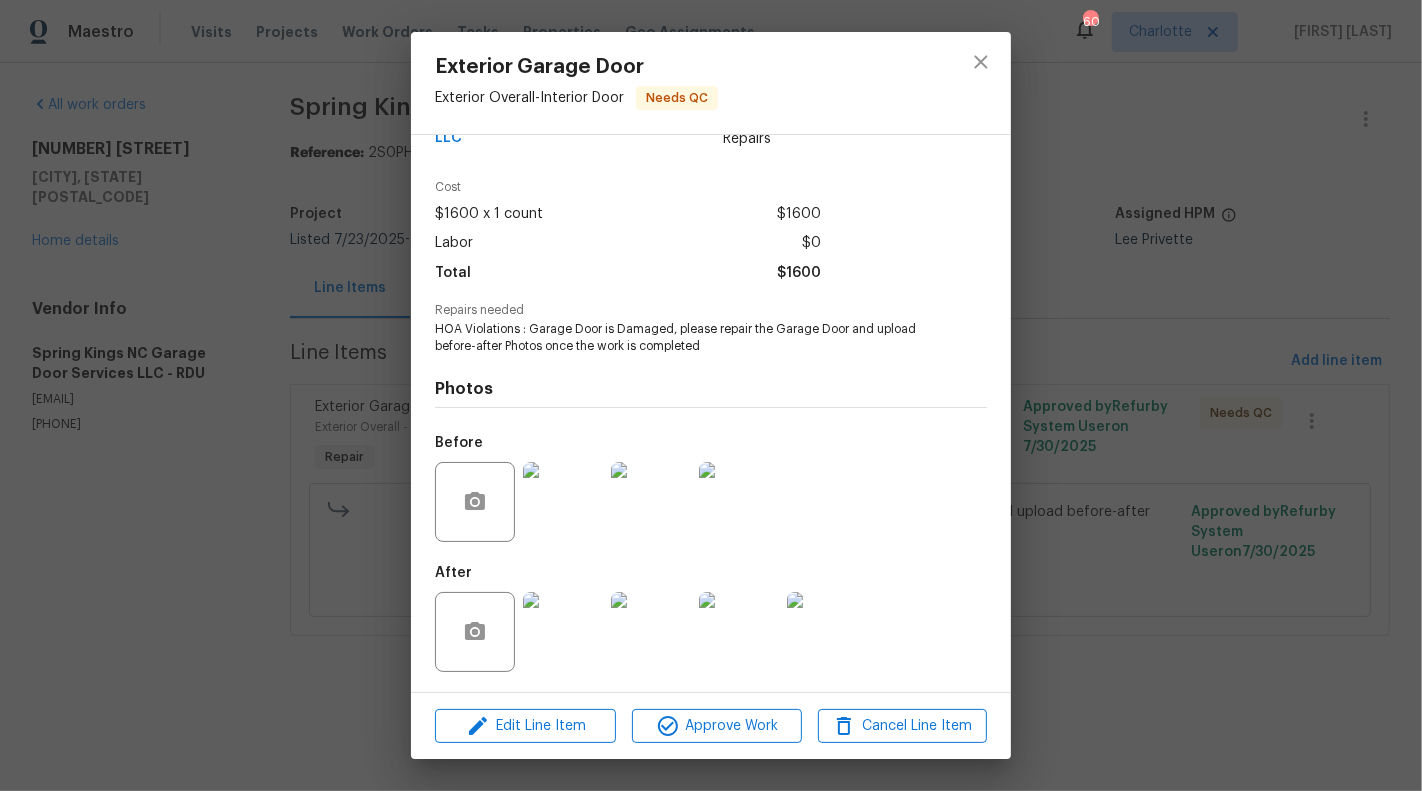 click on "Exterior Garage Door Exterior Overall  -  Interior Door Needs QC Vendor Spring Kings NC Garage Door Services LLC Account Category Repairs Cost $1600 x 1 count $1600 Labor $0 Total $1600 Repairs needed HOA Violations : Garage Door is Damaged, please repair the Garage Door and upload before-after Photos once the work is completed Photos Before After  Edit Line Item  Approve Work  Cancel Line Item" at bounding box center (711, 395) 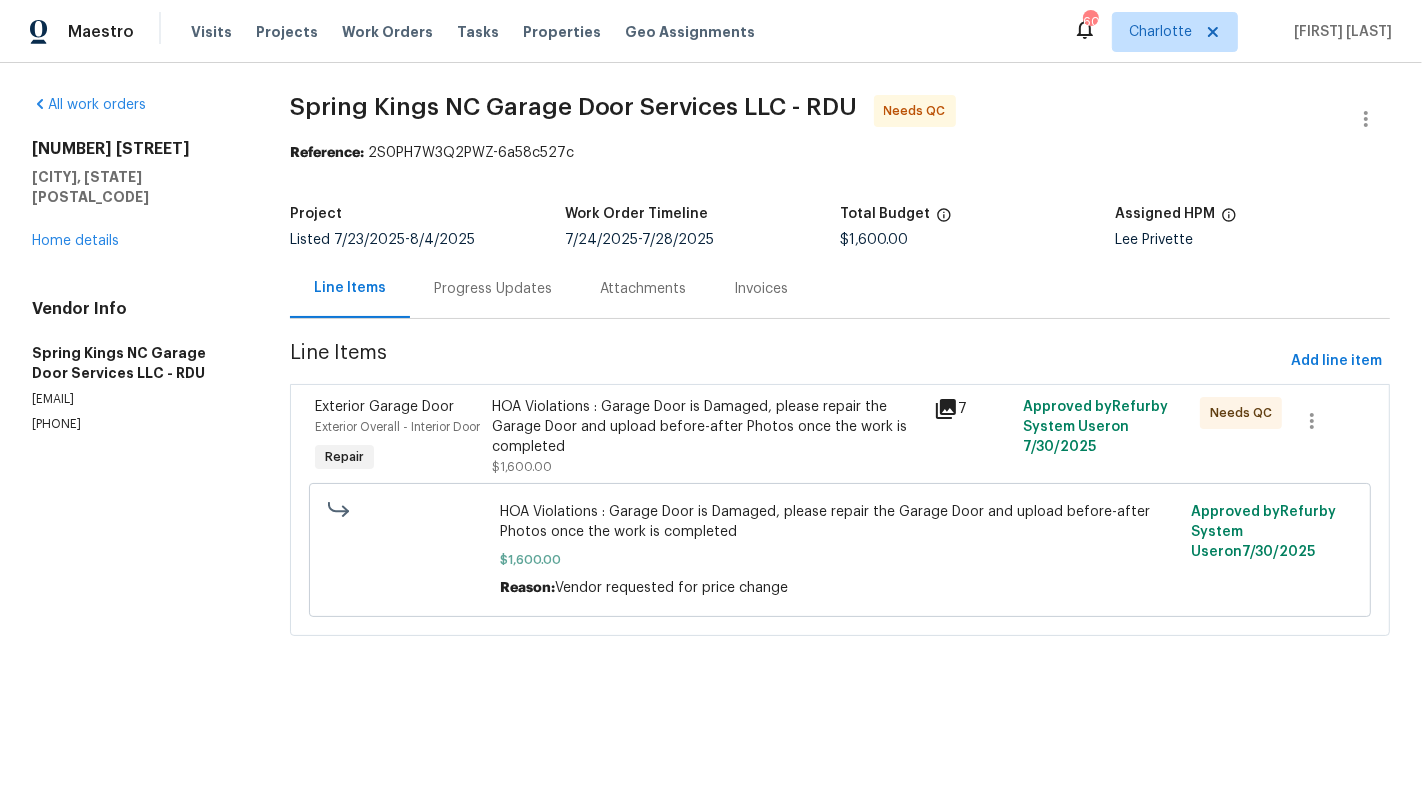 click on "Progress Updates" at bounding box center [493, 288] 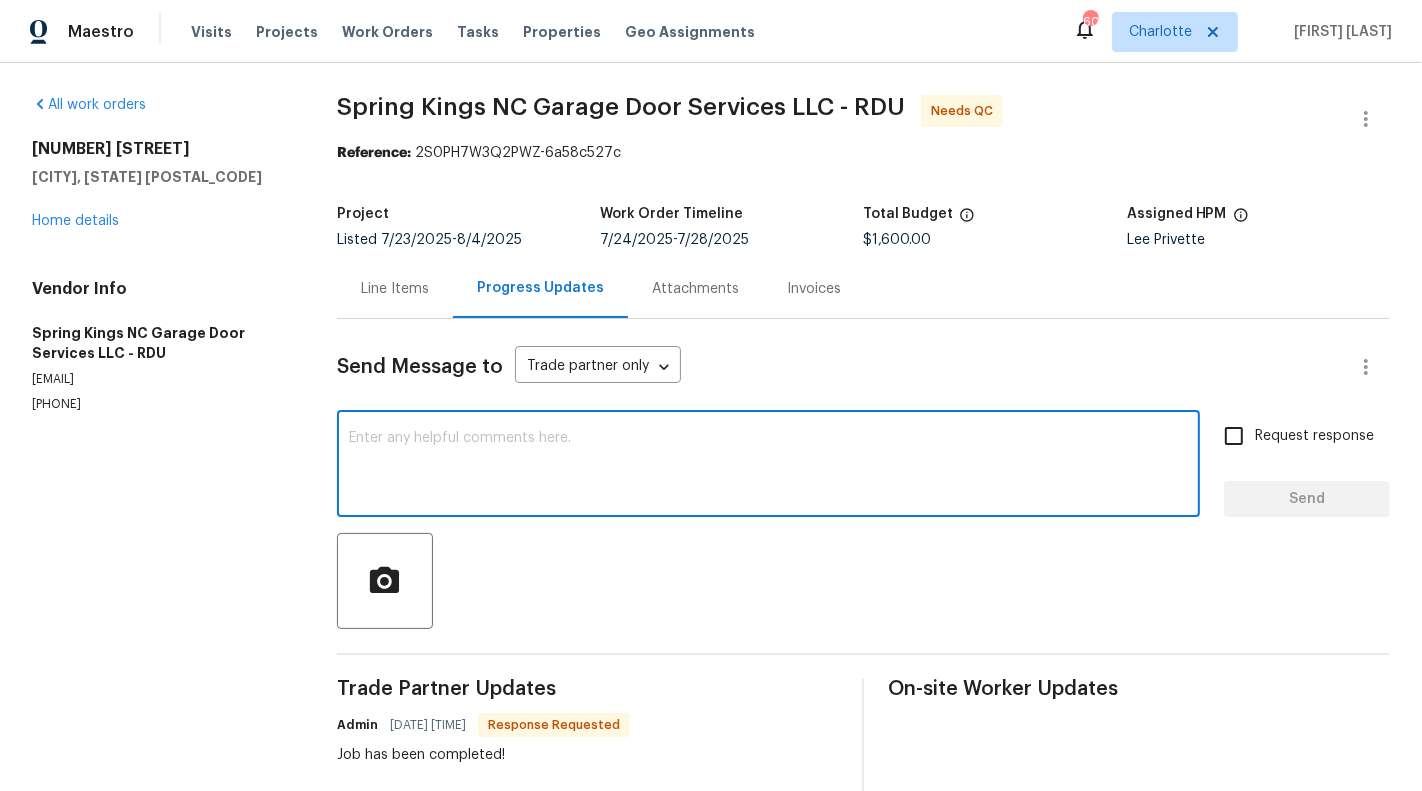 click at bounding box center [768, 466] 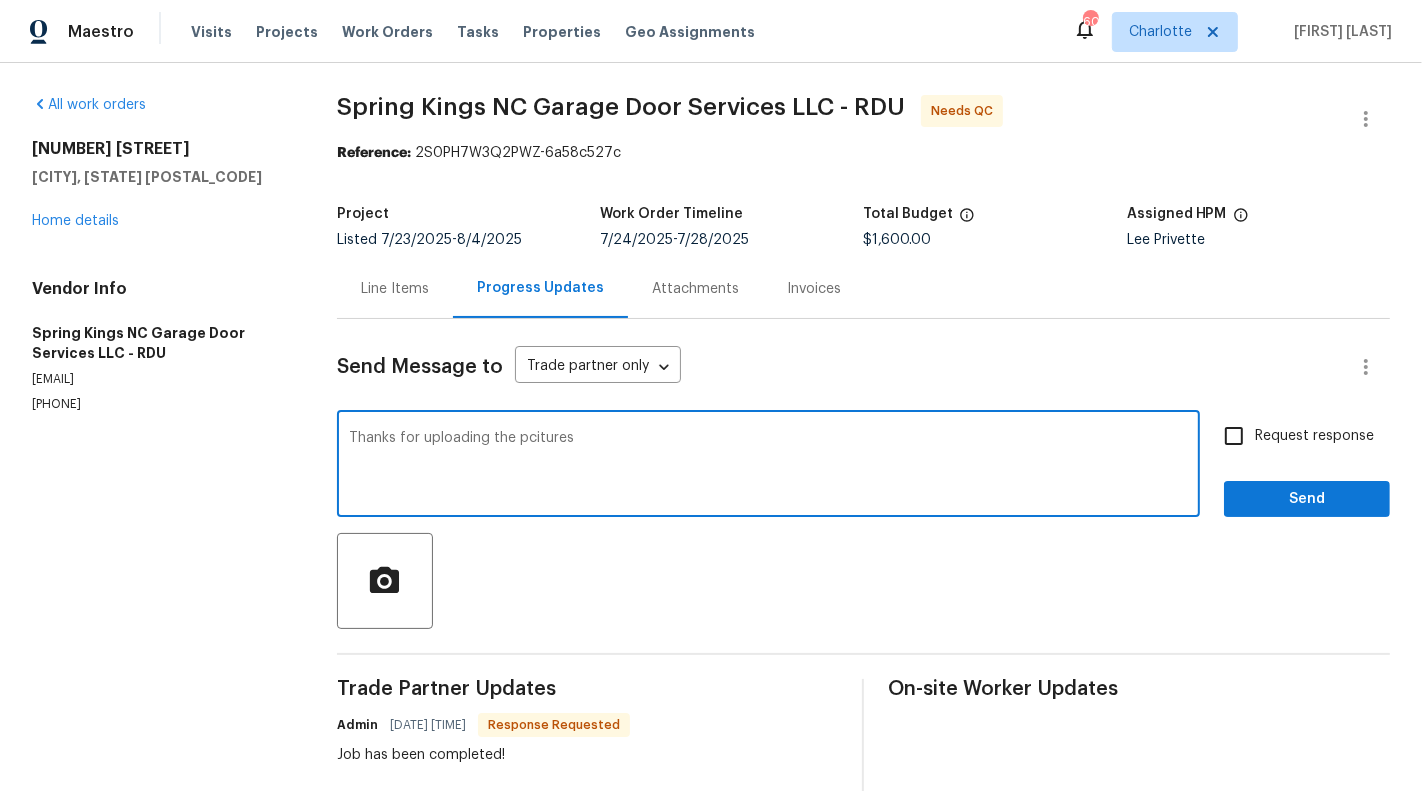 drag, startPoint x: 551, startPoint y: 439, endPoint x: 638, endPoint y: 439, distance: 87 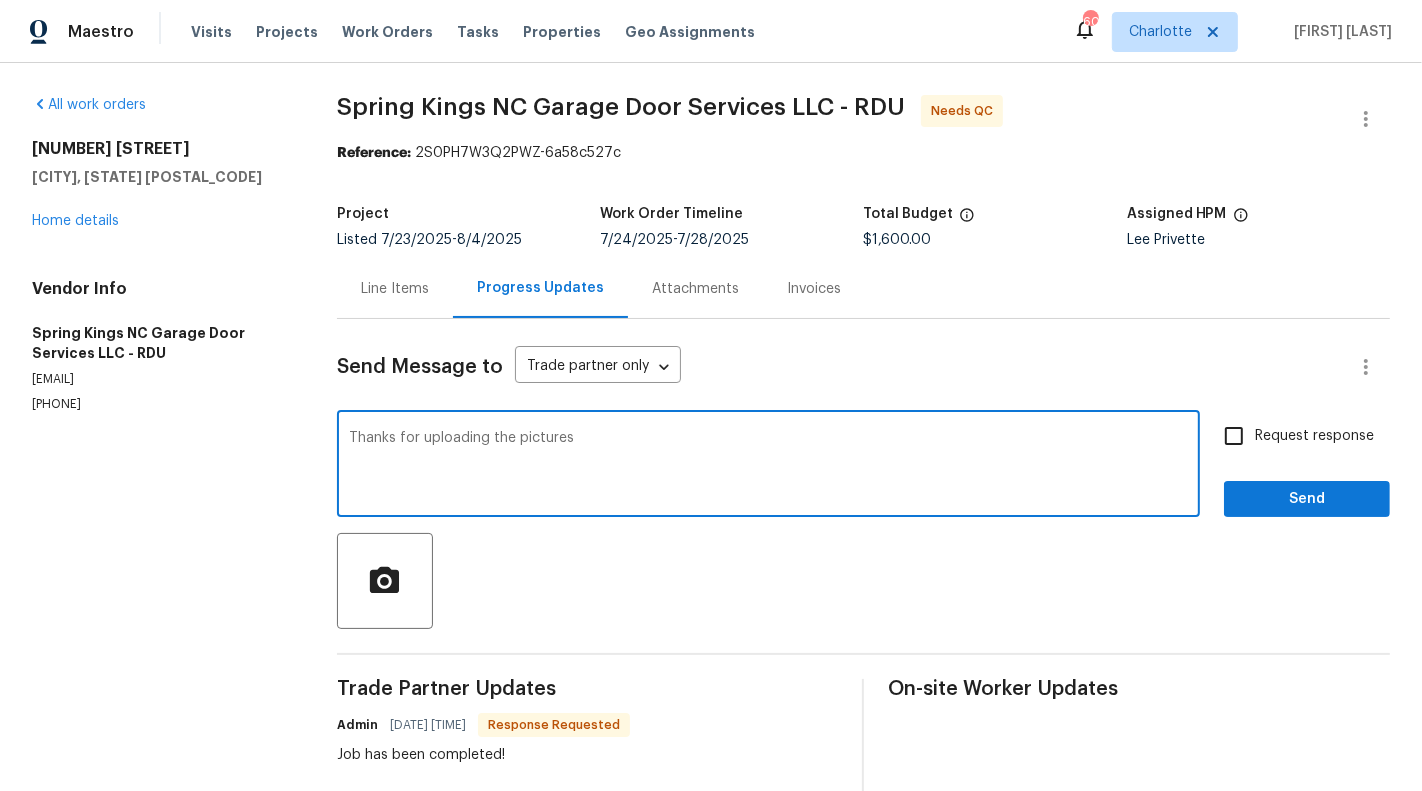 type on "Thanks for uploading the pictures" 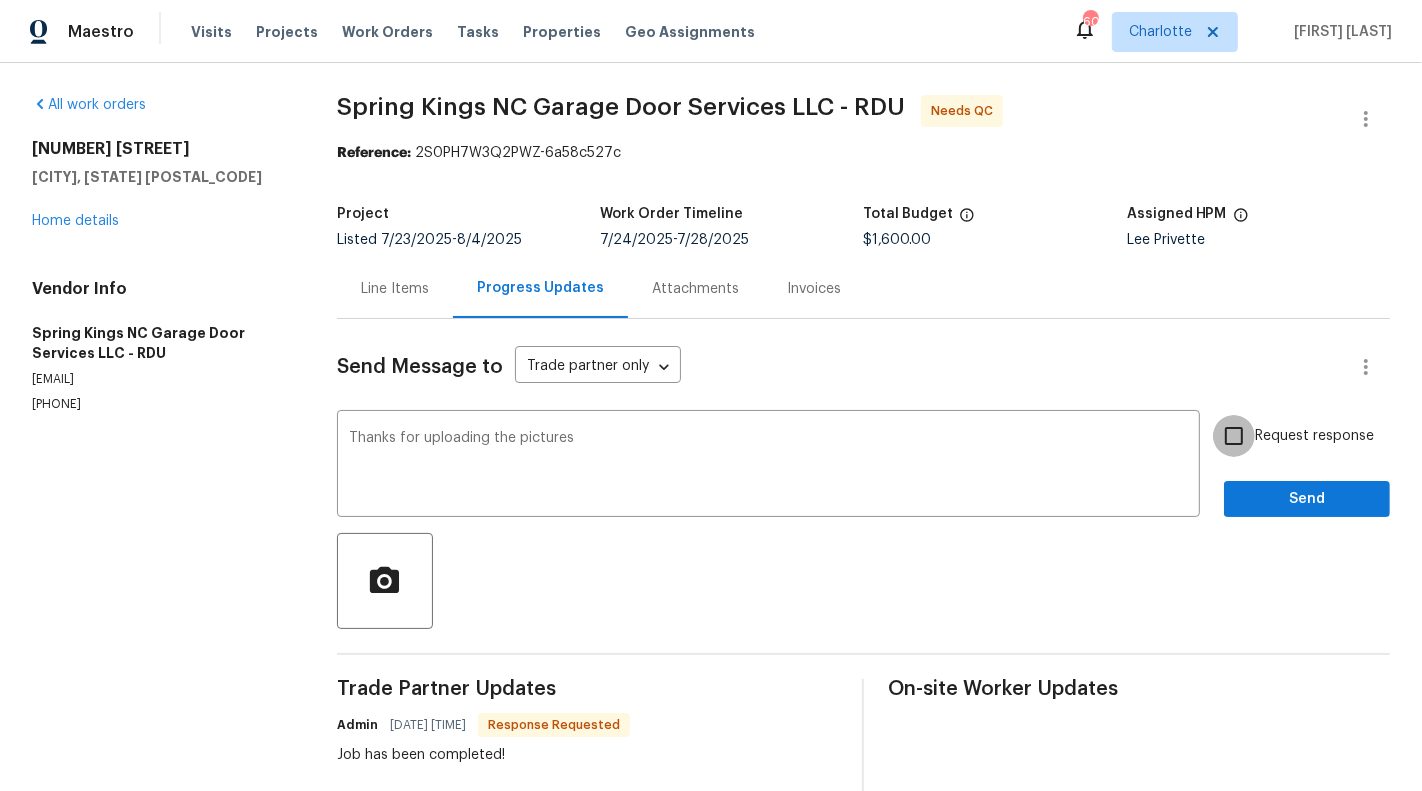 click on "Request response" at bounding box center (1234, 436) 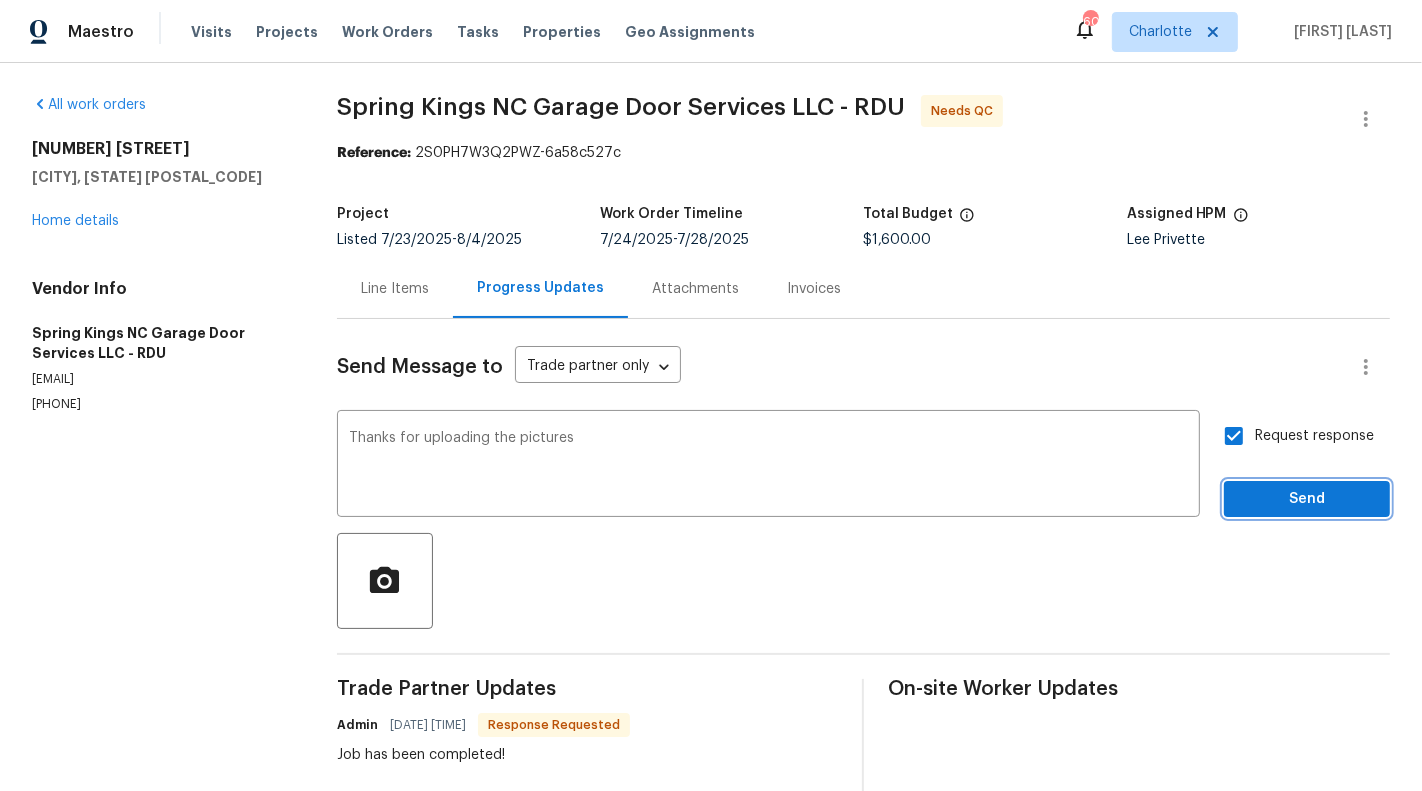 click on "Send" at bounding box center (1307, 499) 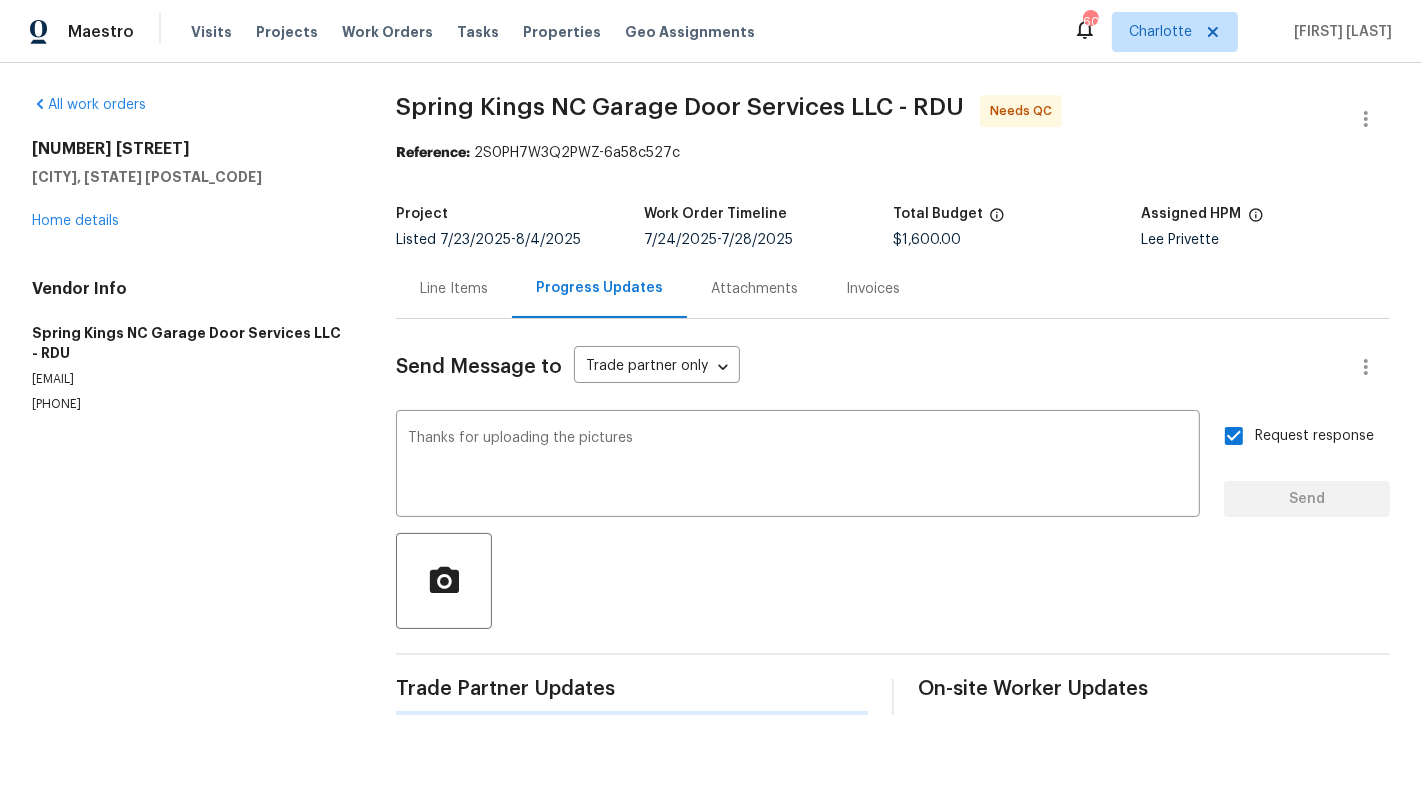 type 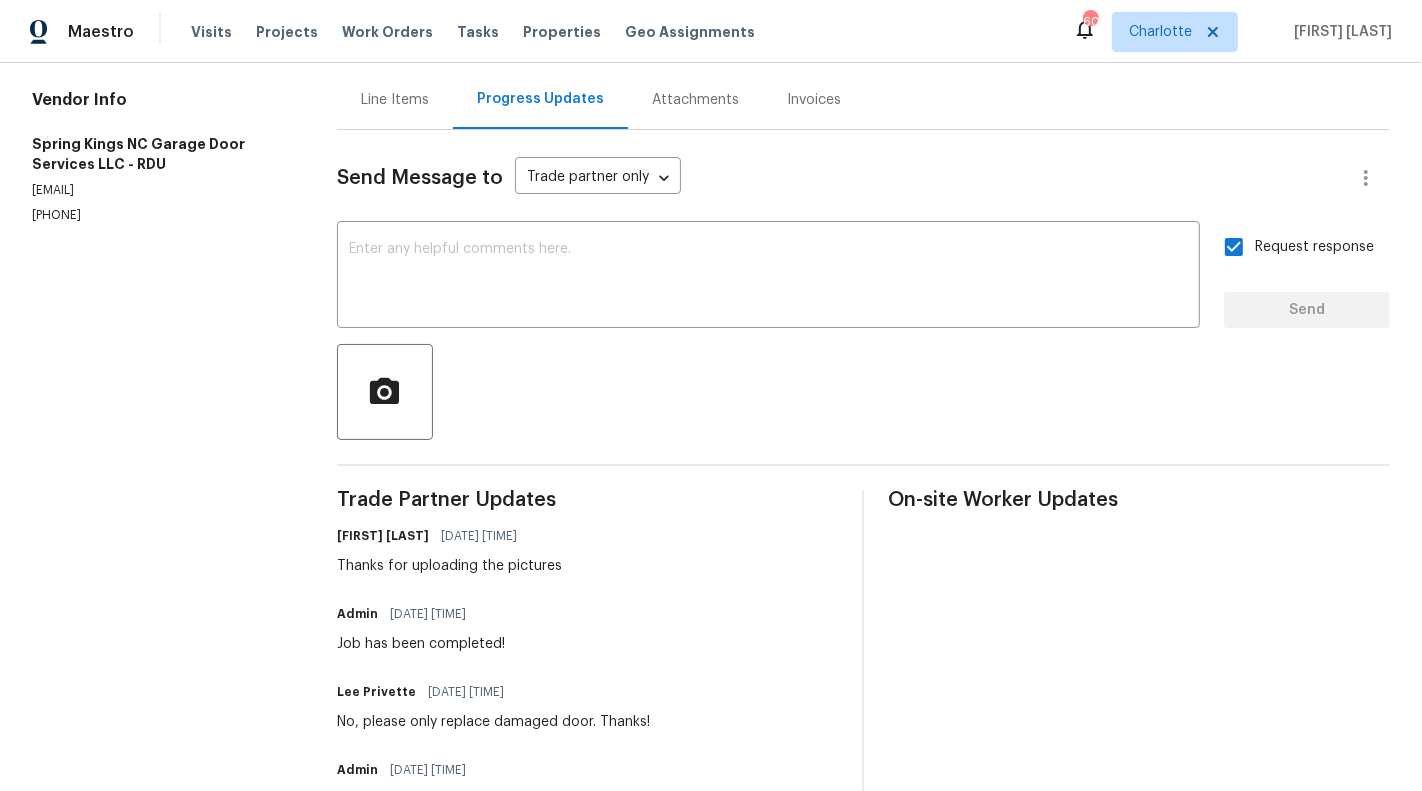 scroll, scrollTop: 0, scrollLeft: 0, axis: both 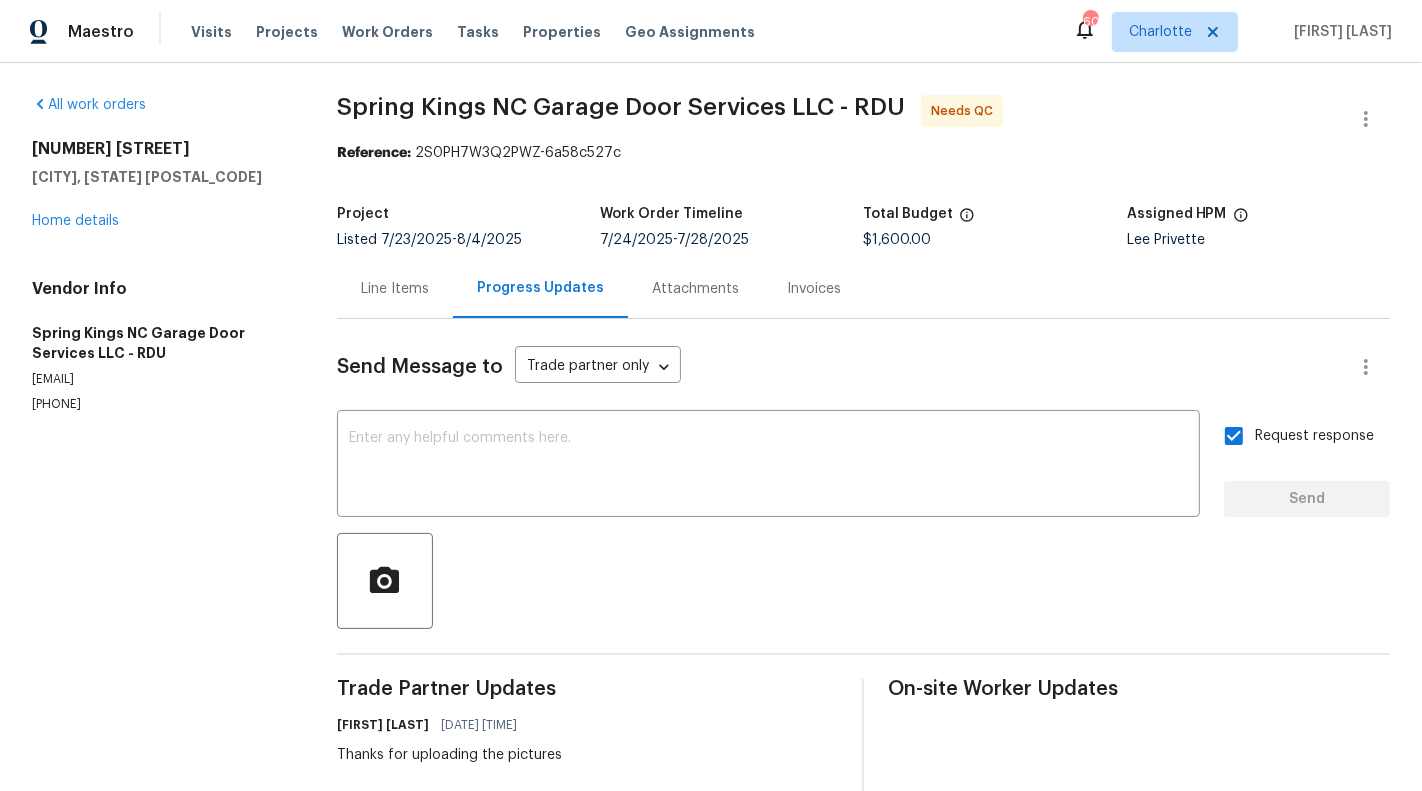 click on "Send Message to Trade partner only Trade partner only ​" at bounding box center [839, 367] 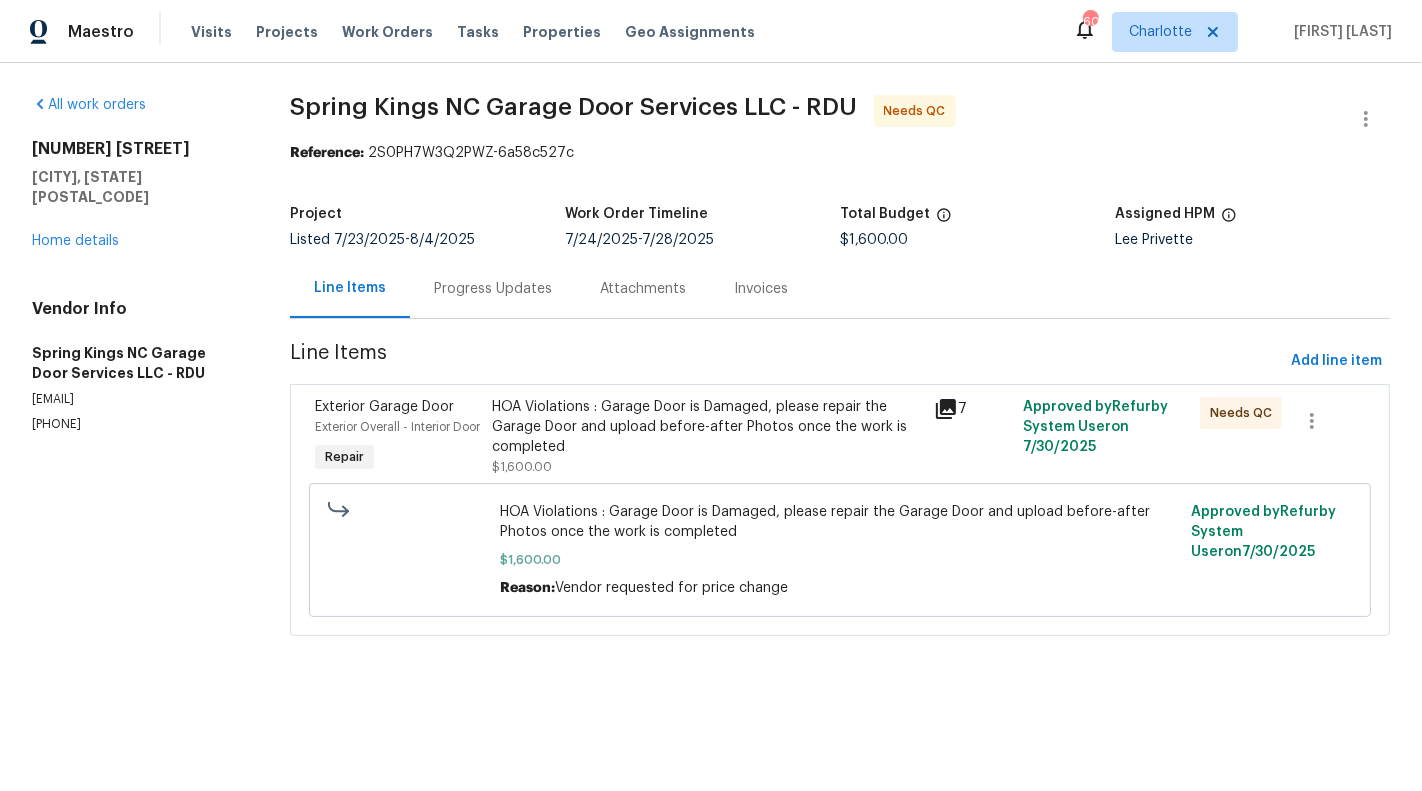 click on "HOA Violations : Garage Door is Damaged, please repair the Garage Door and upload before-after Photos once the work is completed $1,600.00" at bounding box center [707, 437] 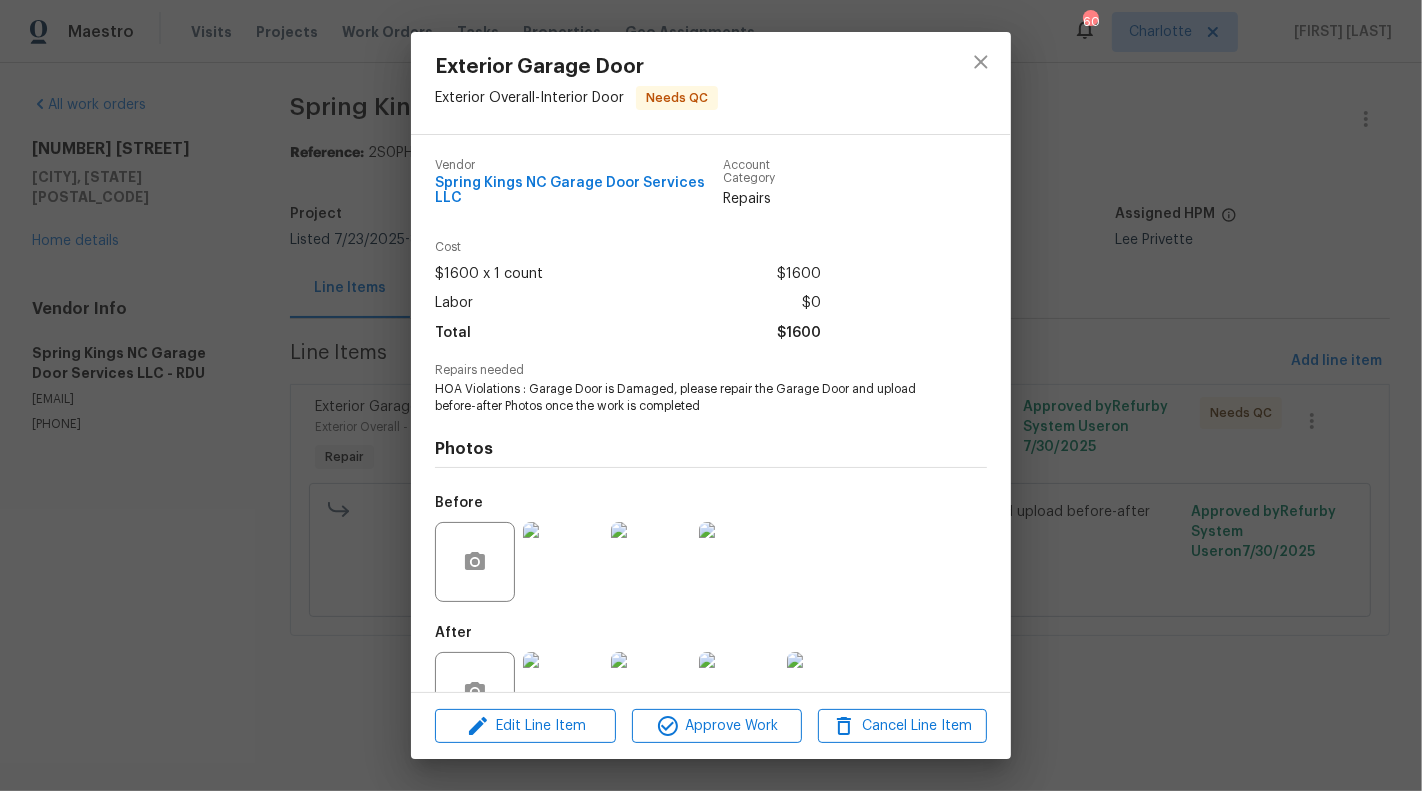 scroll, scrollTop: 60, scrollLeft: 0, axis: vertical 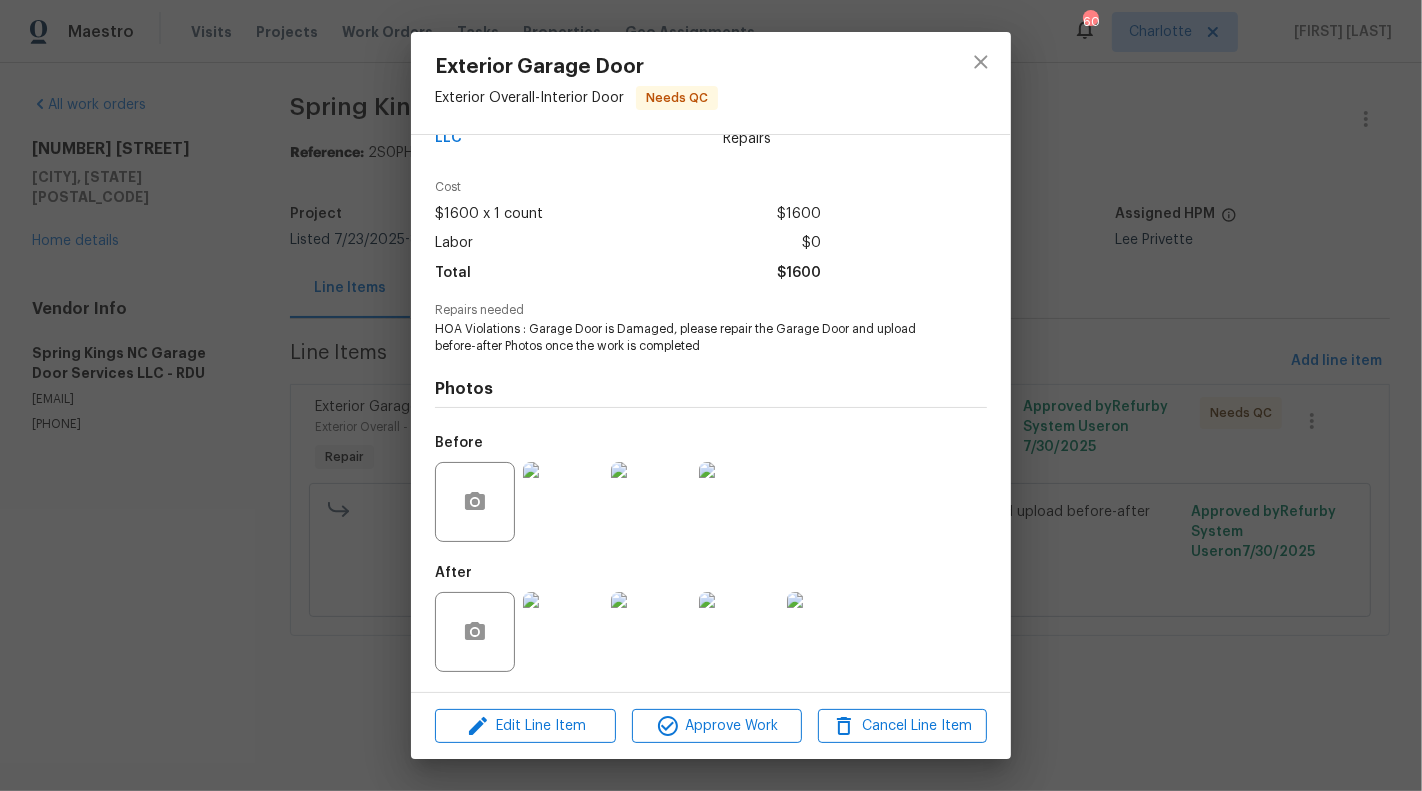 click at bounding box center (563, 632) 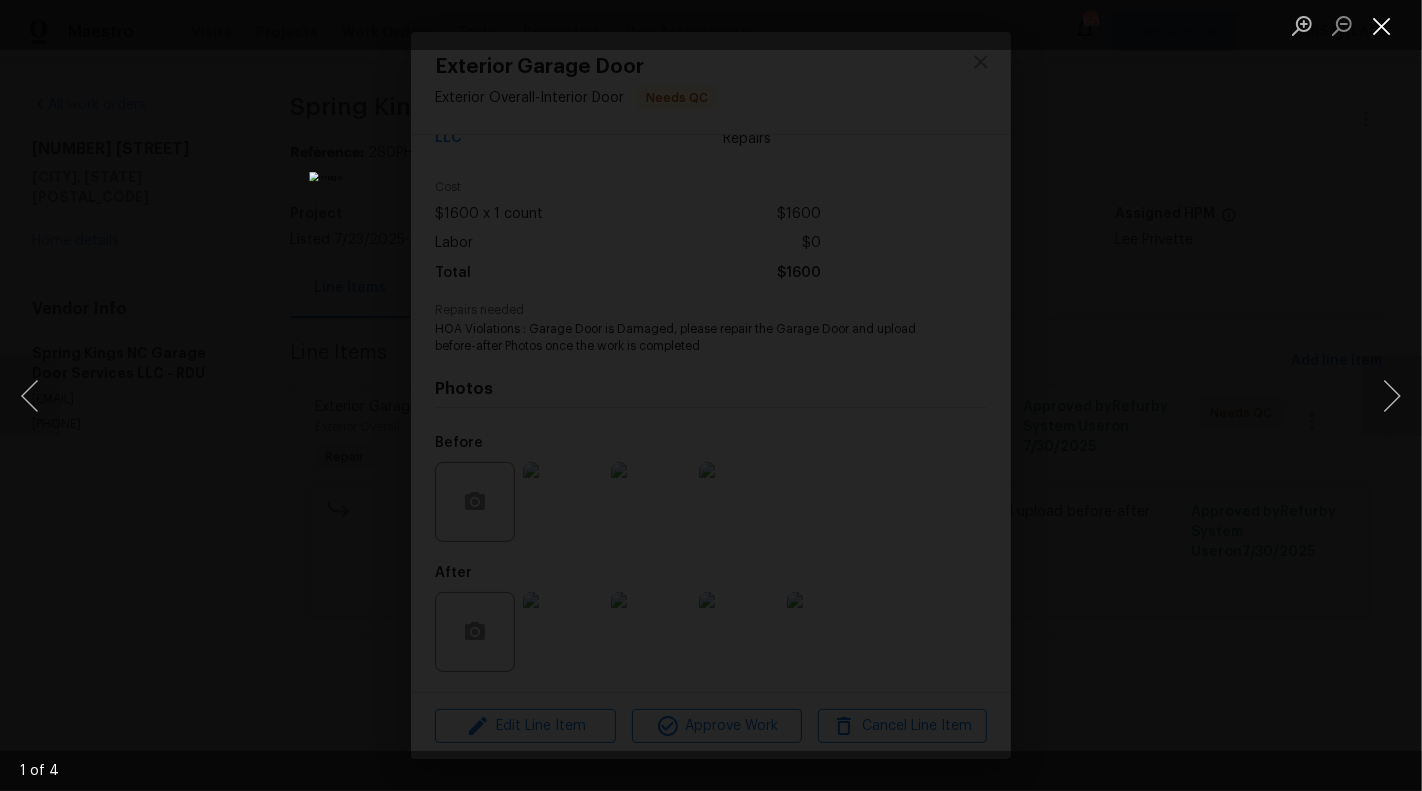 click at bounding box center (1382, 25) 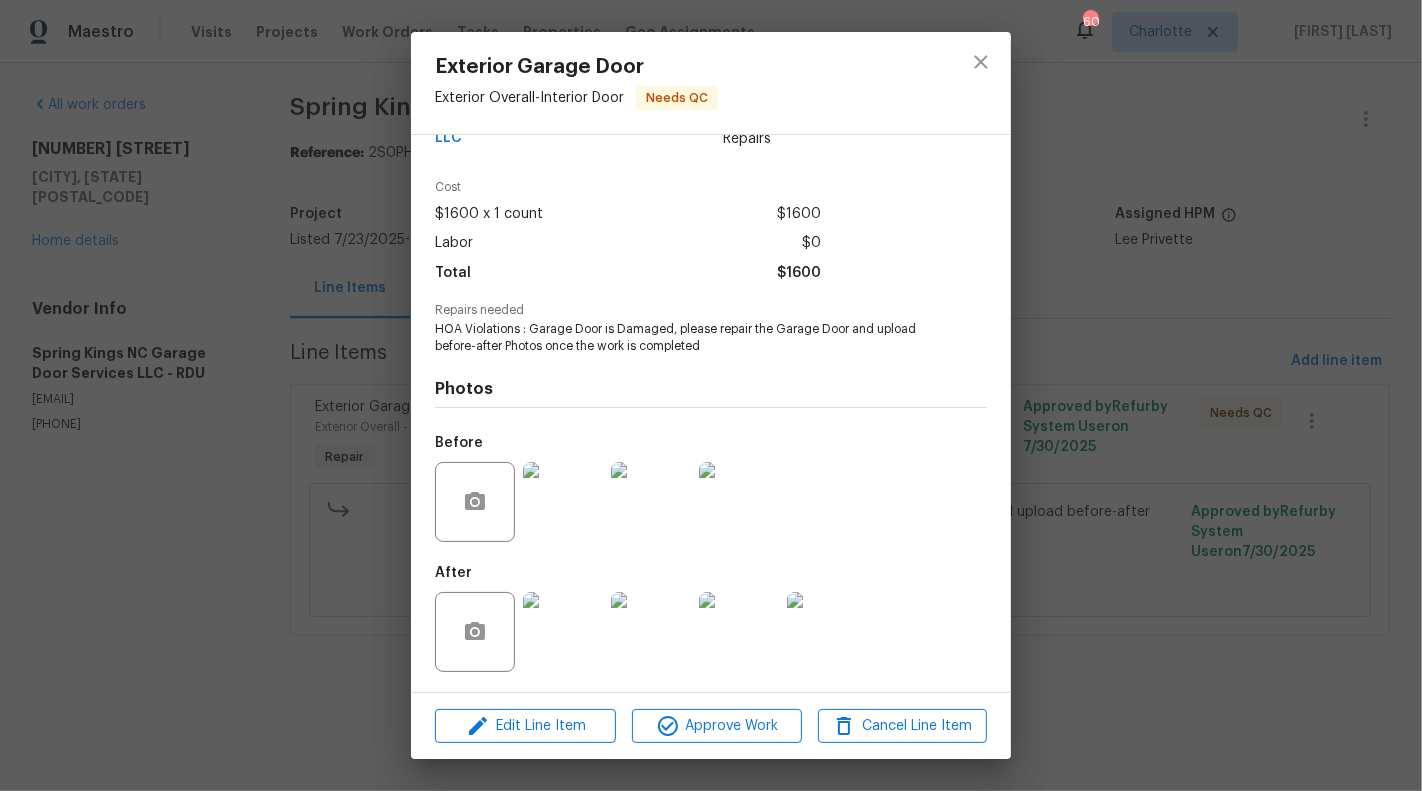 click at bounding box center [563, 502] 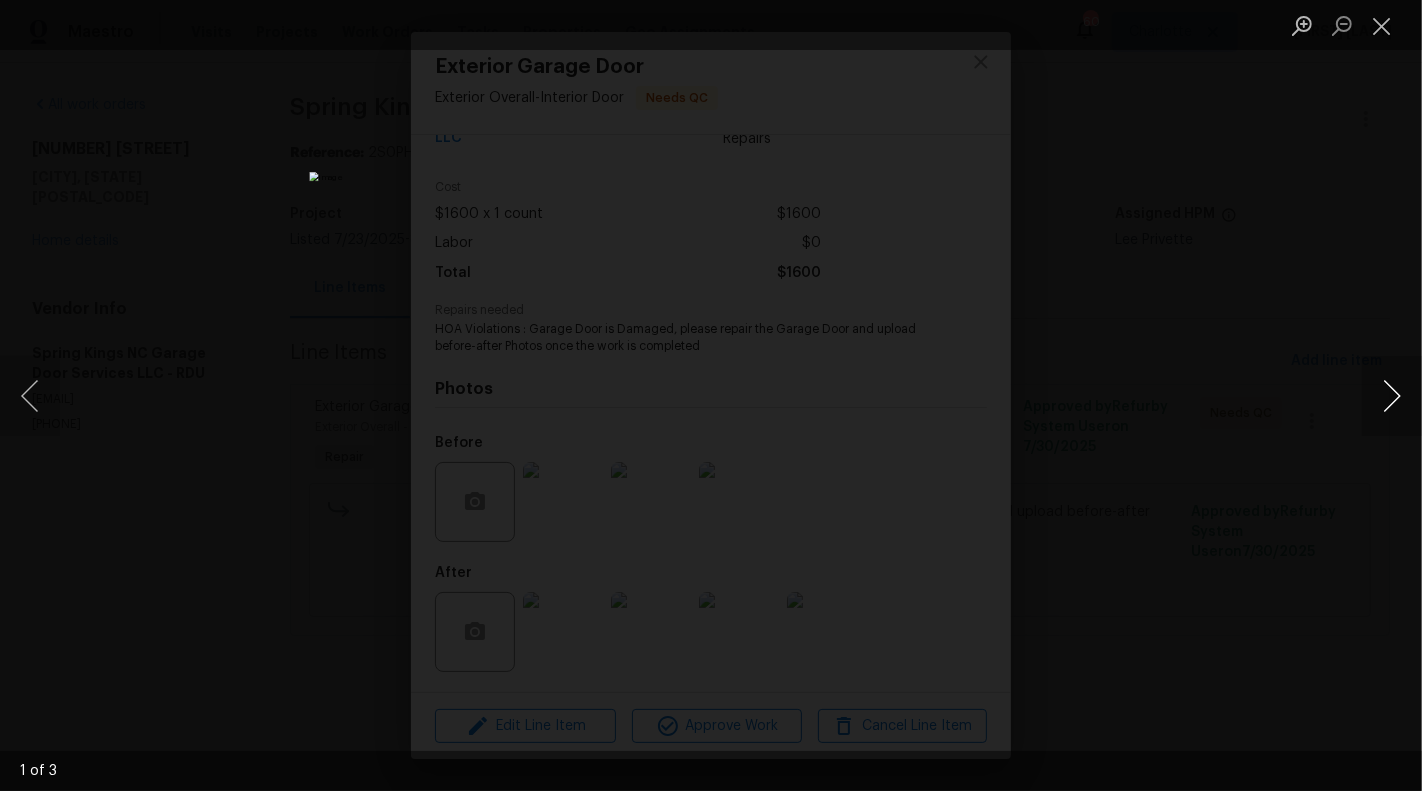 click at bounding box center [1392, 396] 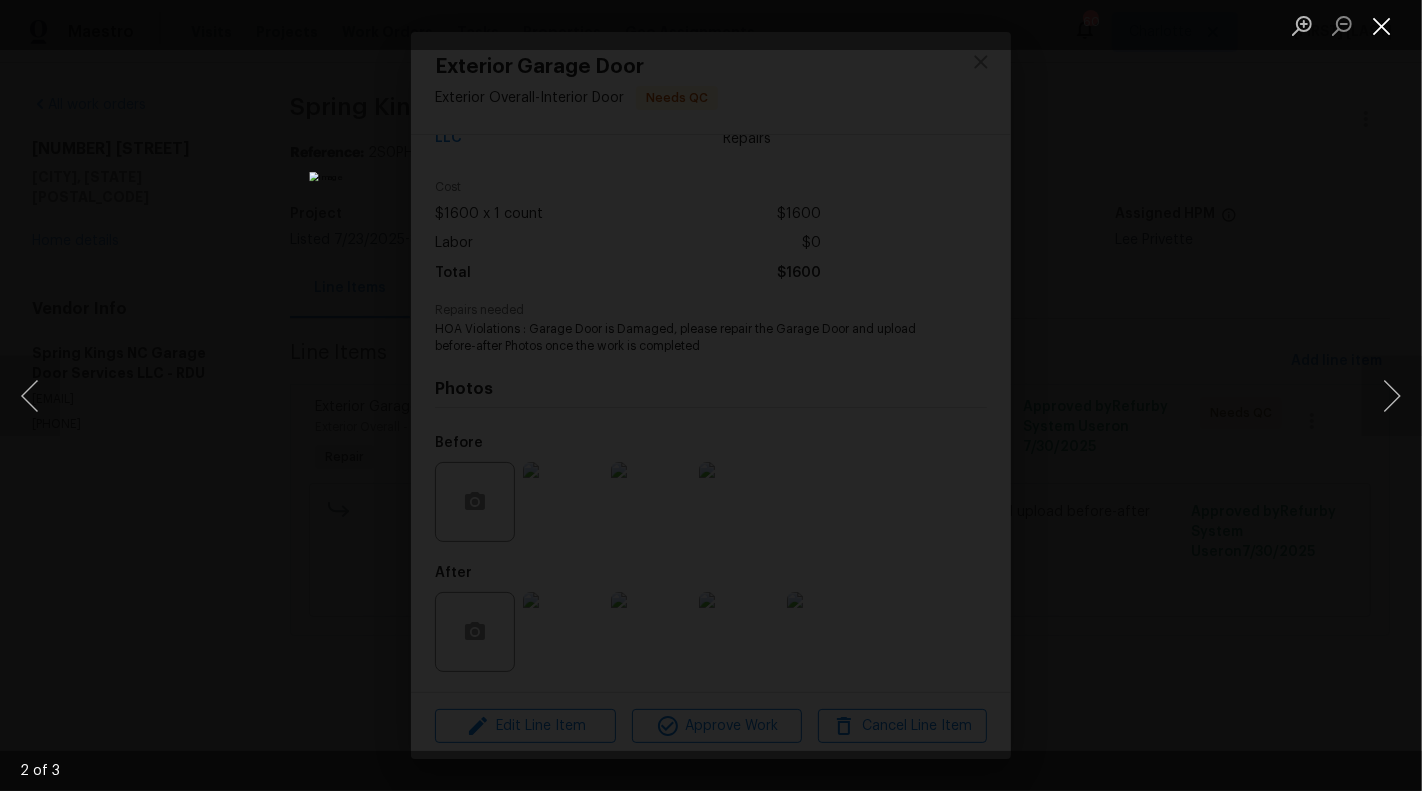 click at bounding box center (1382, 25) 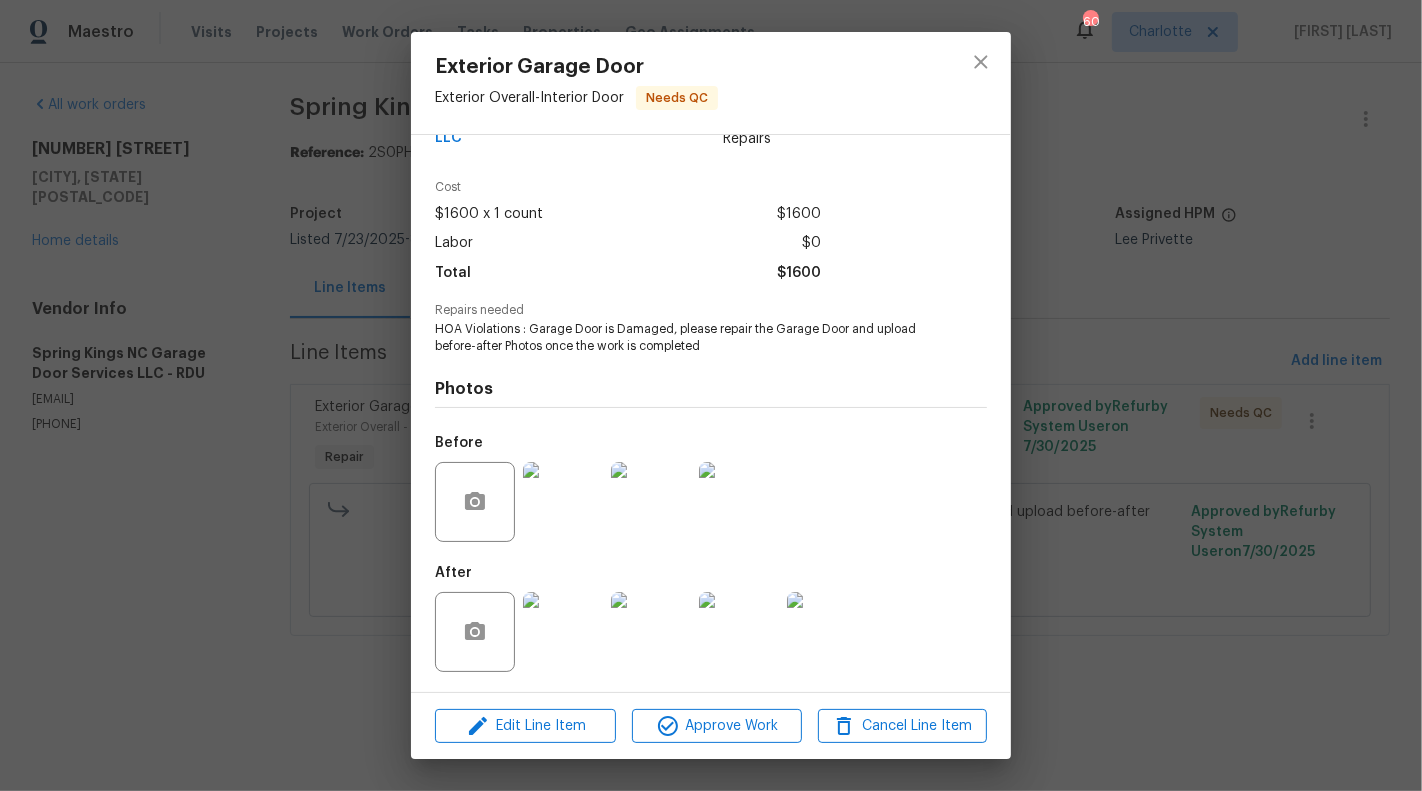 click at bounding box center (563, 632) 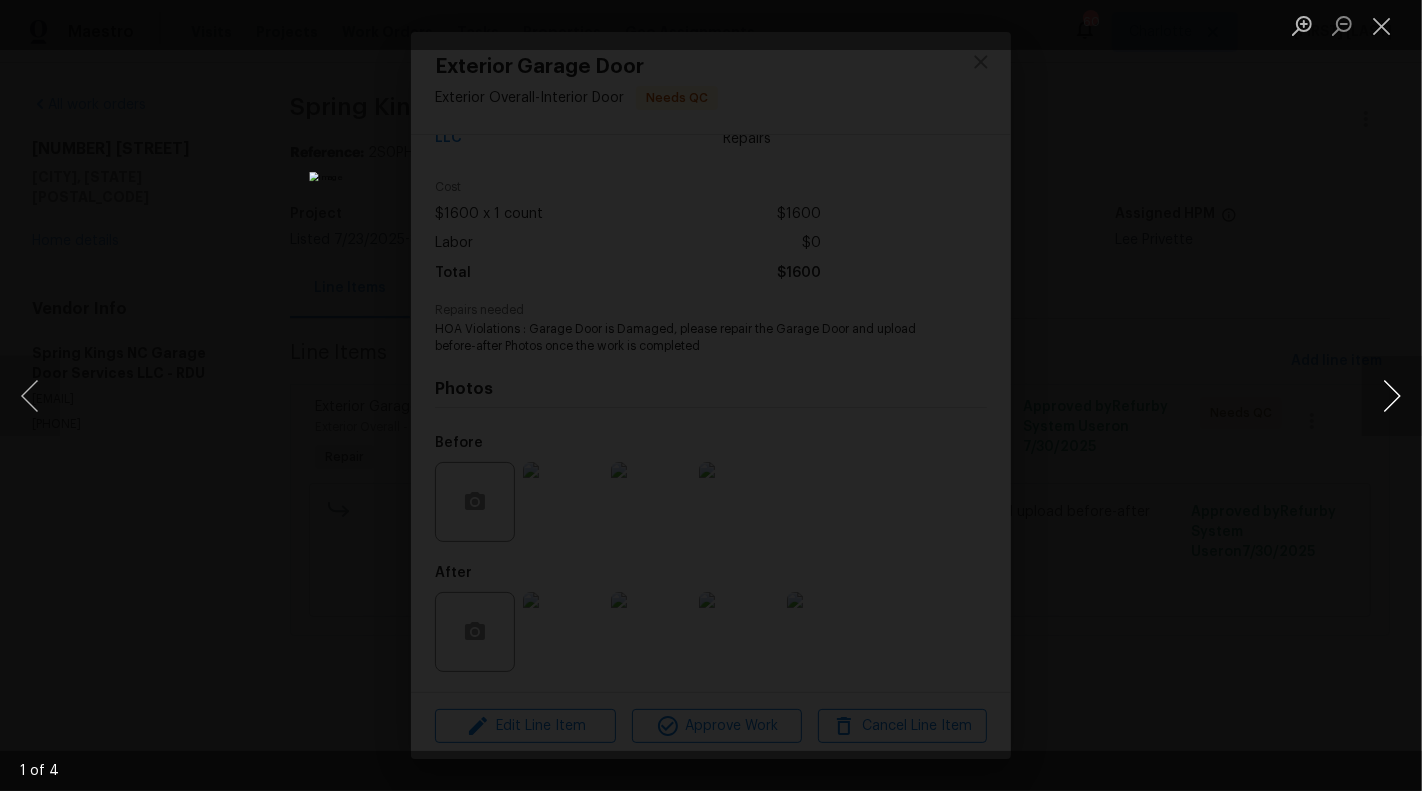 click at bounding box center [1392, 396] 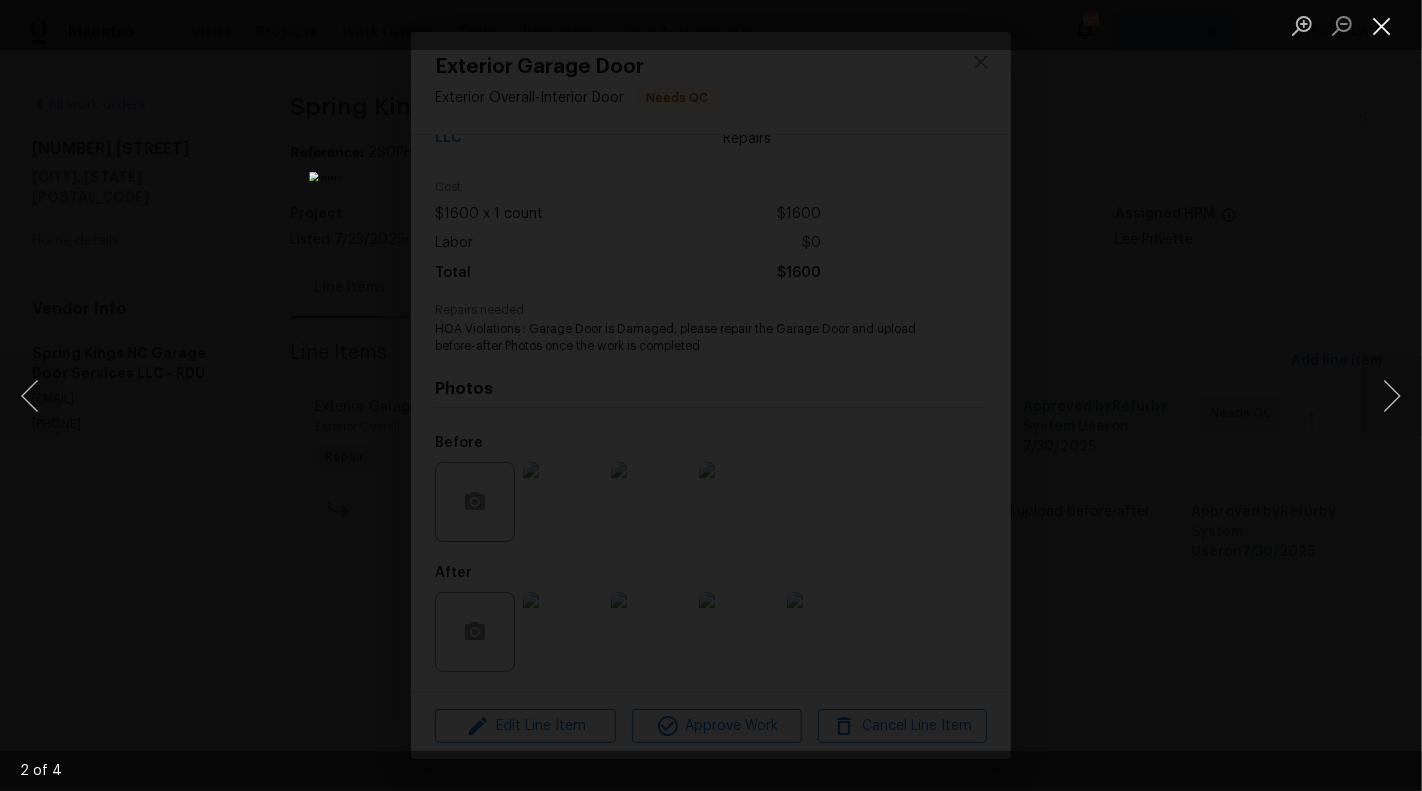 click at bounding box center [1382, 25] 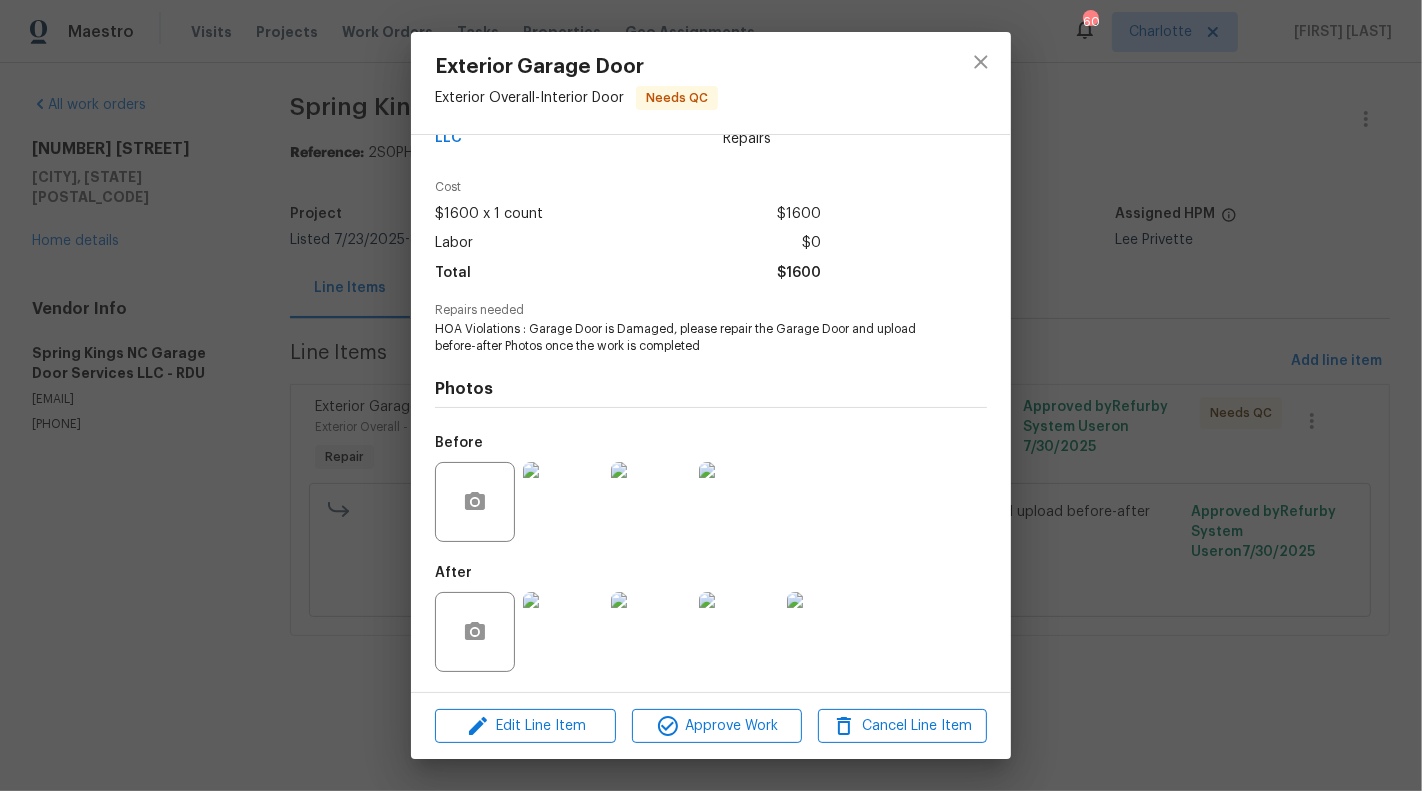 click on "Exterior Garage Door Exterior Overall  -  Interior Door Needs QC Vendor Spring Kings NC Garage Door Services LLC Account Category Repairs Cost $1600 x 1 count $1600 Labor $0 Total $1600 Repairs needed HOA Violations : Garage Door is Damaged, please repair the Garage Door and upload before-after Photos once the work is completed Photos Before After  Edit Line Item  Approve Work  Cancel Line Item" at bounding box center (711, 395) 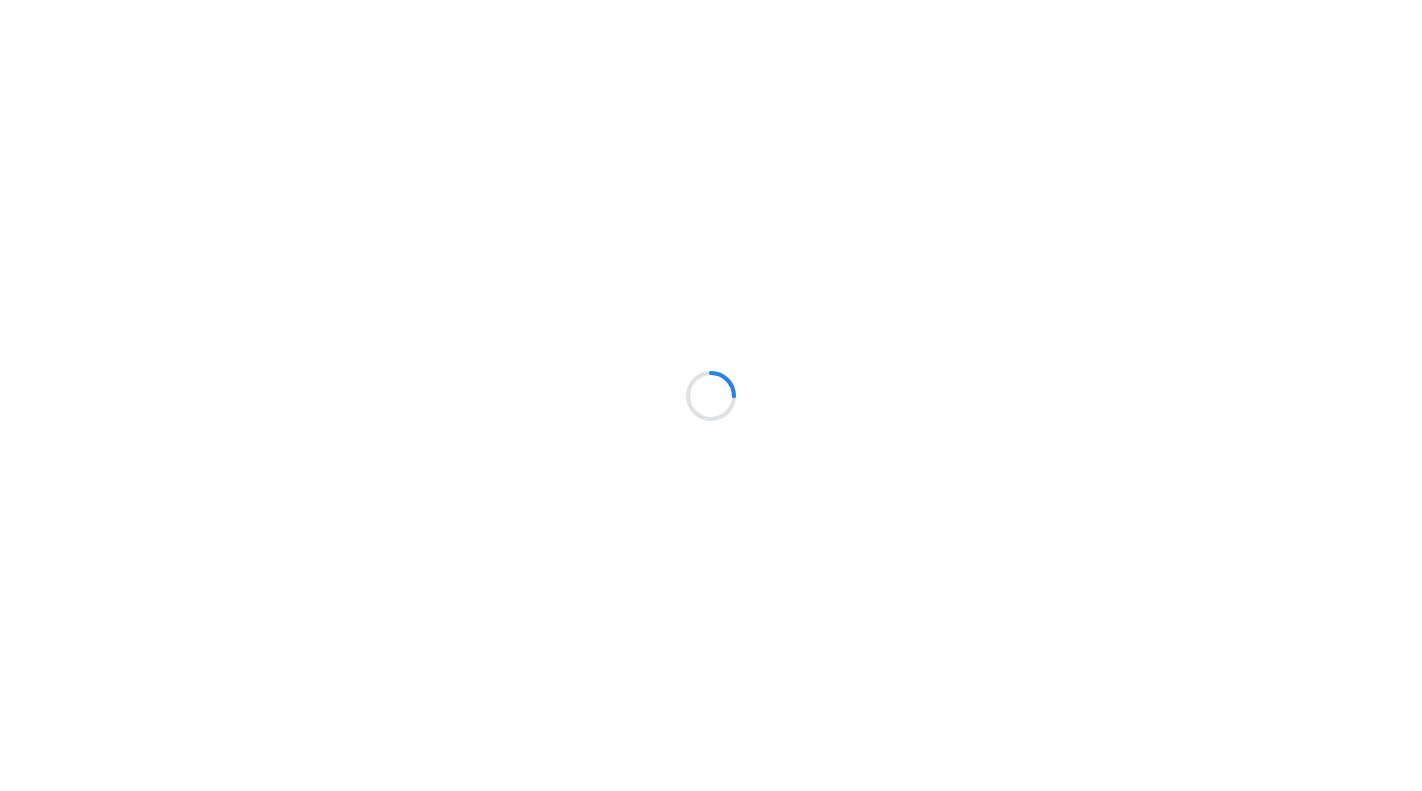 scroll, scrollTop: 0, scrollLeft: 0, axis: both 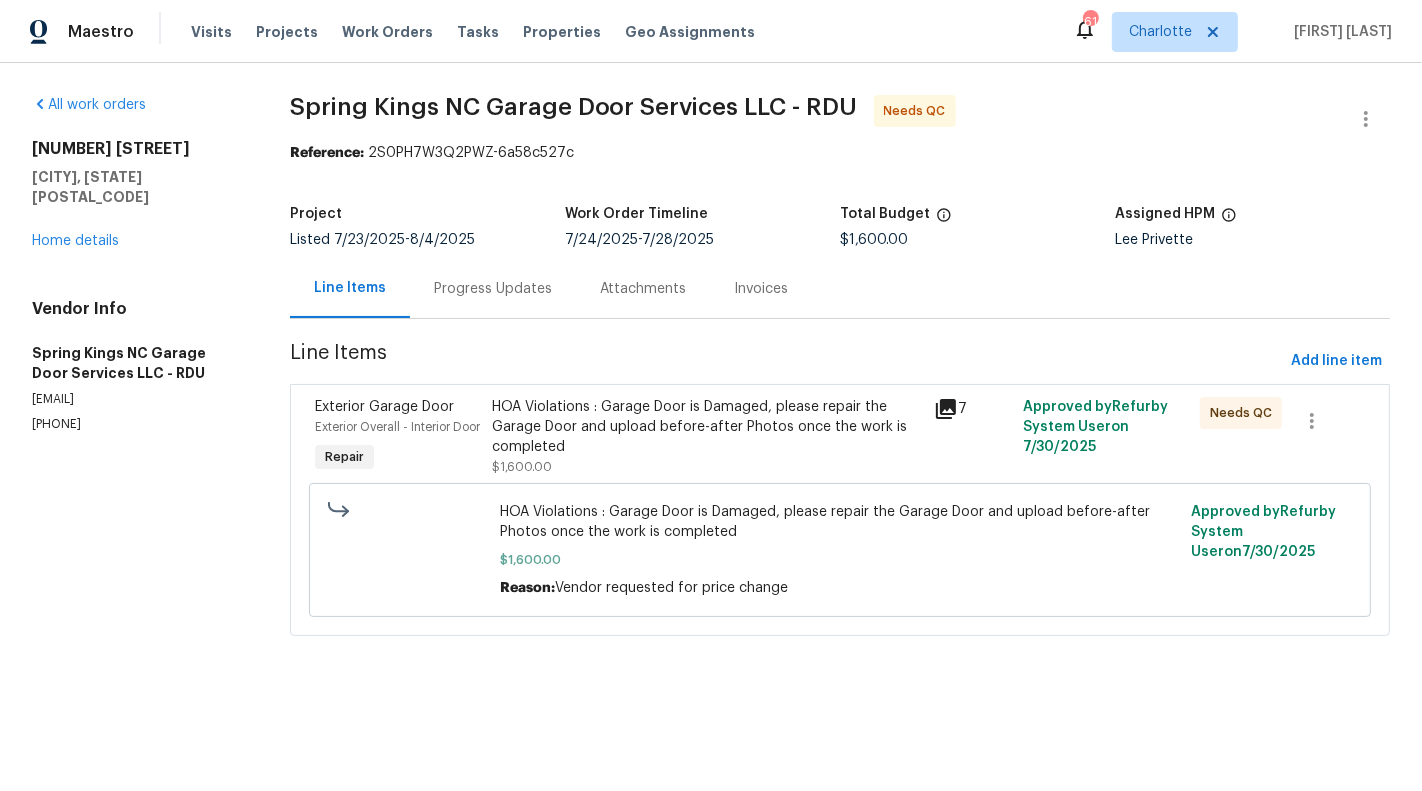 click on "HOA Violations : Garage Door is Damaged, please repair the Garage Door and upload before-after Photos once the work is completed $1,600.00" at bounding box center (707, 437) 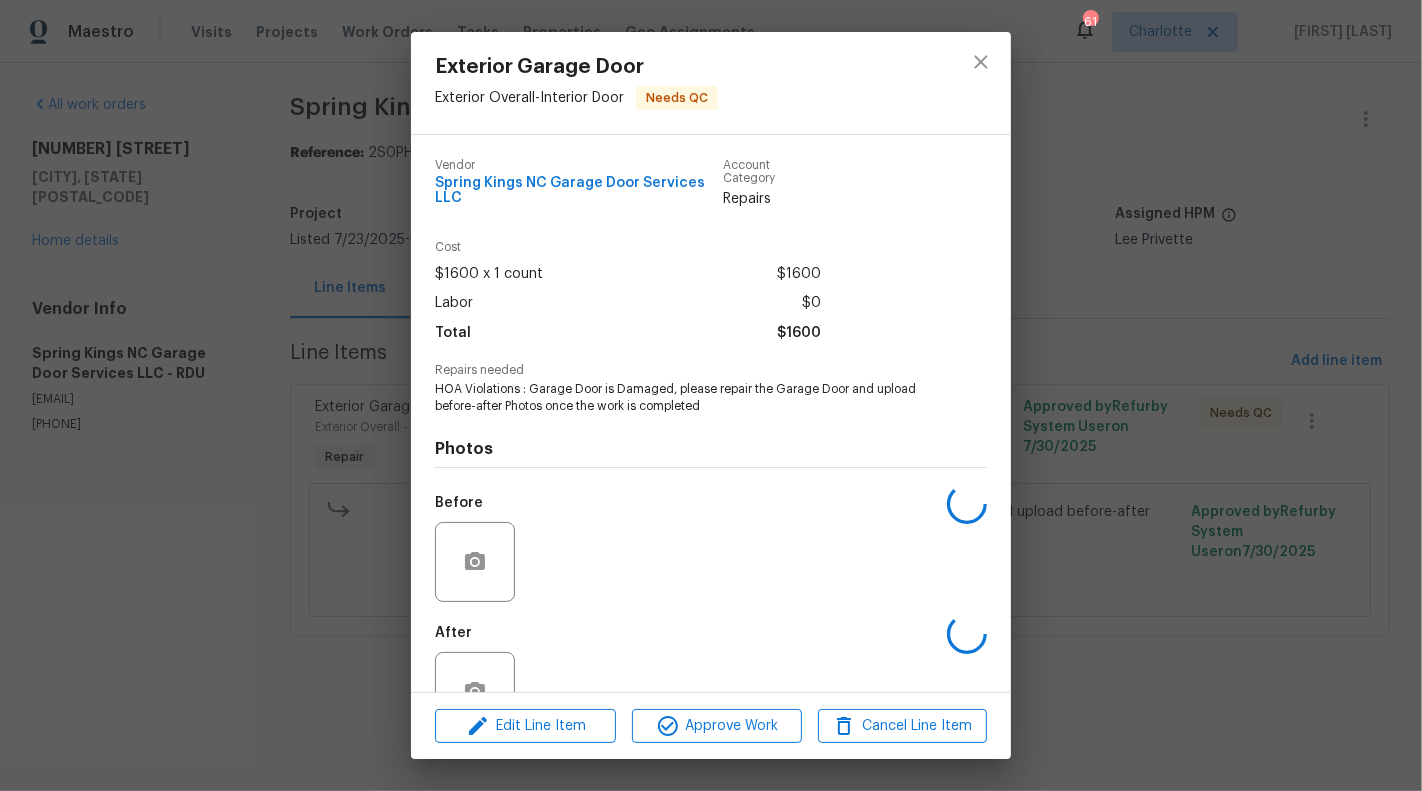 scroll, scrollTop: 60, scrollLeft: 0, axis: vertical 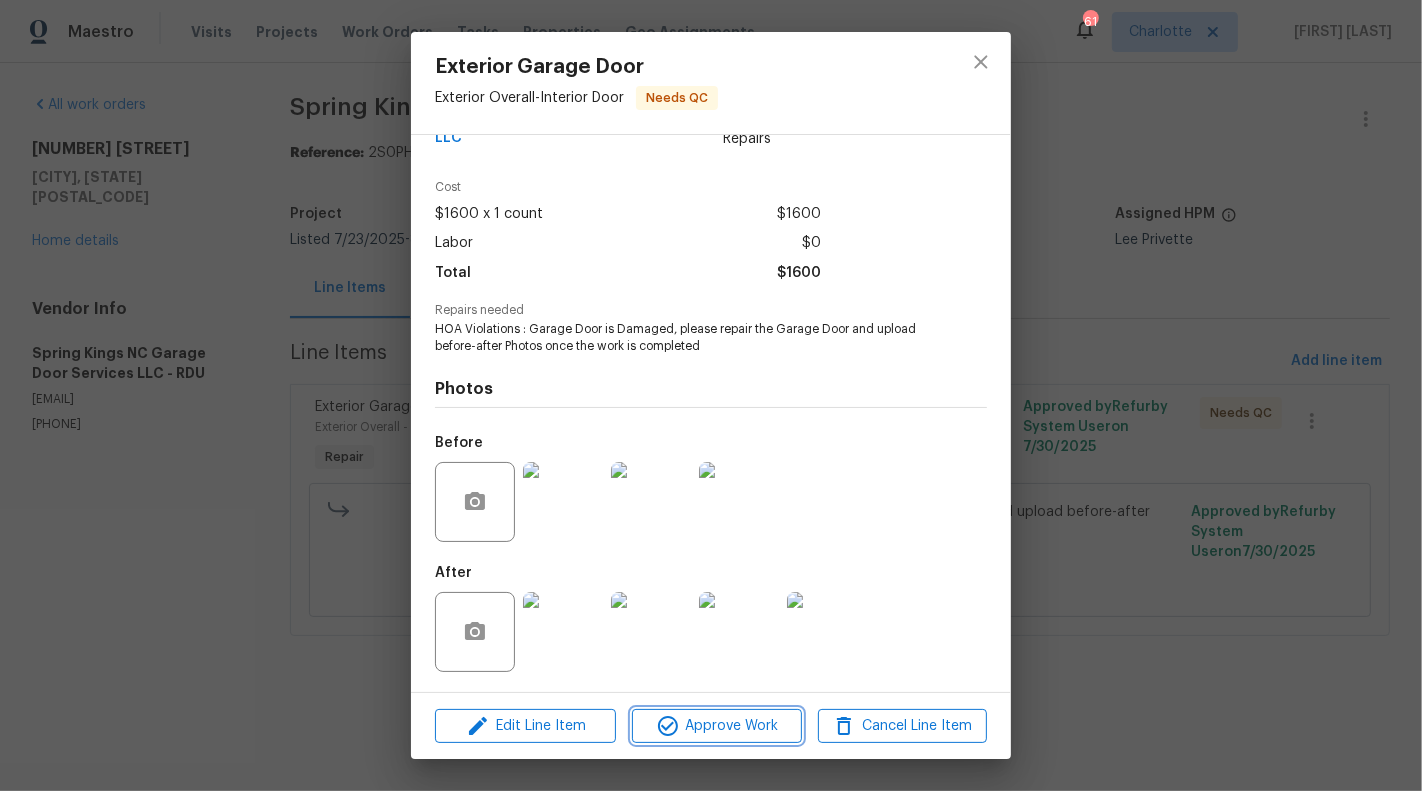 click on "Approve Work" at bounding box center (716, 726) 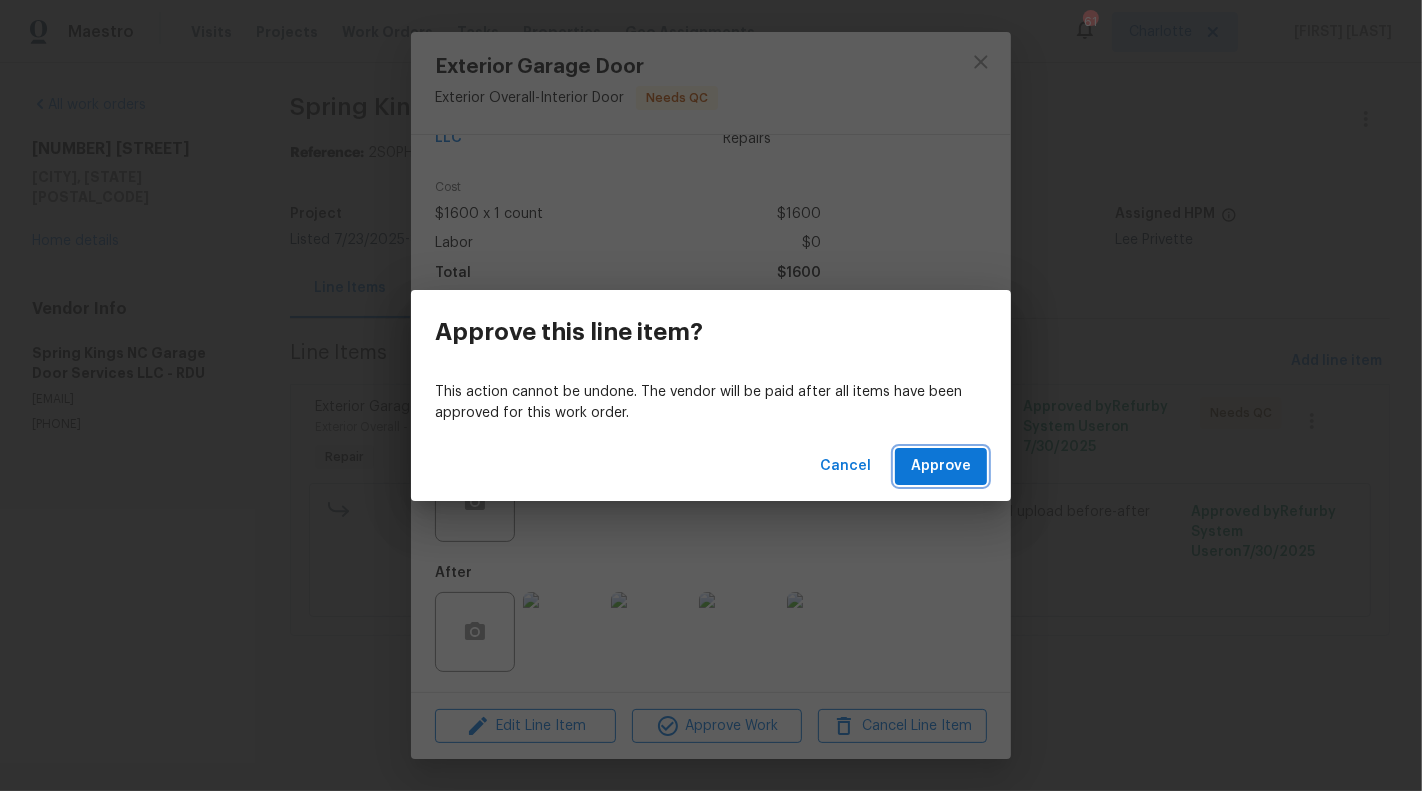 click on "Approve" at bounding box center (941, 466) 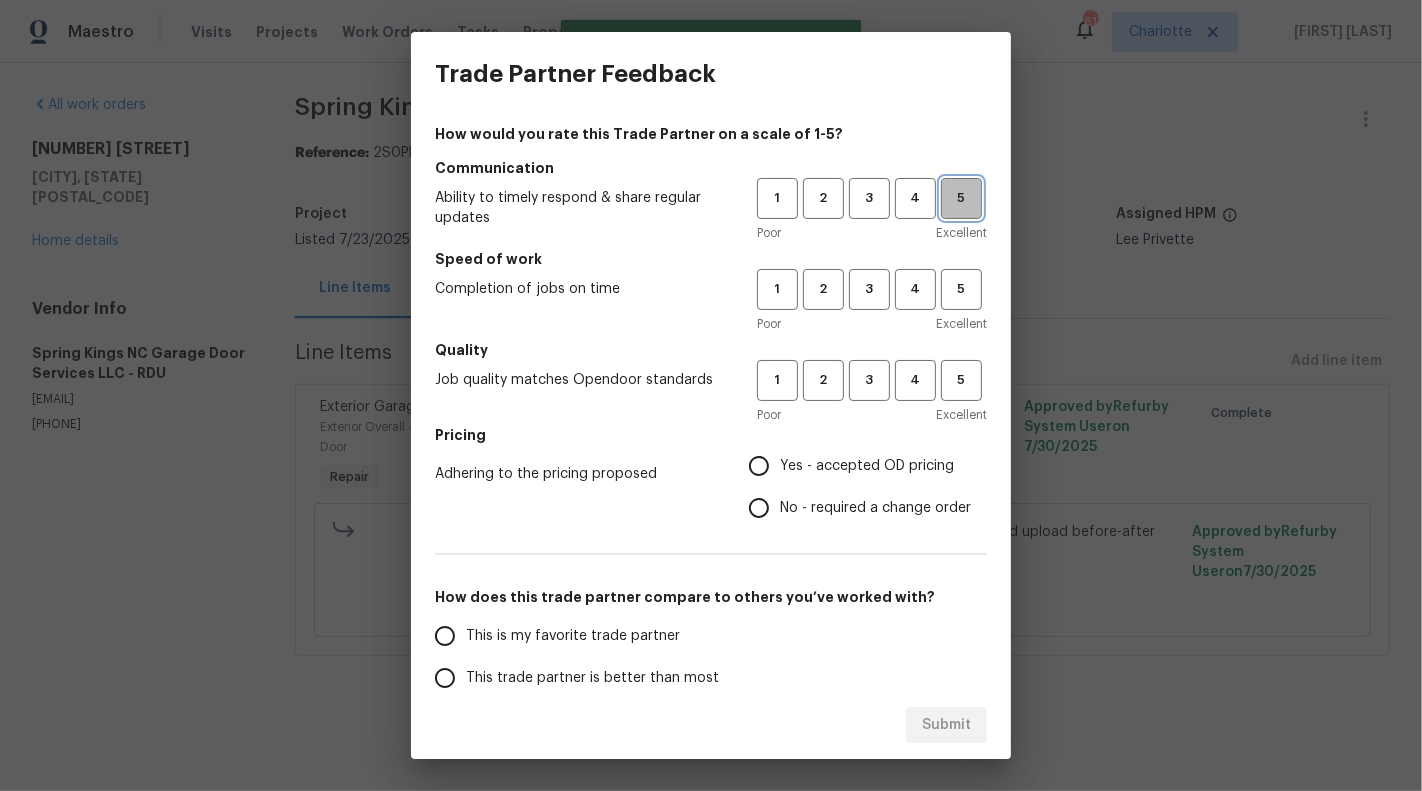 click on "5" at bounding box center (961, 198) 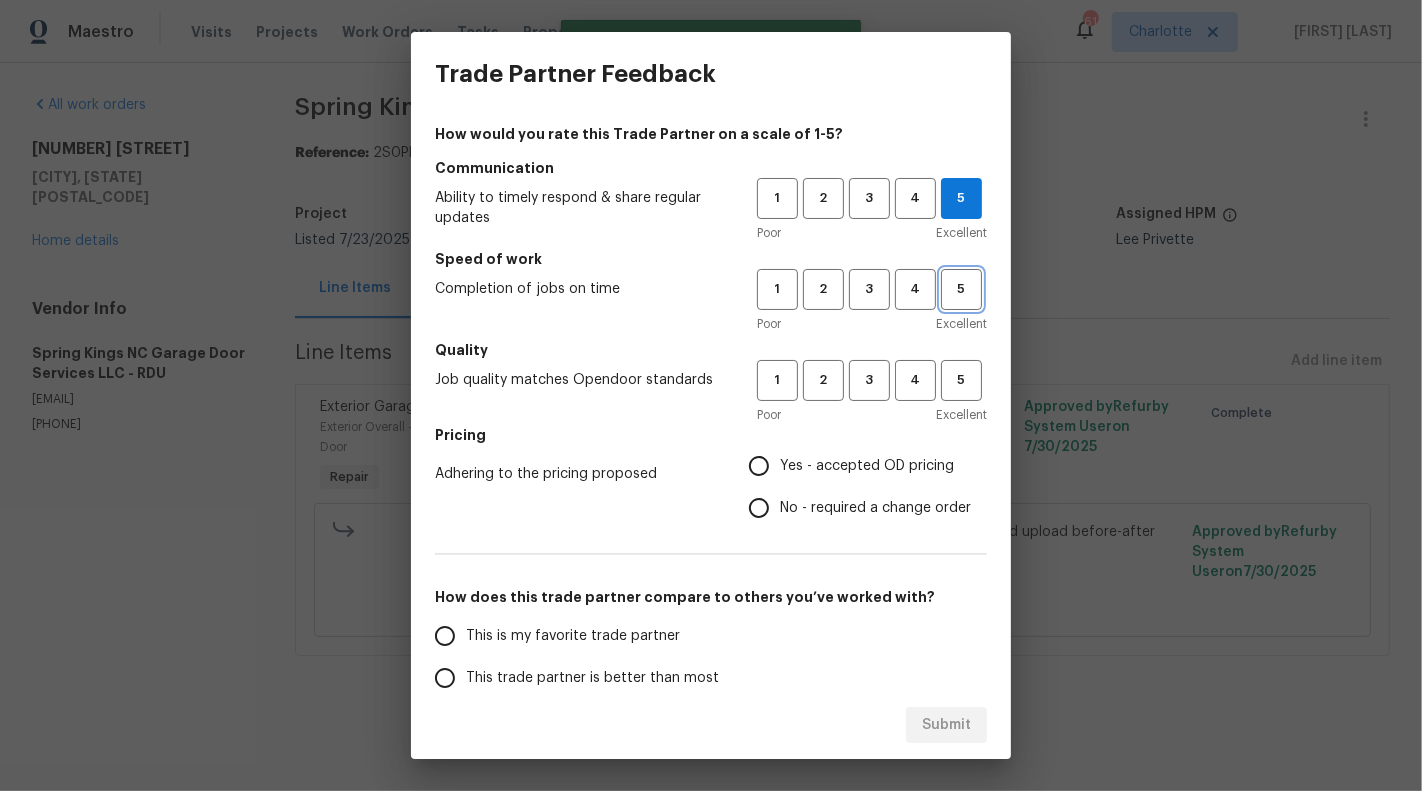 click on "5" at bounding box center [961, 289] 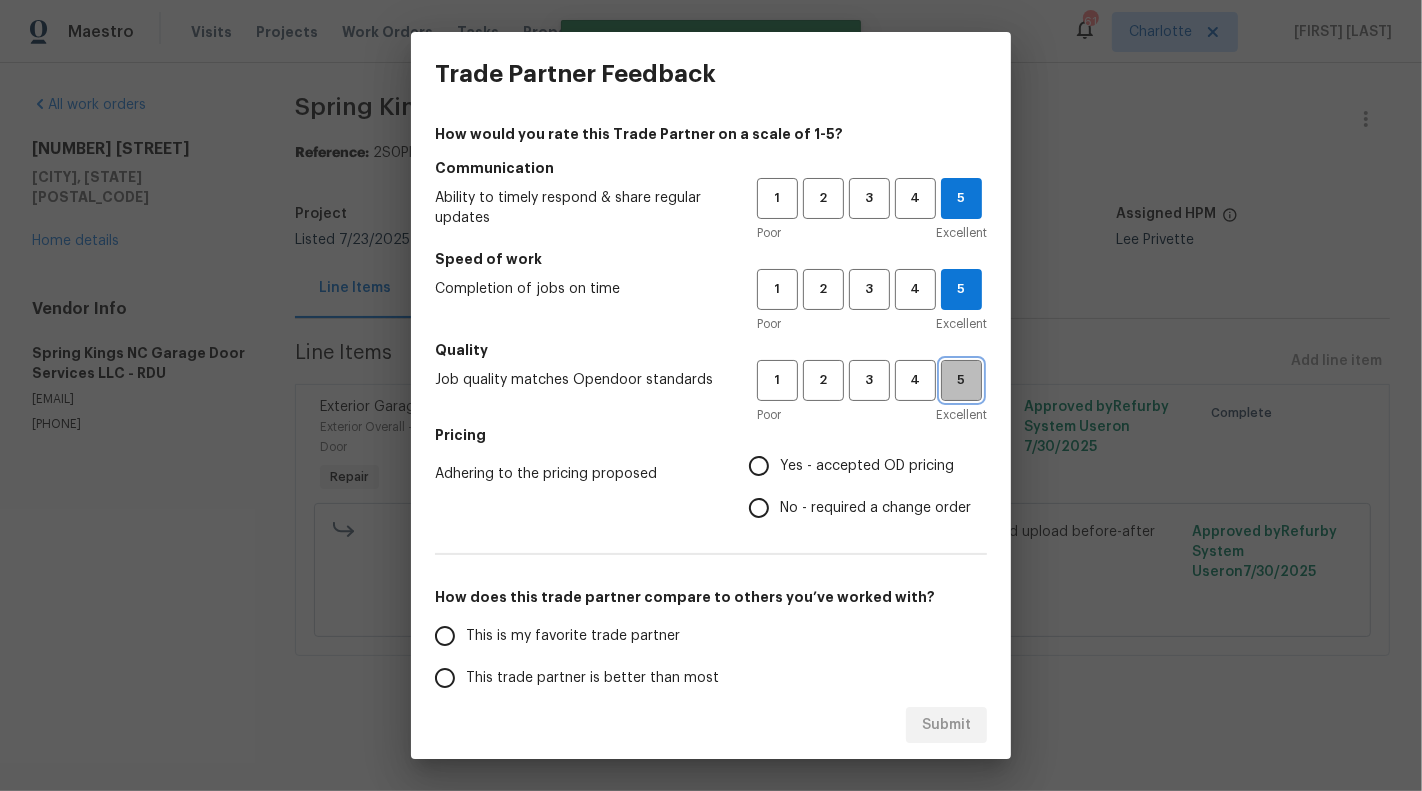 click on "5" at bounding box center (961, 380) 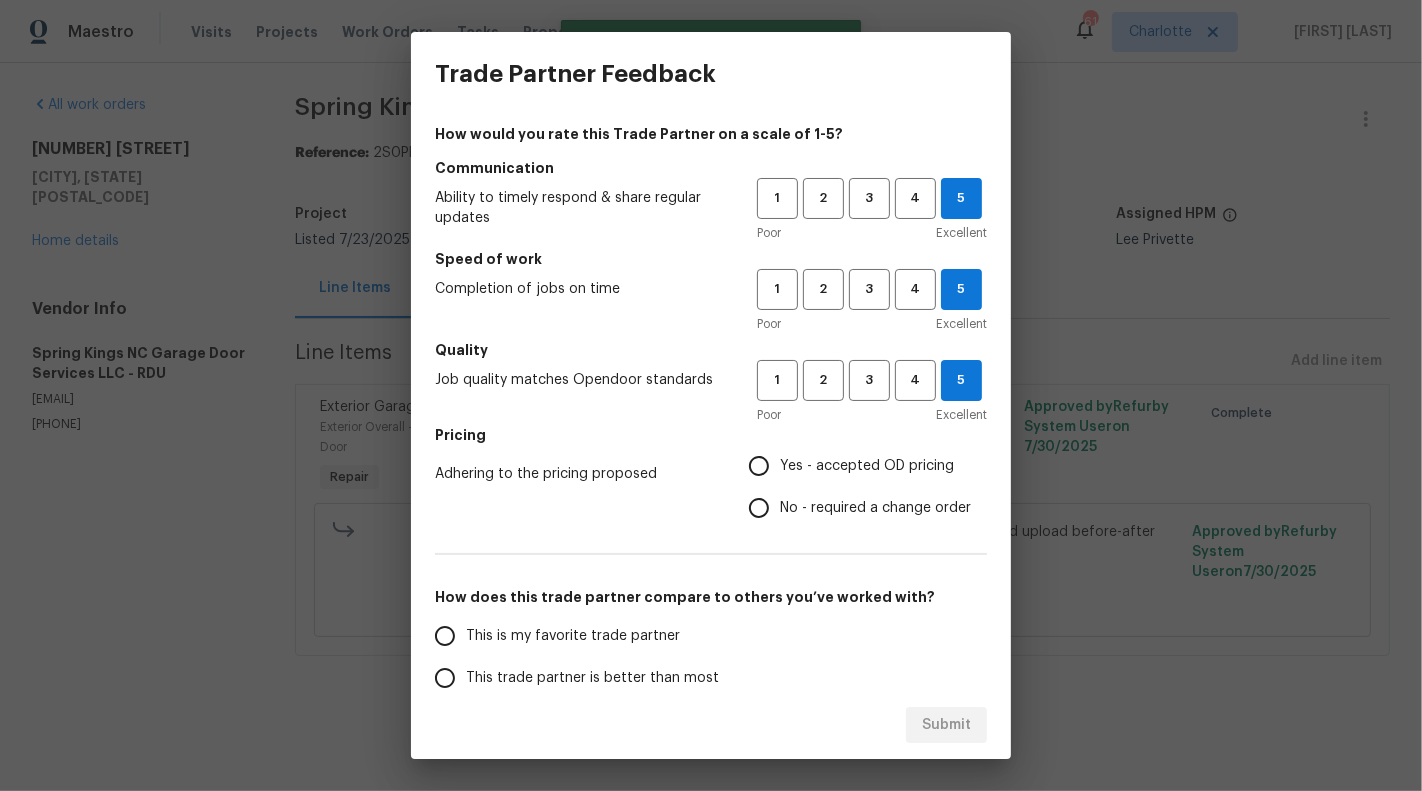 click on "No - required a change order" at bounding box center (875, 508) 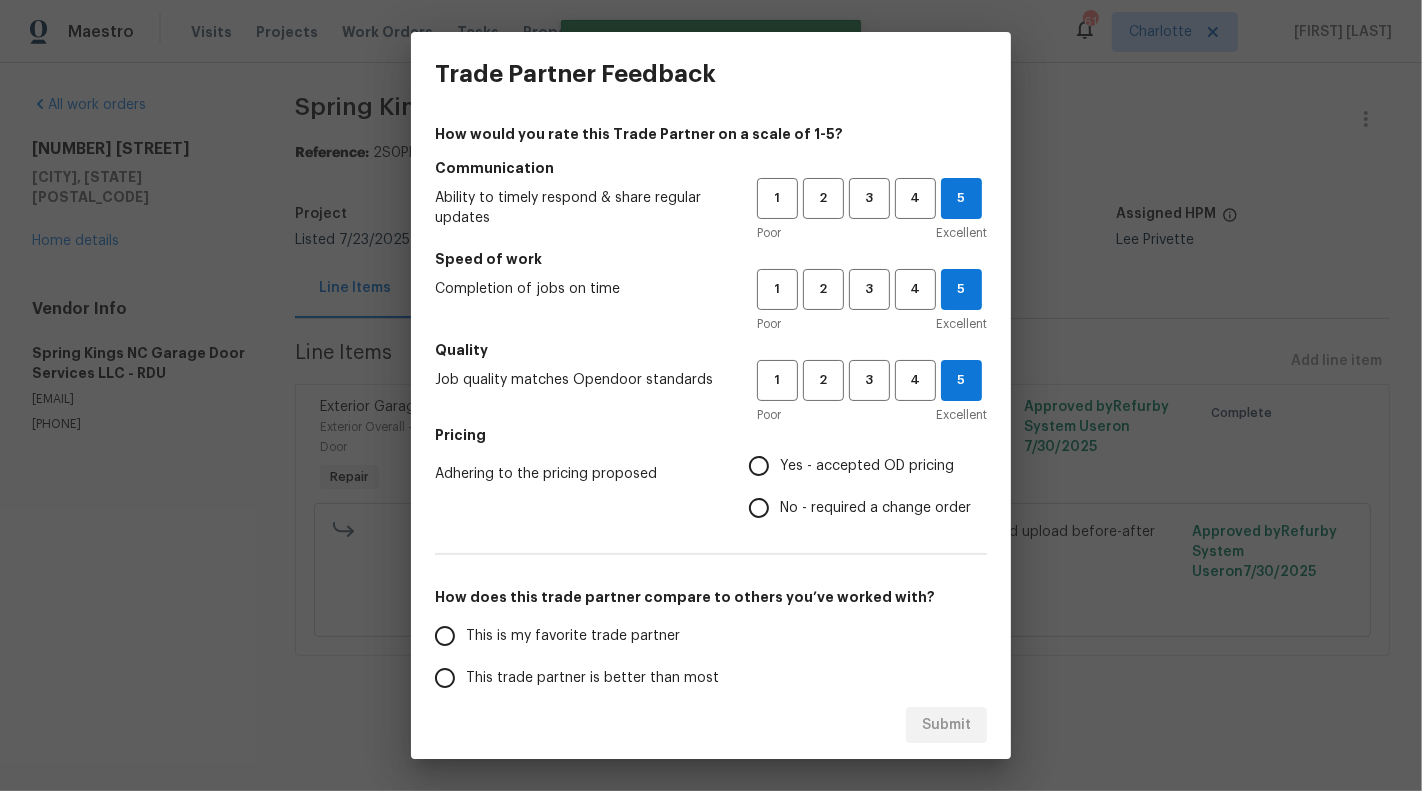 click on "No - required a change order" at bounding box center [759, 508] 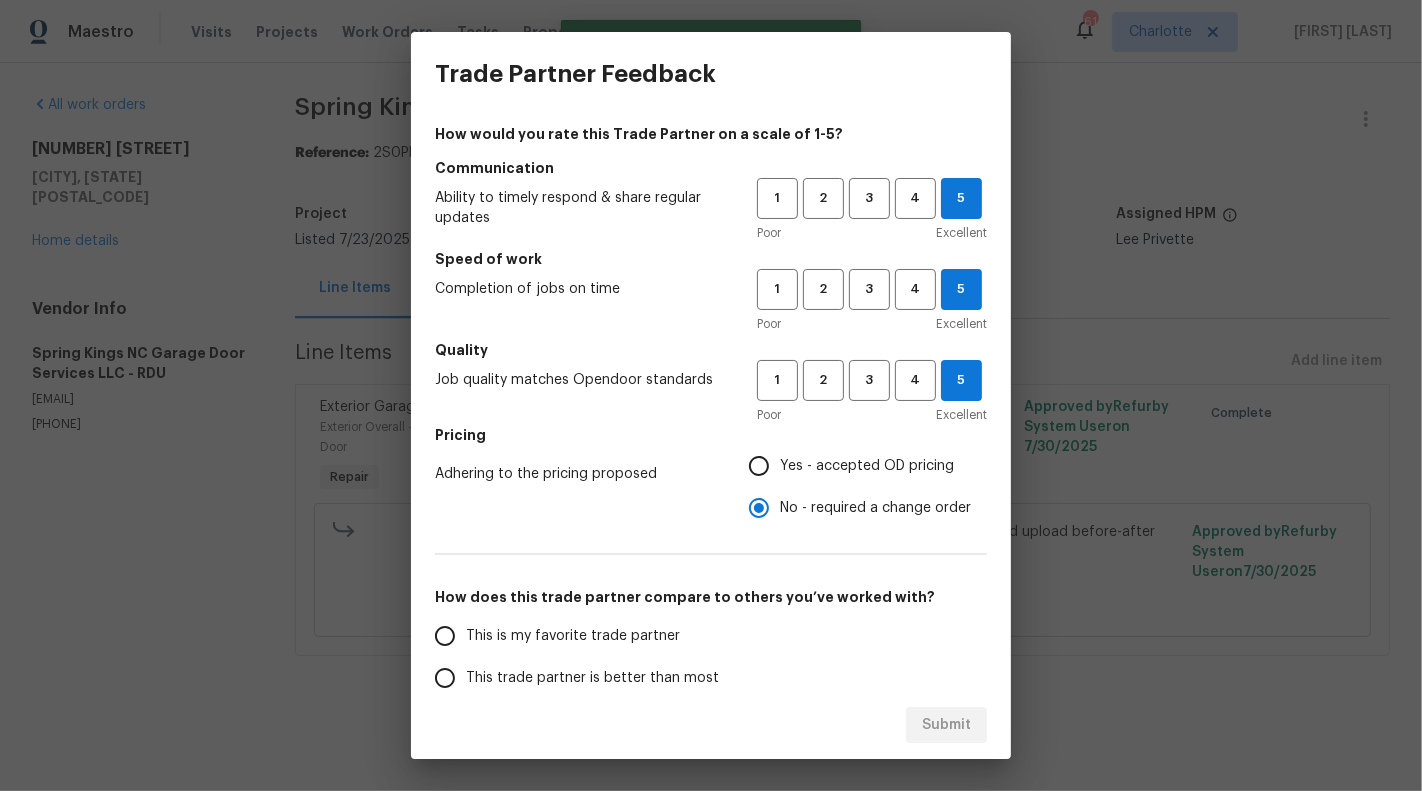 click on "This is my favorite trade partner" at bounding box center (573, 636) 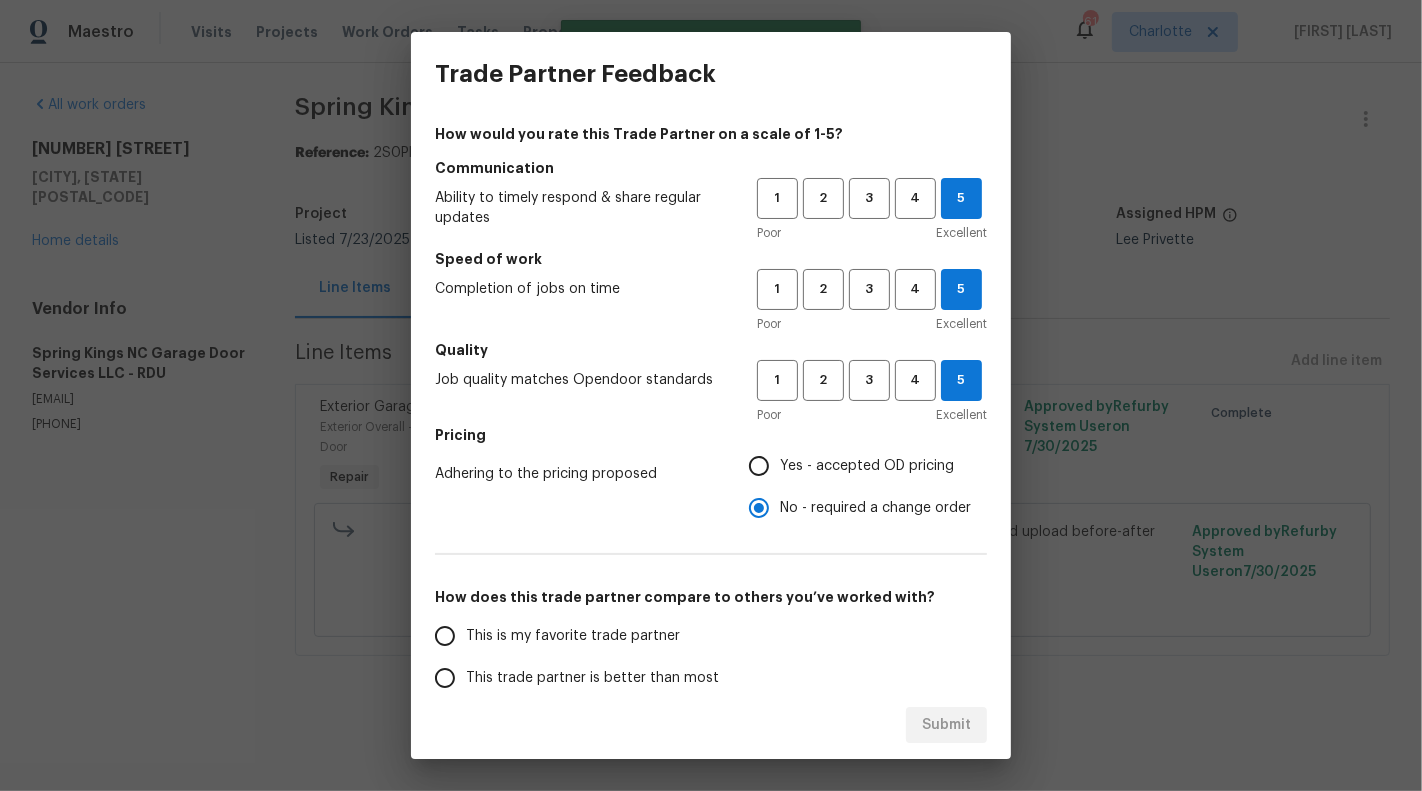 click on "This is my favorite trade partner" at bounding box center (445, 636) 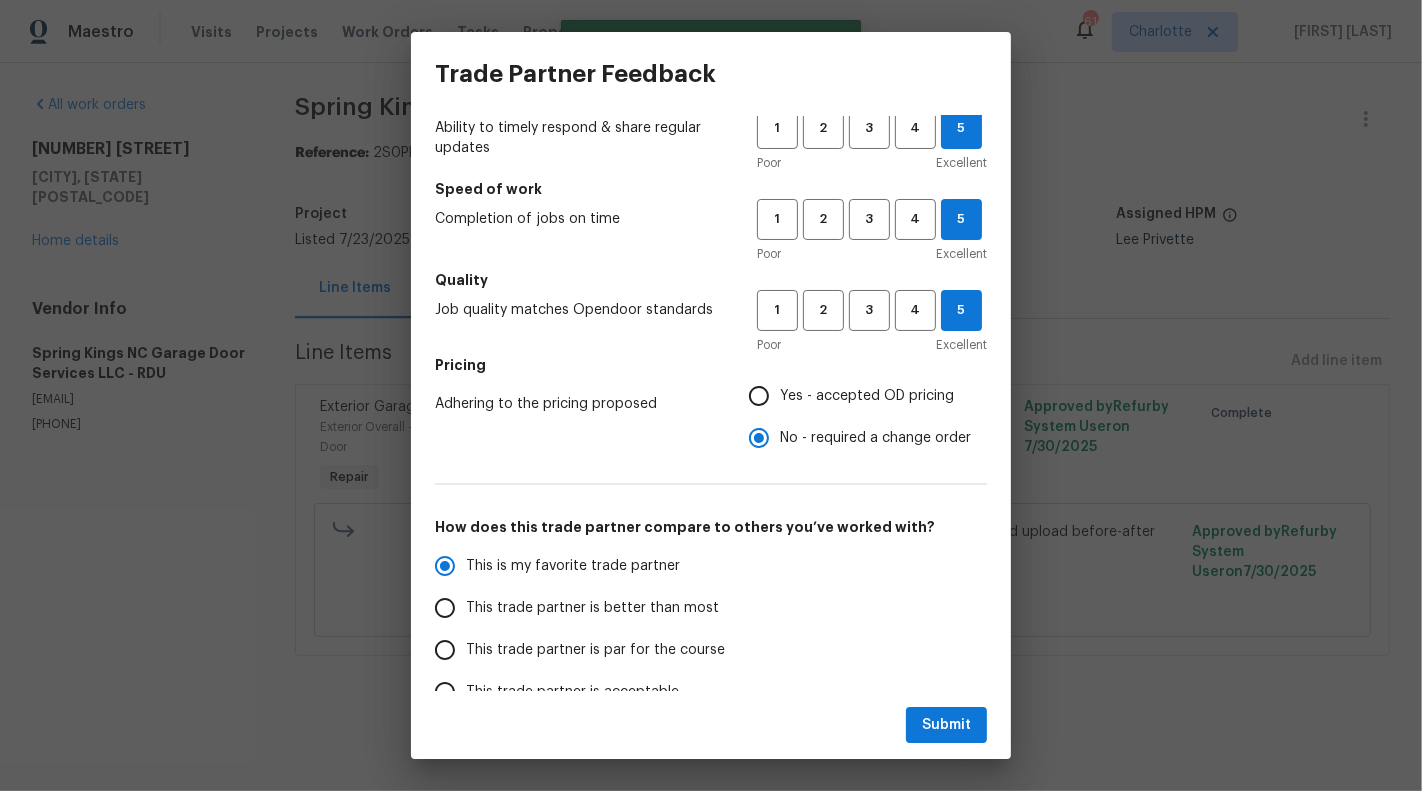scroll, scrollTop: 198, scrollLeft: 0, axis: vertical 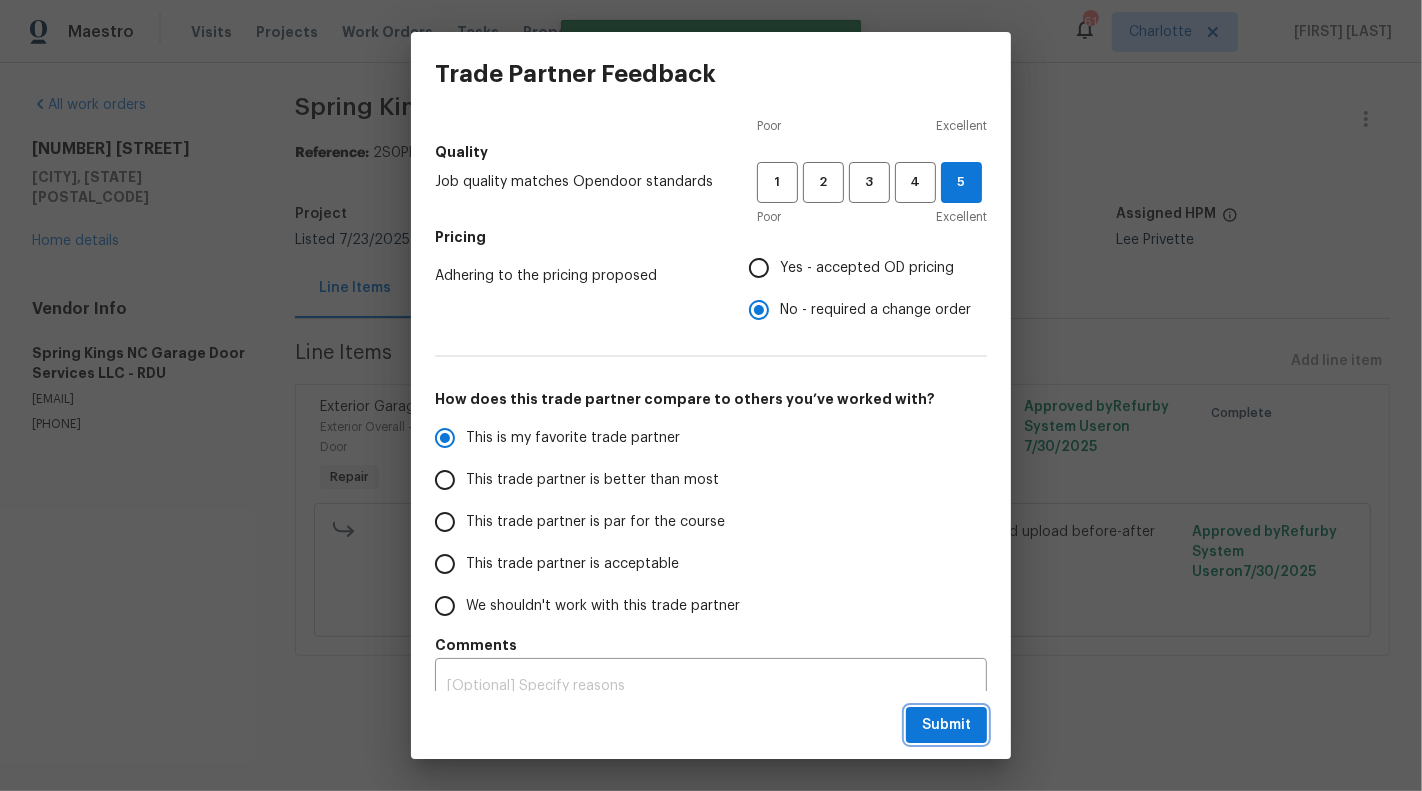 click on "Submit" at bounding box center [946, 725] 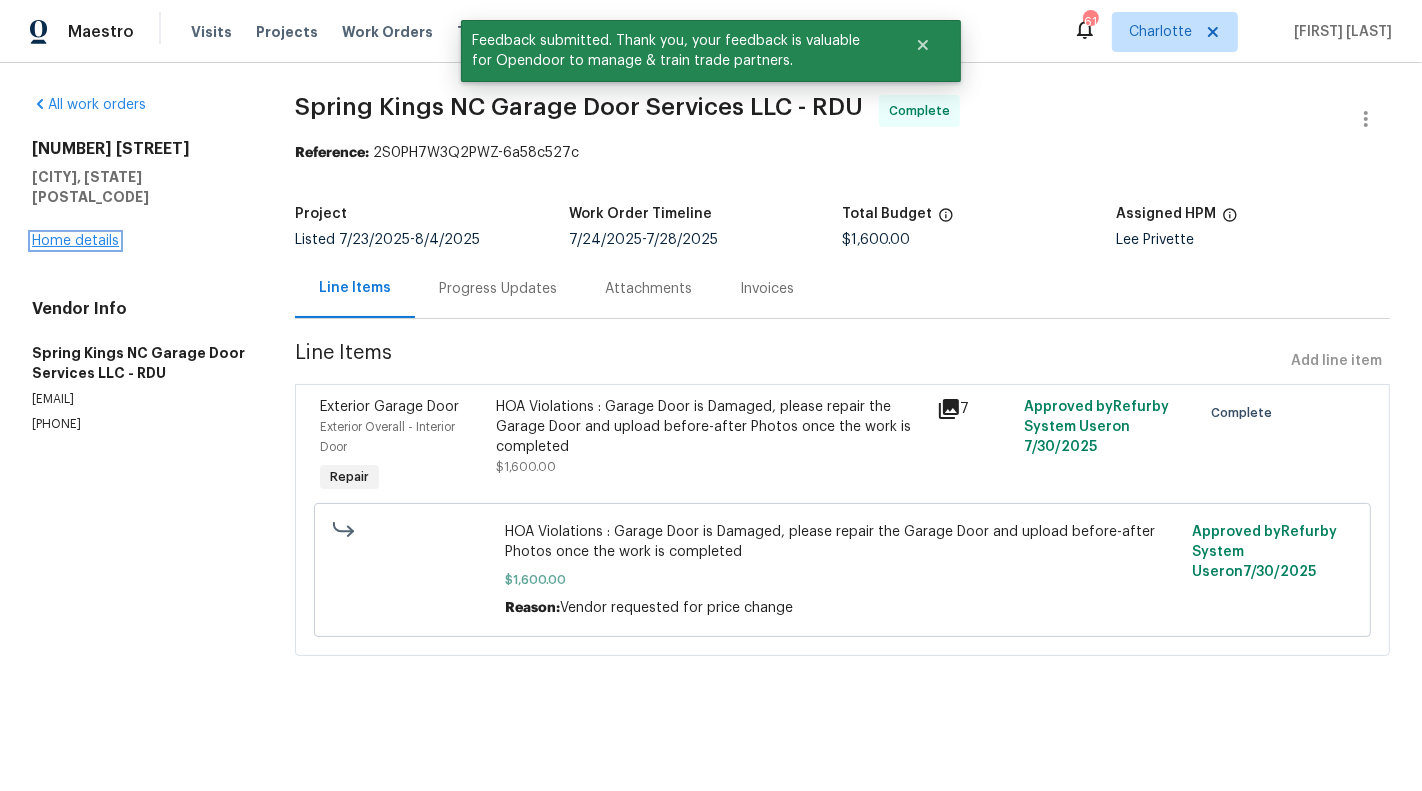 click on "Home details" at bounding box center (75, 241) 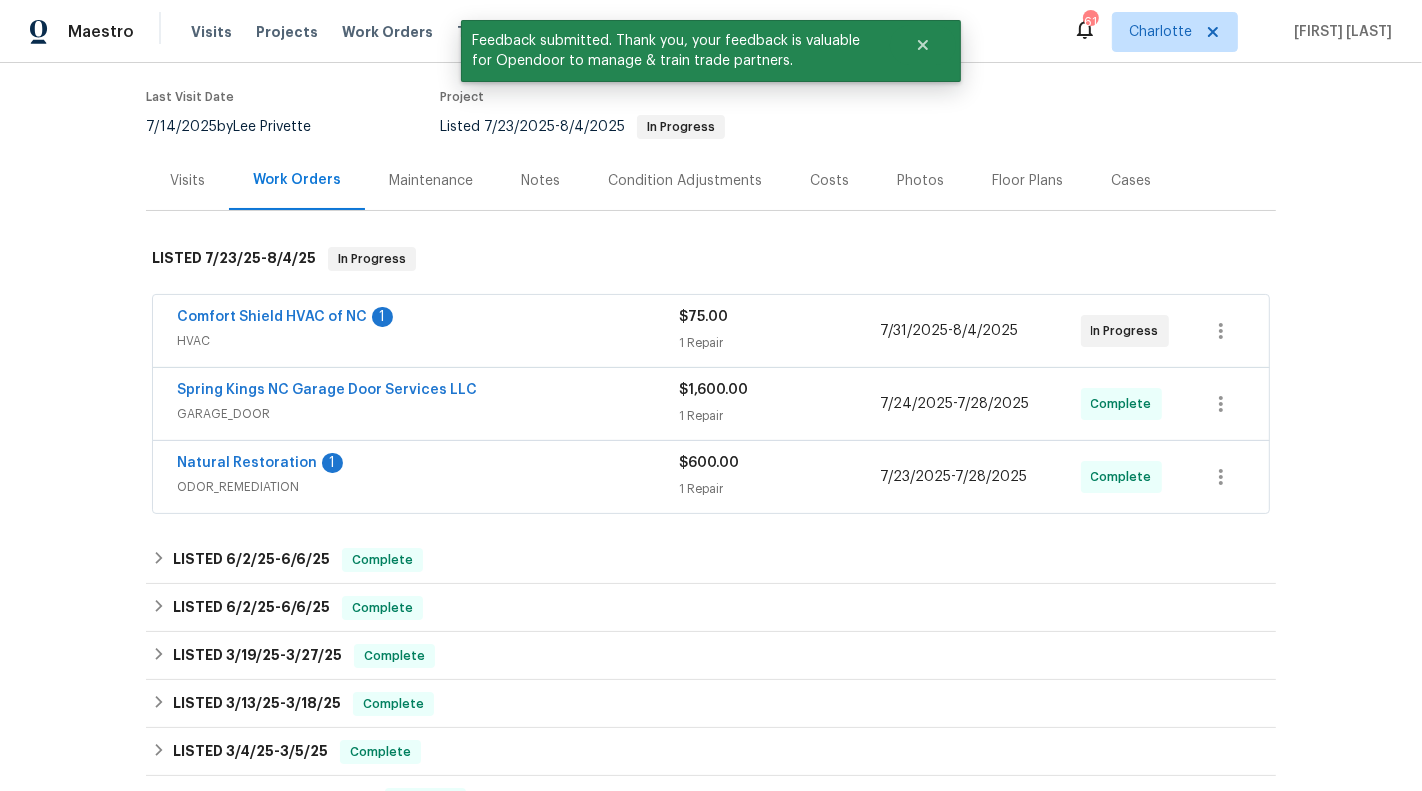 scroll, scrollTop: 205, scrollLeft: 0, axis: vertical 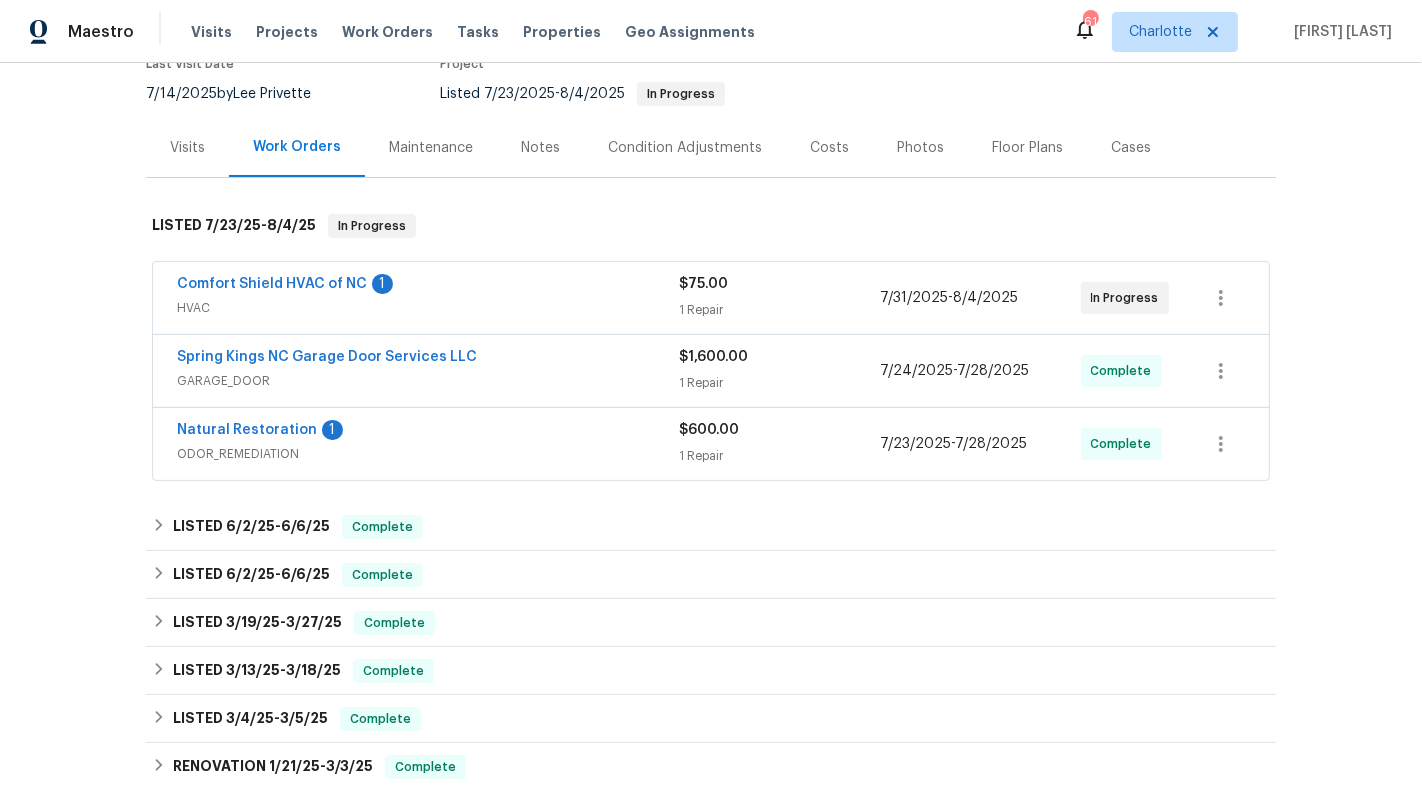 click on "Natural Restoration 1" at bounding box center (428, 432) 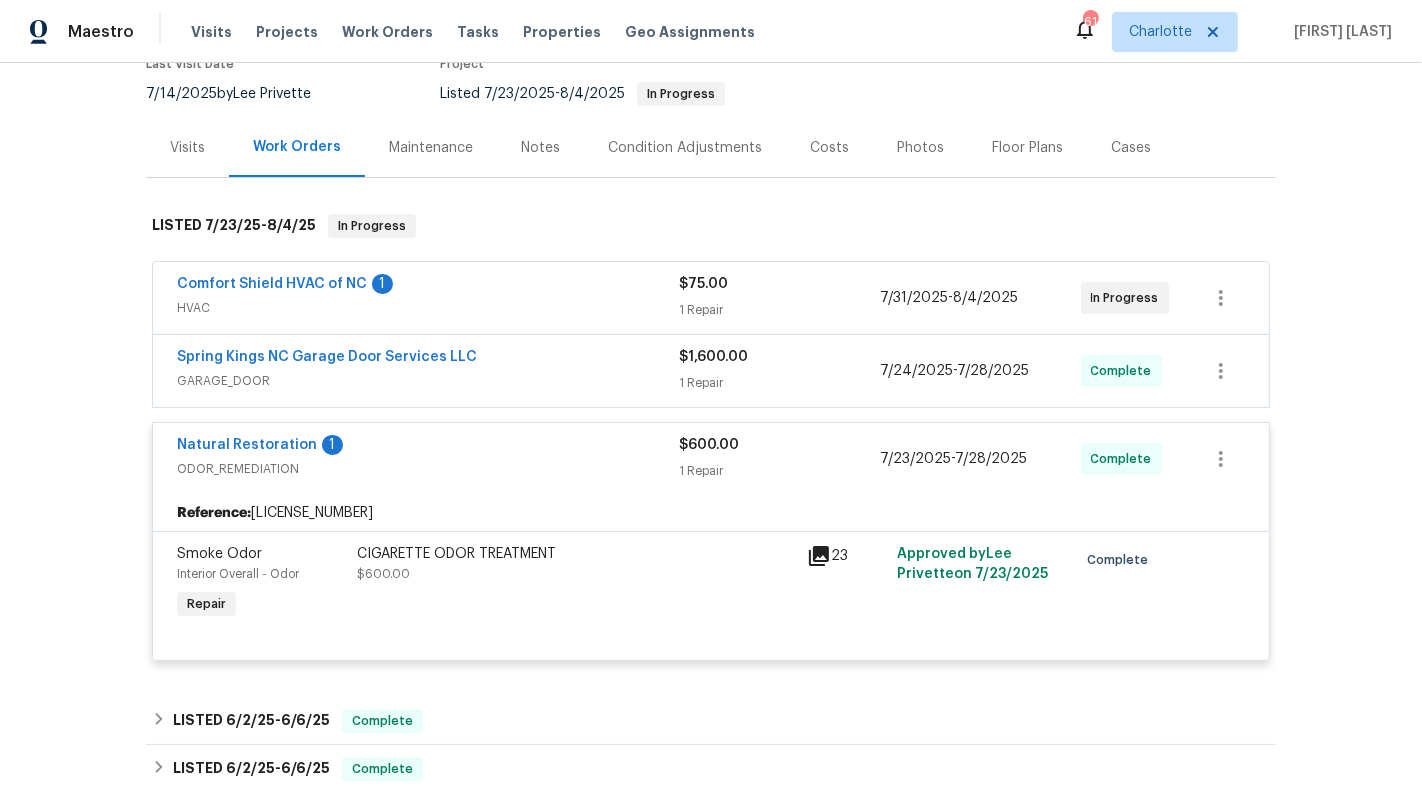 click on "Comfort Shield HVAC of NC 1" at bounding box center (428, 286) 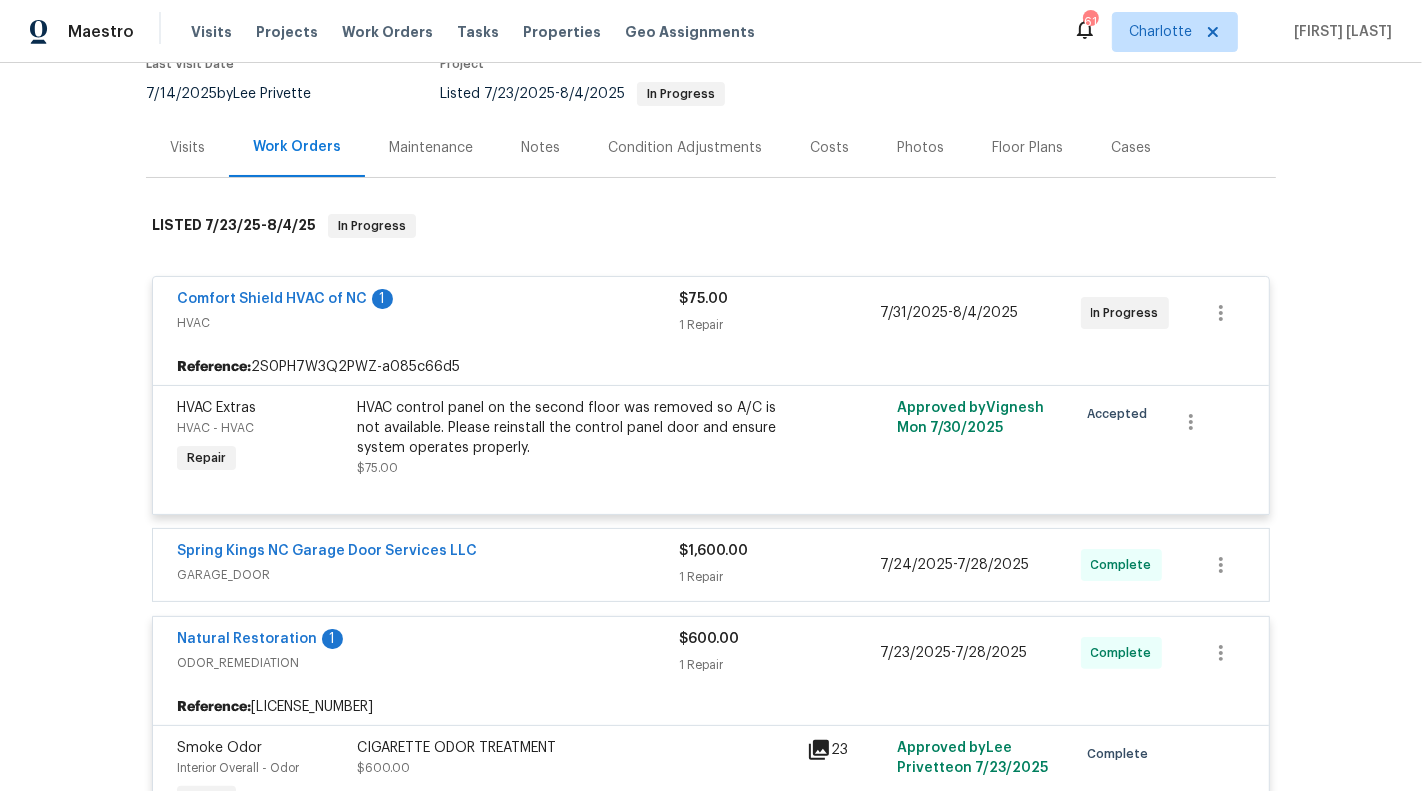 click on "Comfort Shield HVAC of NC 1" at bounding box center [428, 301] 